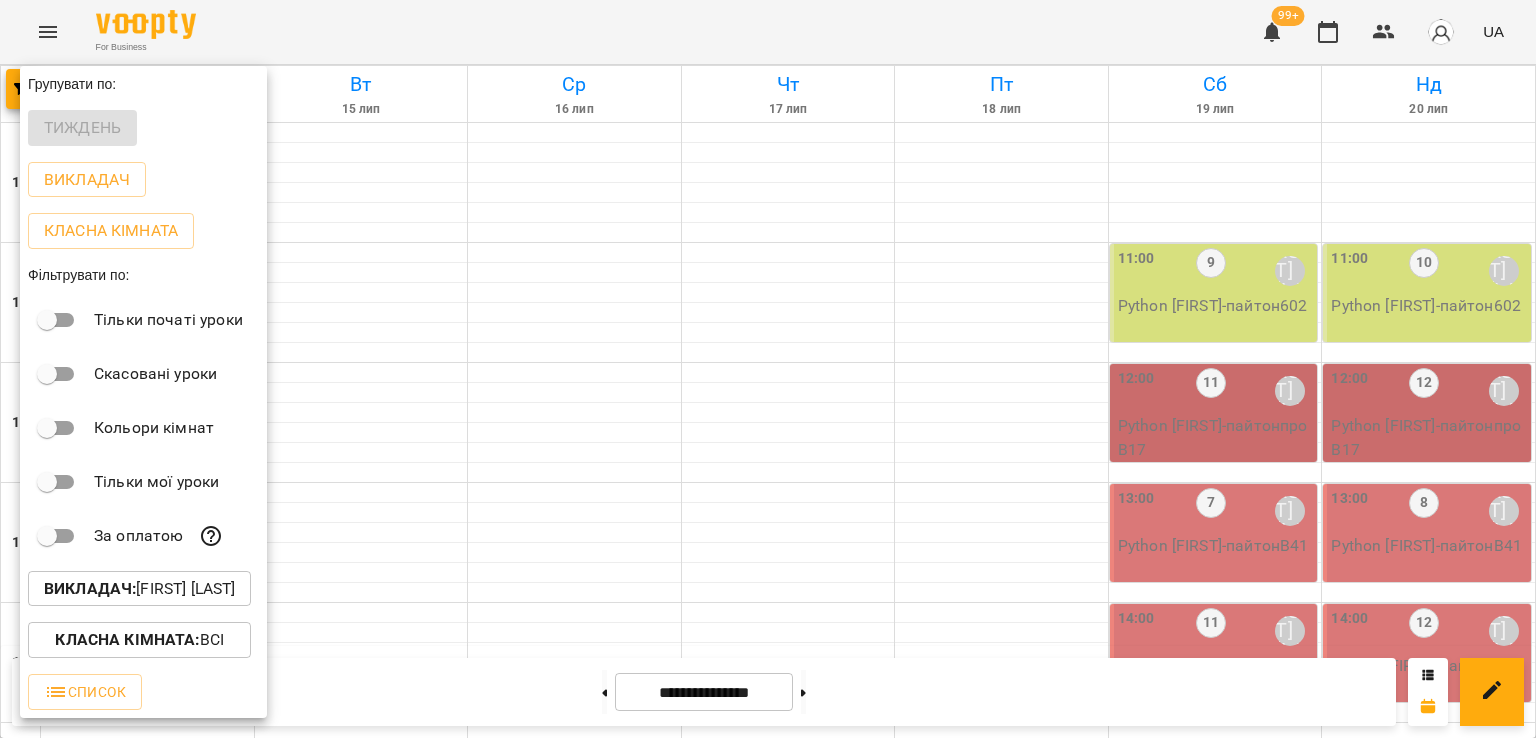 scroll, scrollTop: 0, scrollLeft: 0, axis: both 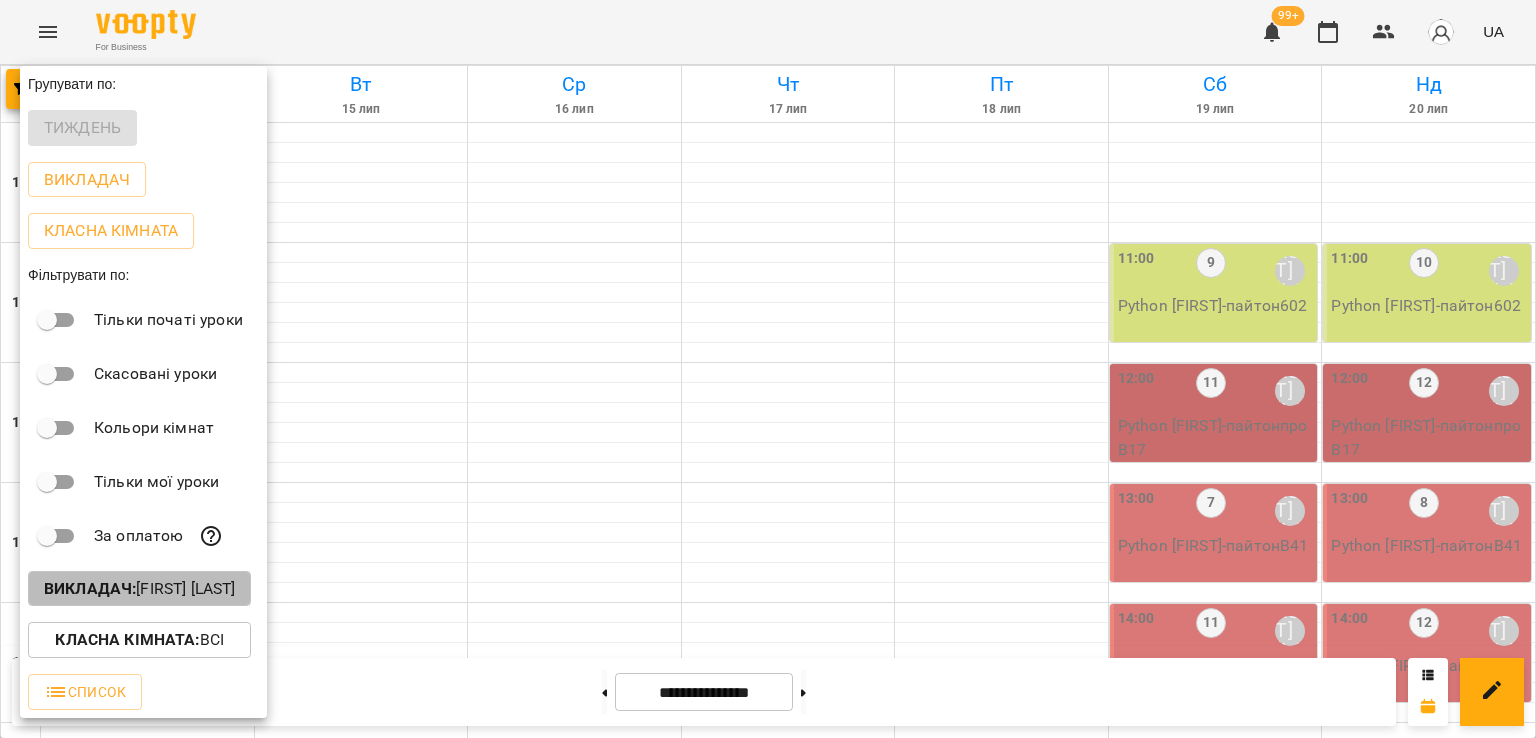 click on "Викладач :  [FIRST] [LAST]" at bounding box center (139, 589) 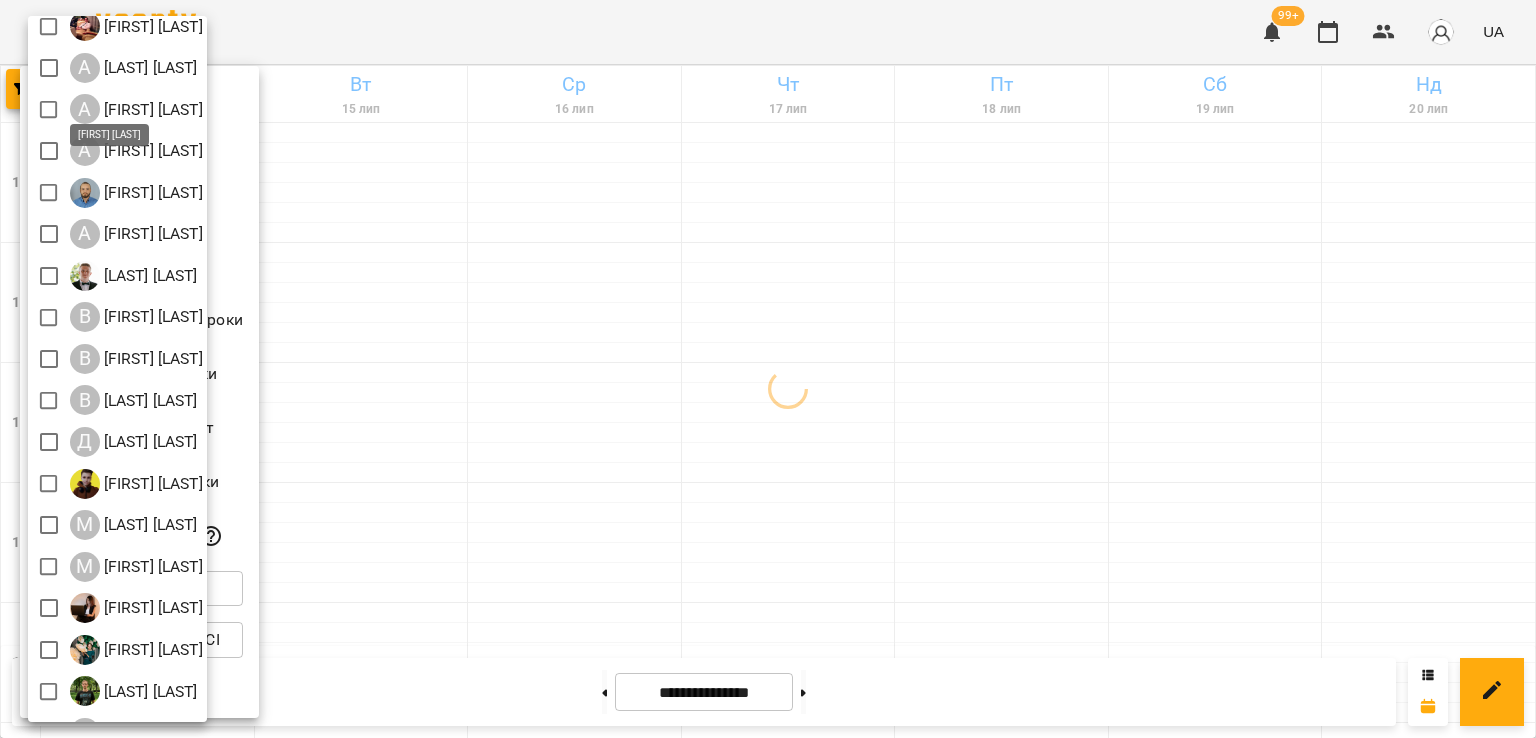 scroll, scrollTop: 129, scrollLeft: 0, axis: vertical 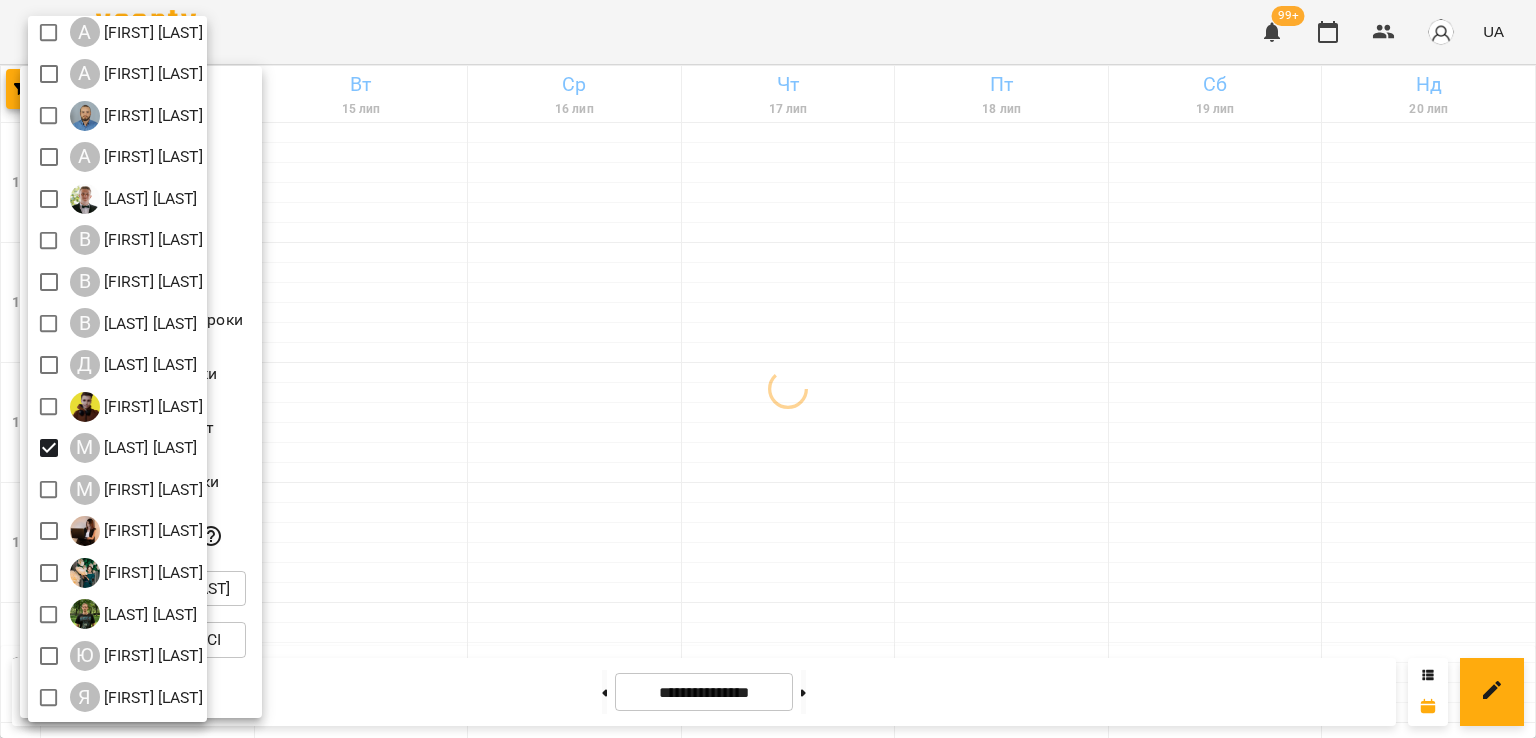click at bounding box center (768, 369) 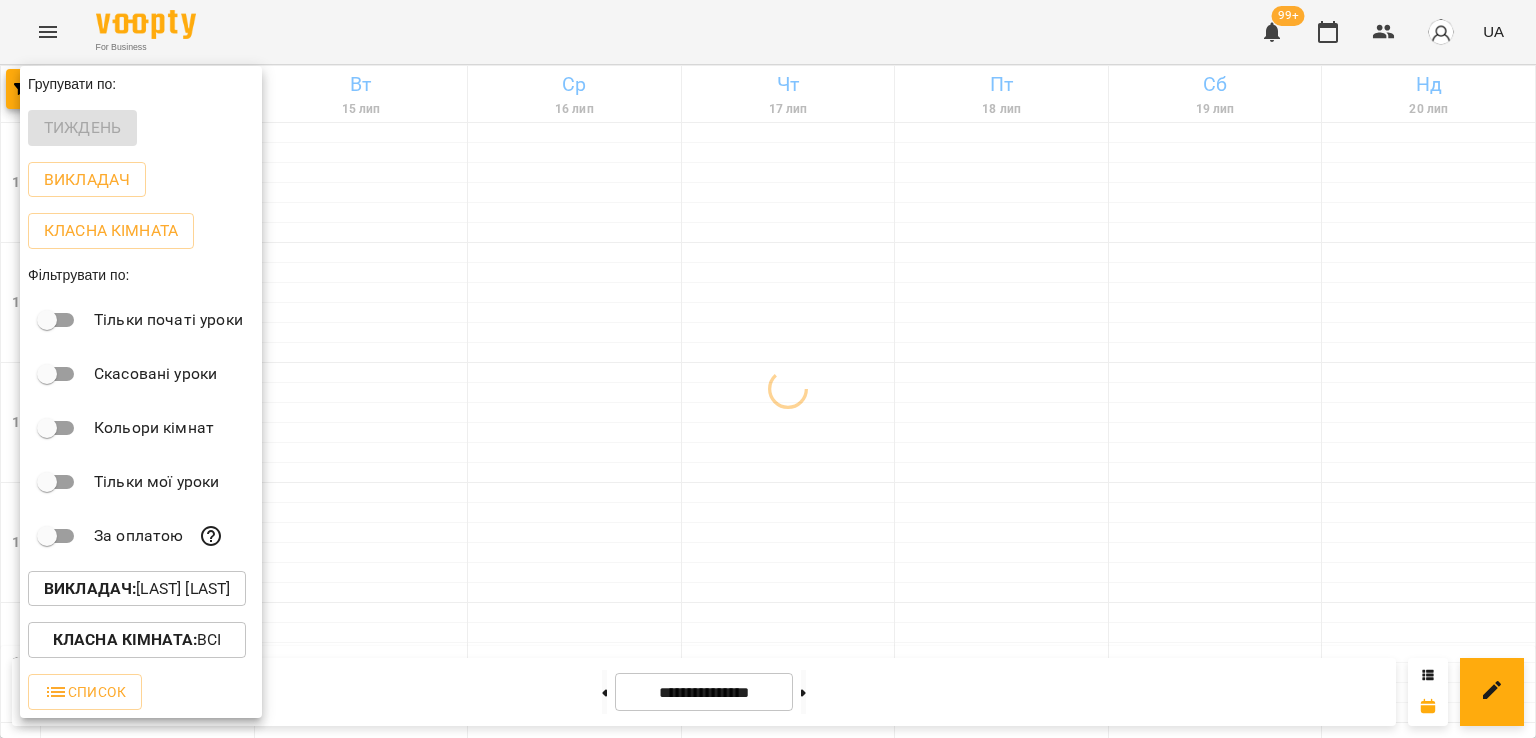 click at bounding box center (768, 369) 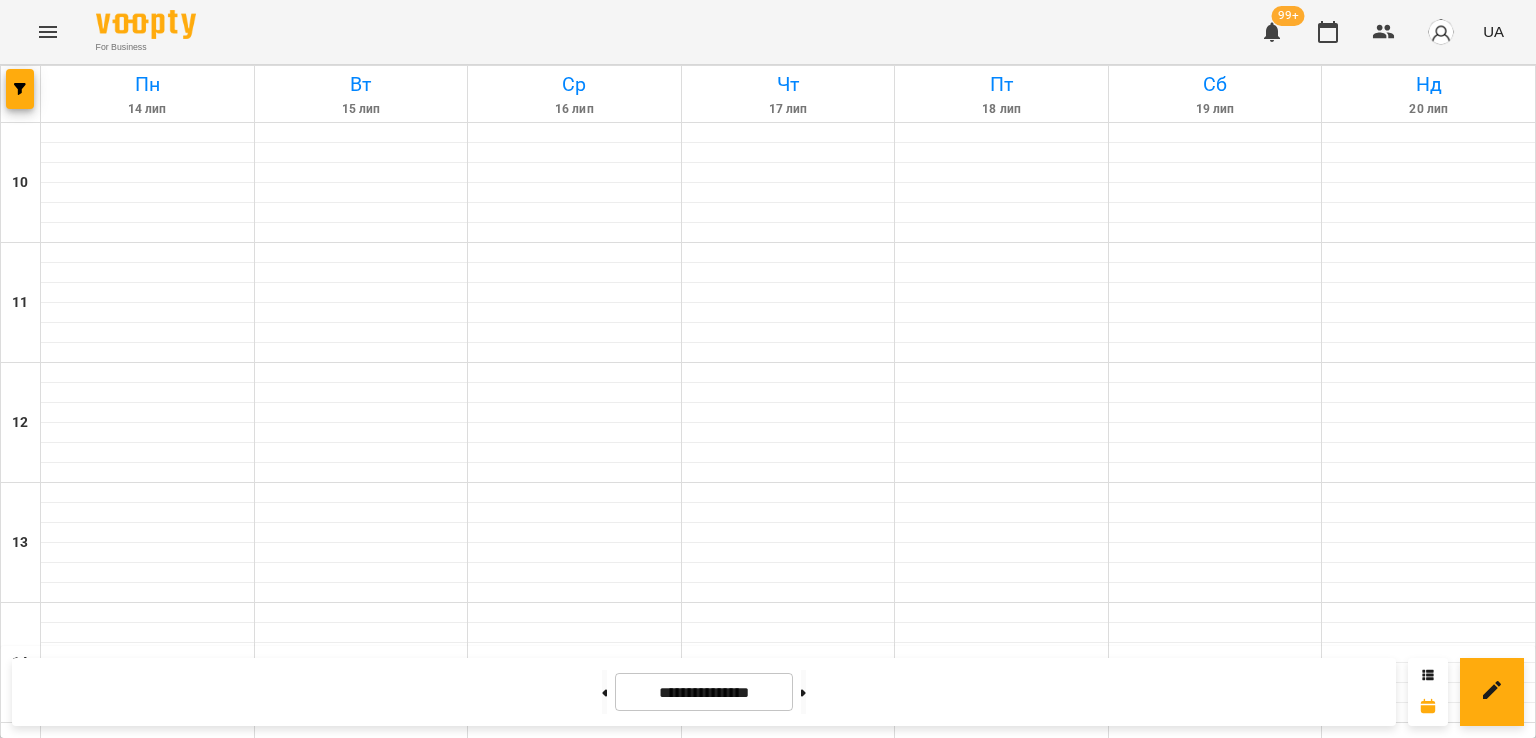 scroll, scrollTop: 735, scrollLeft: 0, axis: vertical 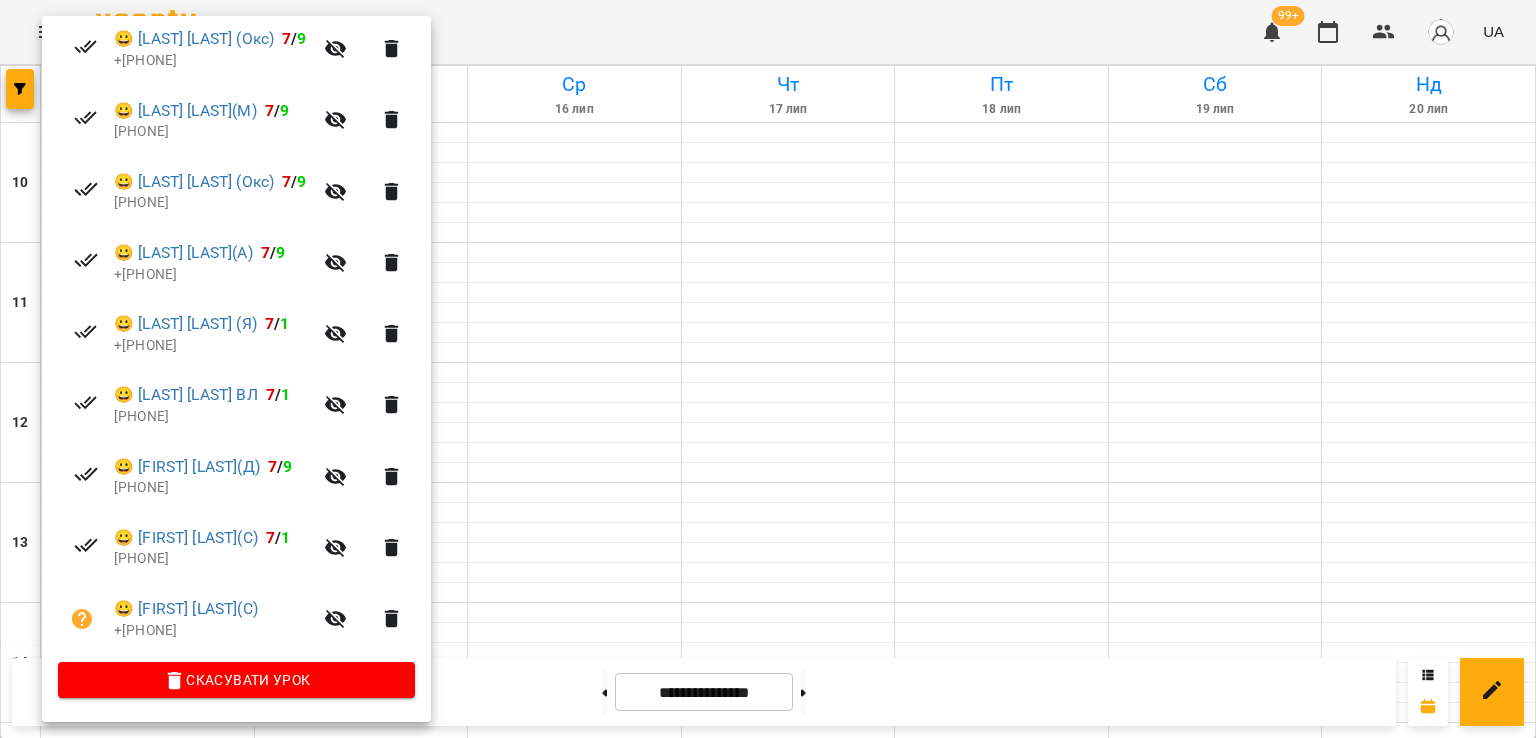click at bounding box center (768, 369) 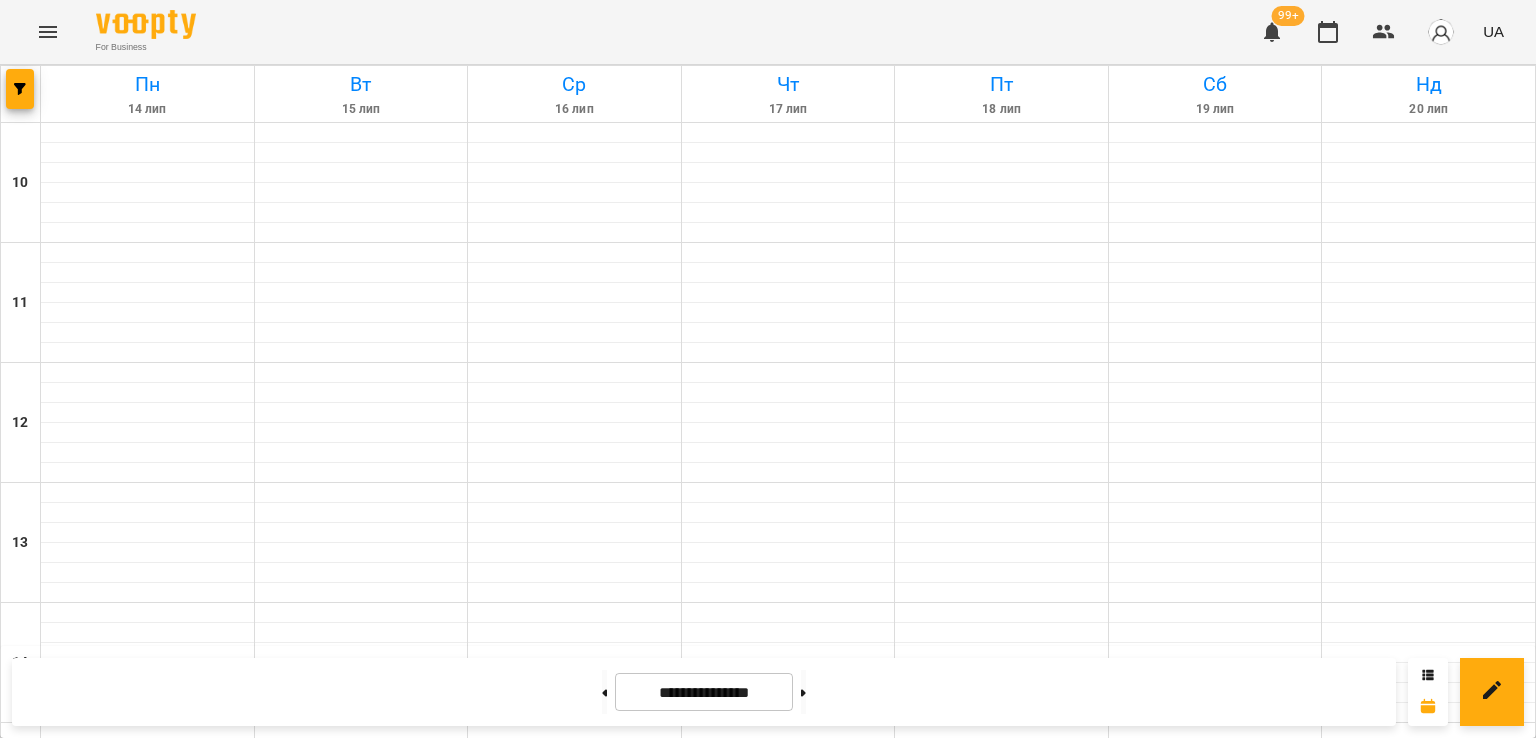 click on "Blender  3D [FIRST] - [USERNAME]" at bounding box center (148, 1277) 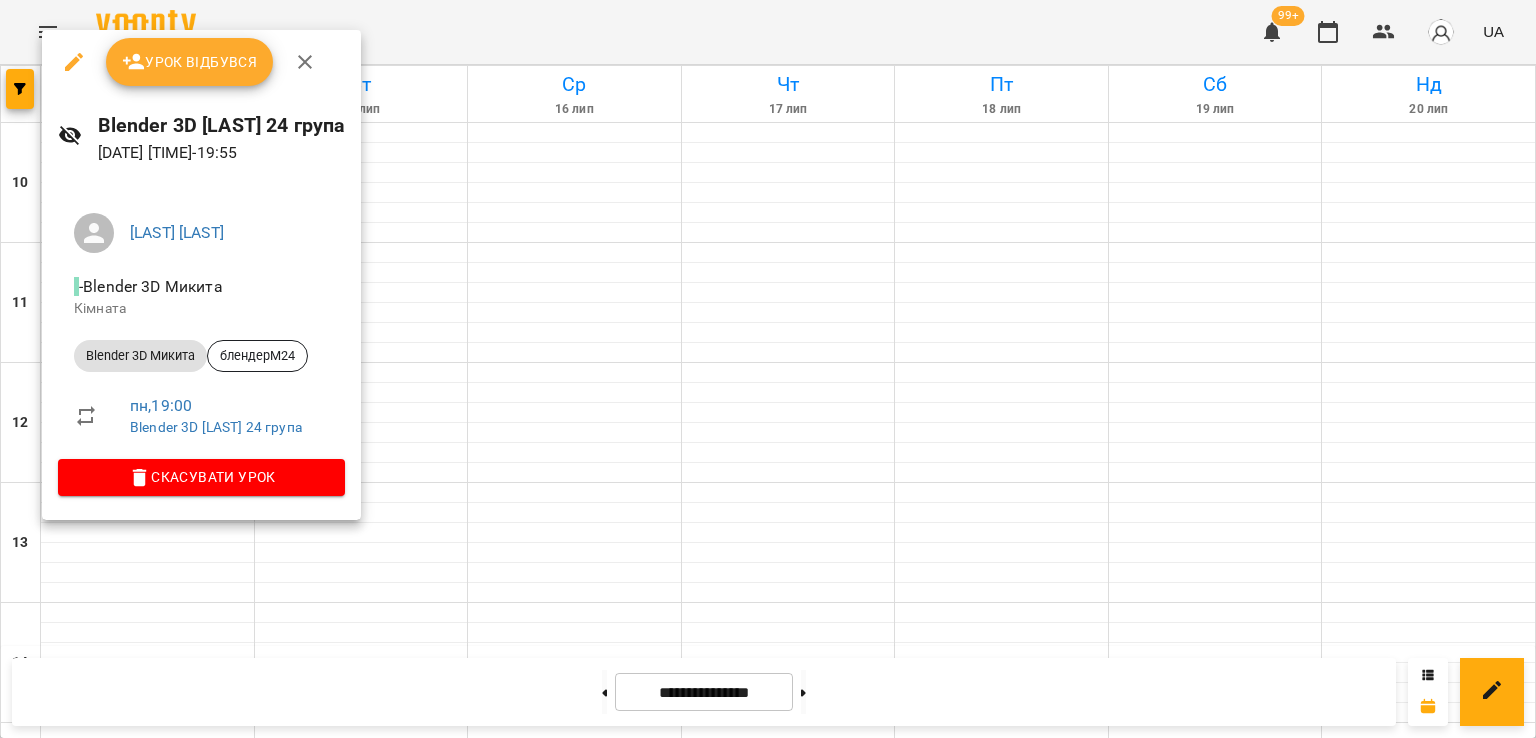 click at bounding box center [768, 369] 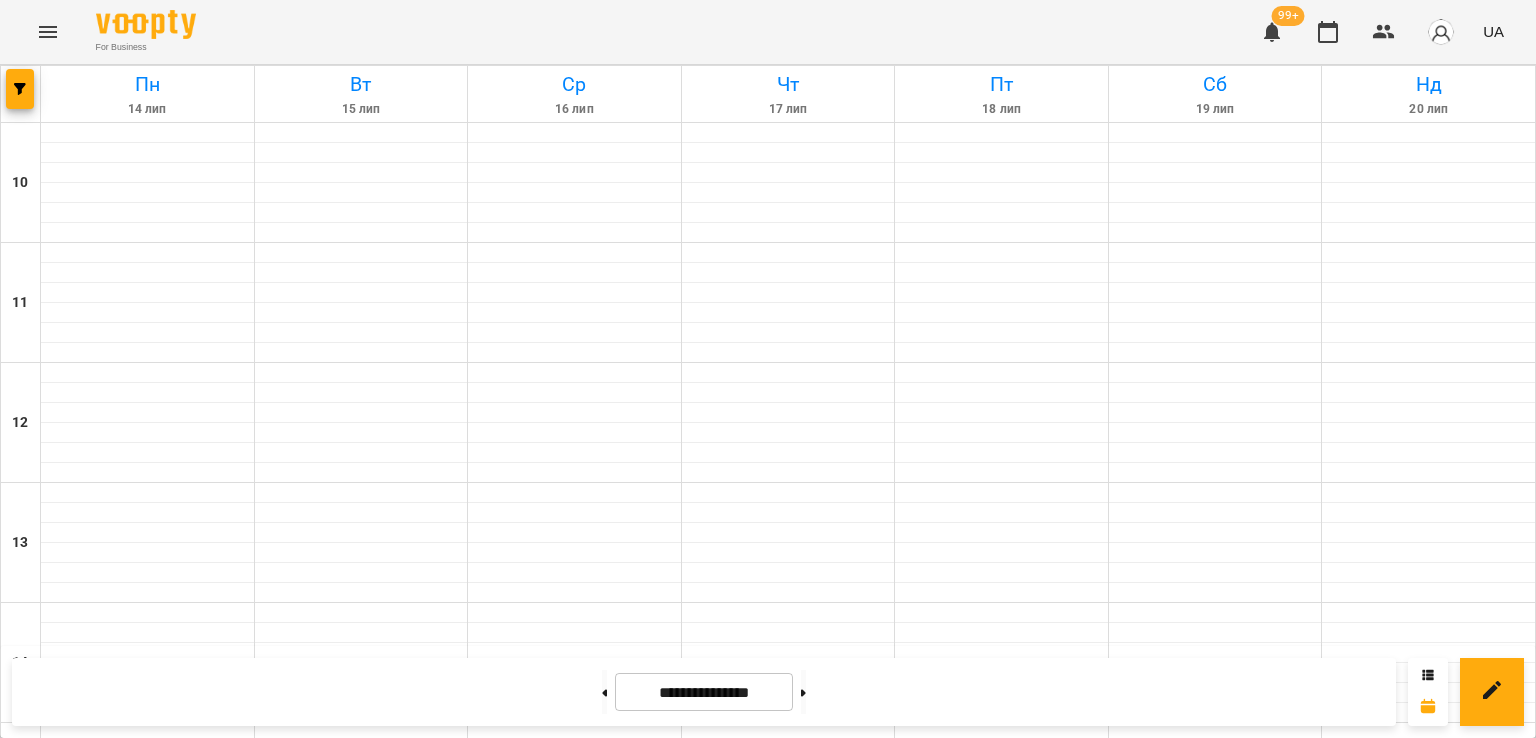click on "7" at bounding box center [143, 1111] 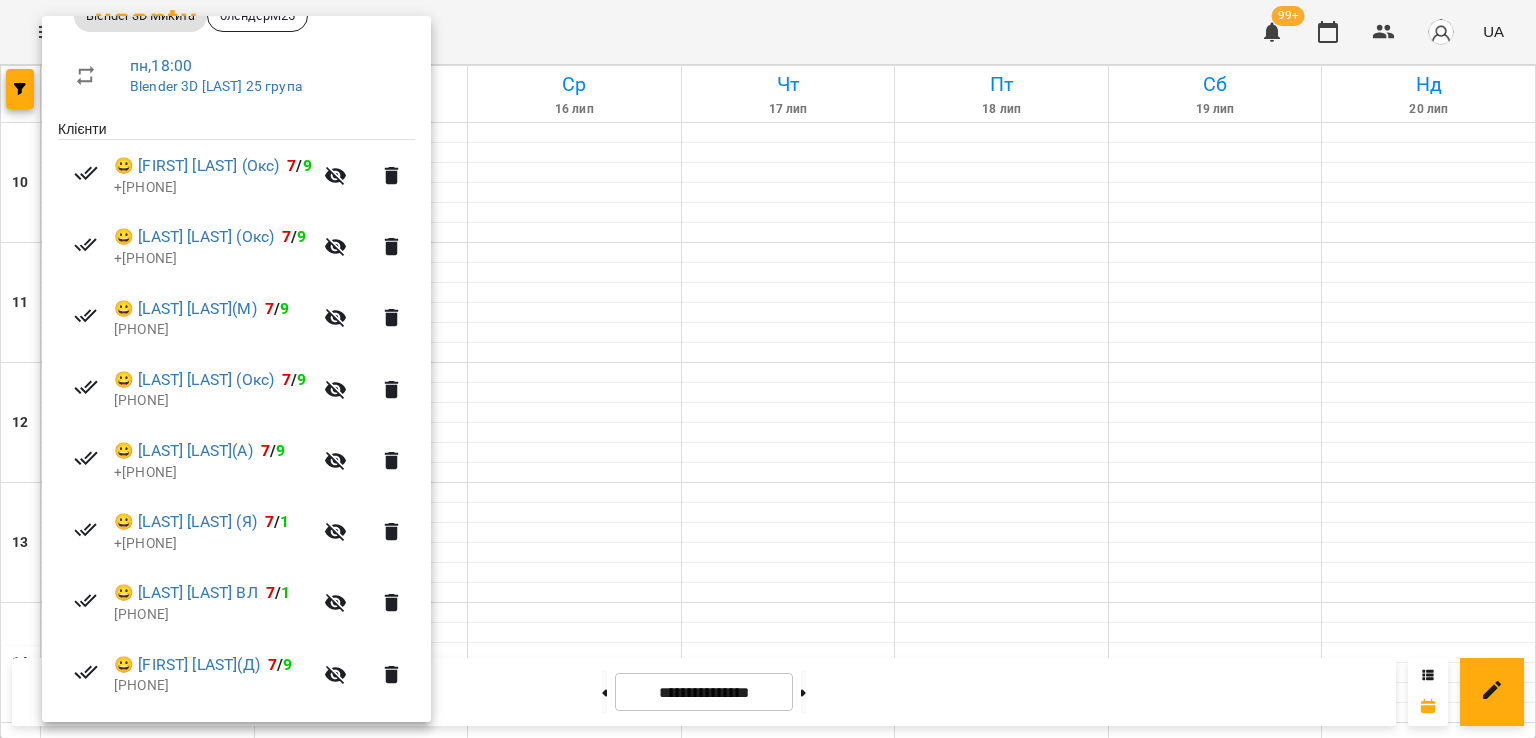 scroll, scrollTop: 527, scrollLeft: 0, axis: vertical 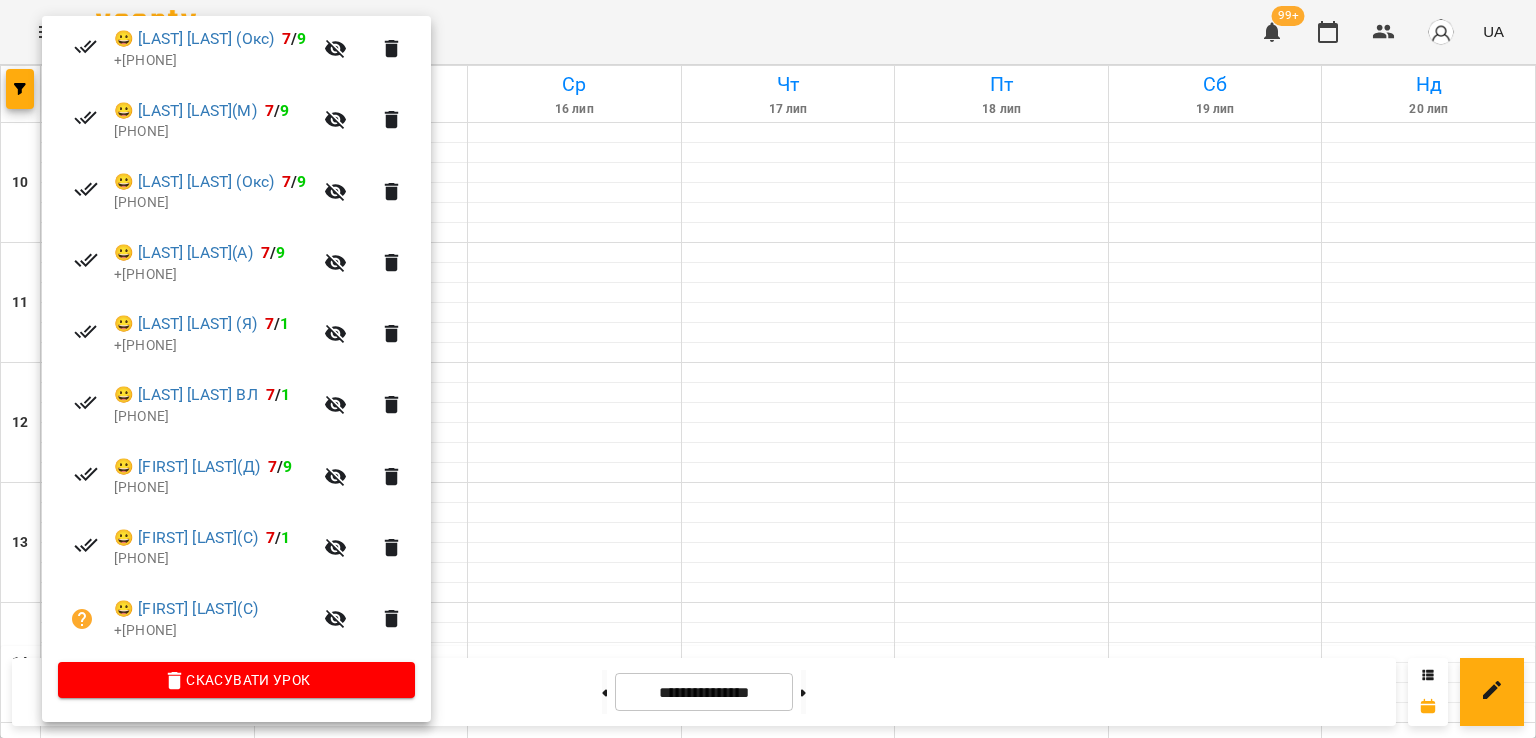 click at bounding box center (768, 369) 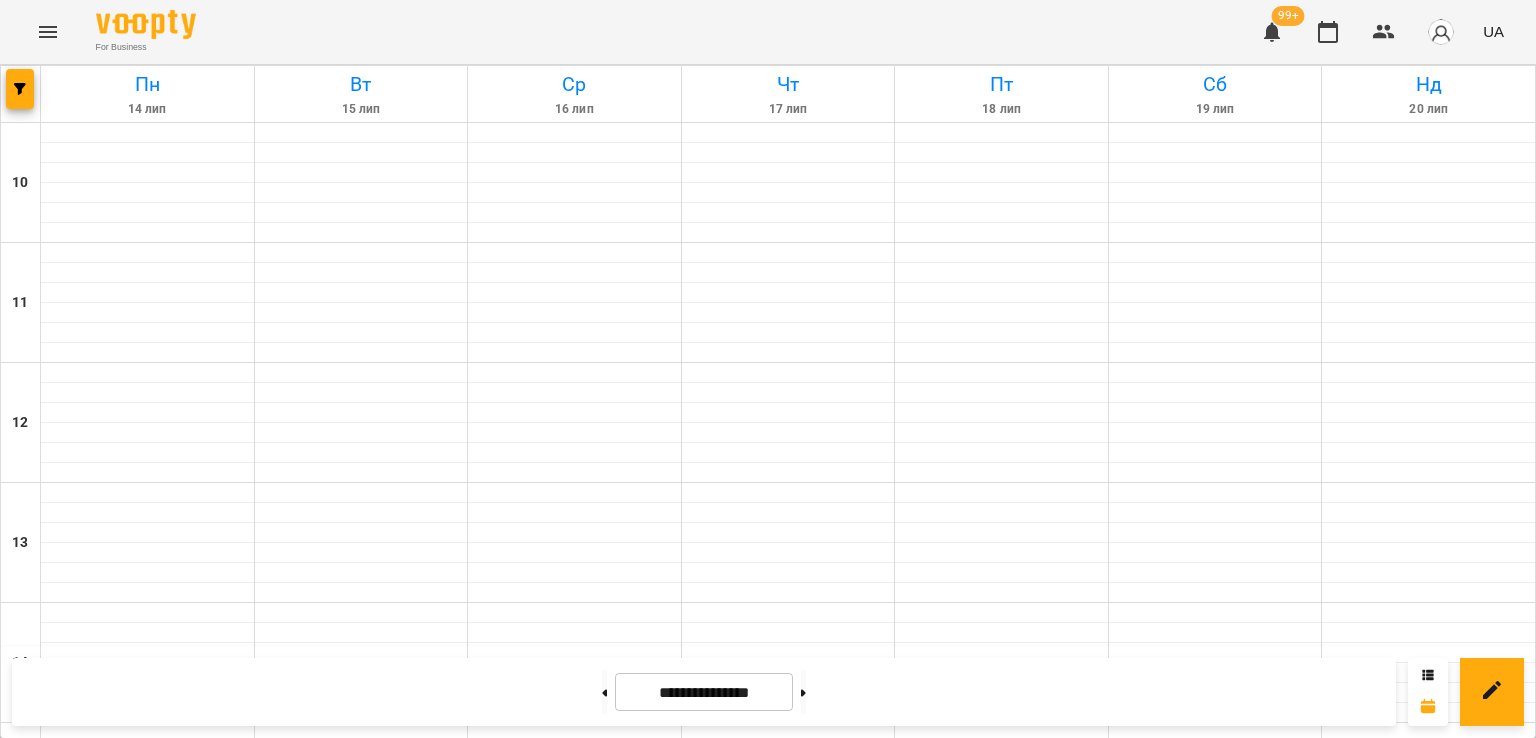 click on "10" at bounding box center (148, 1146) 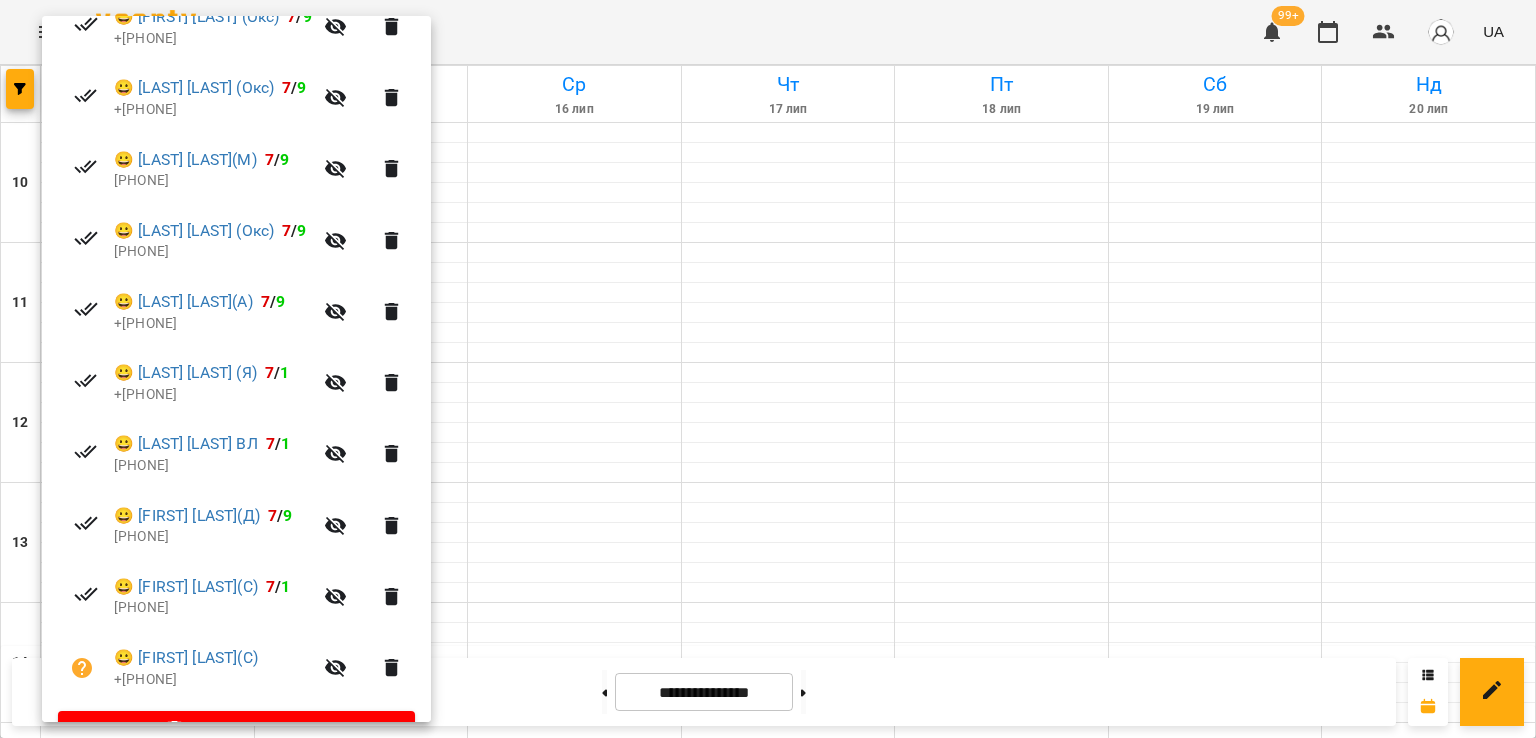 scroll, scrollTop: 527, scrollLeft: 0, axis: vertical 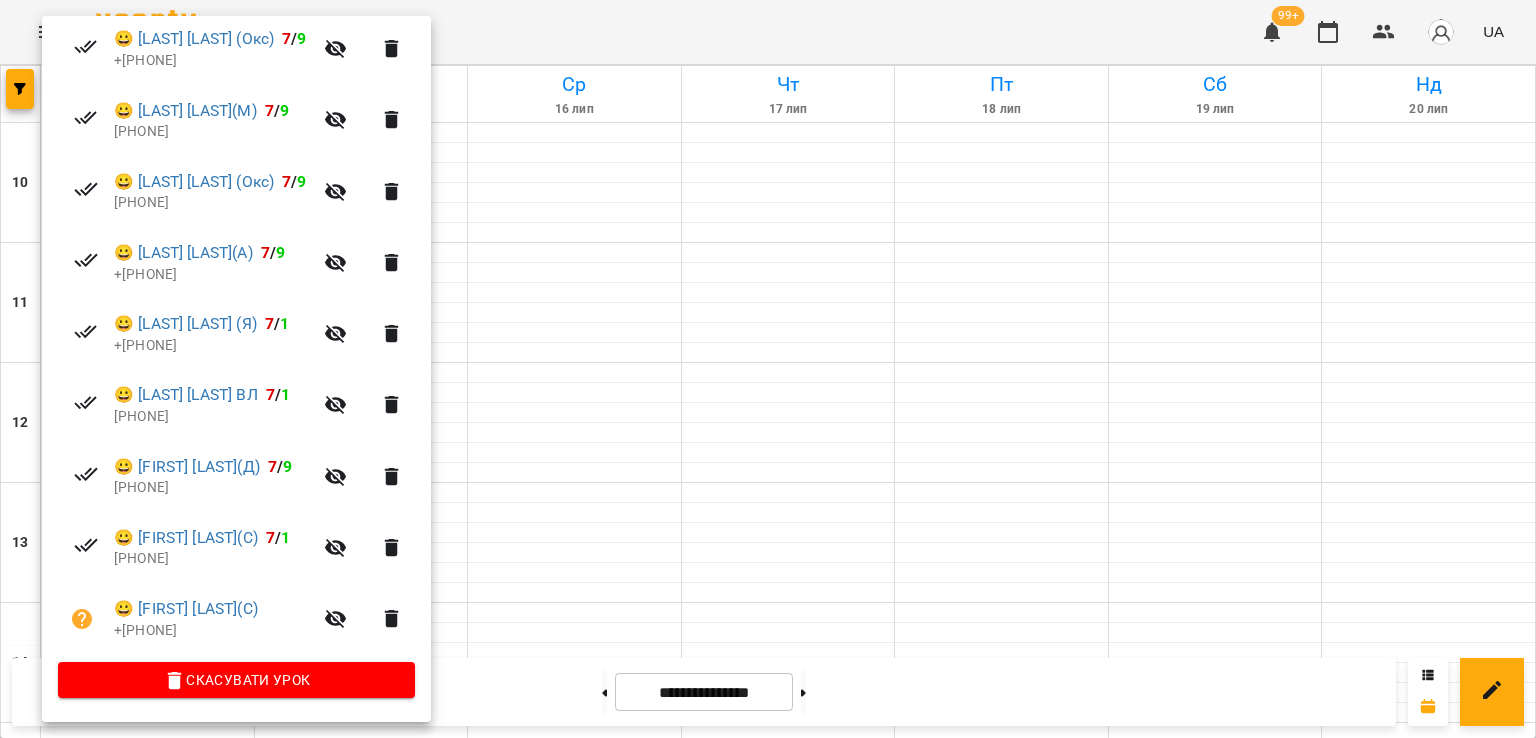 click at bounding box center (768, 369) 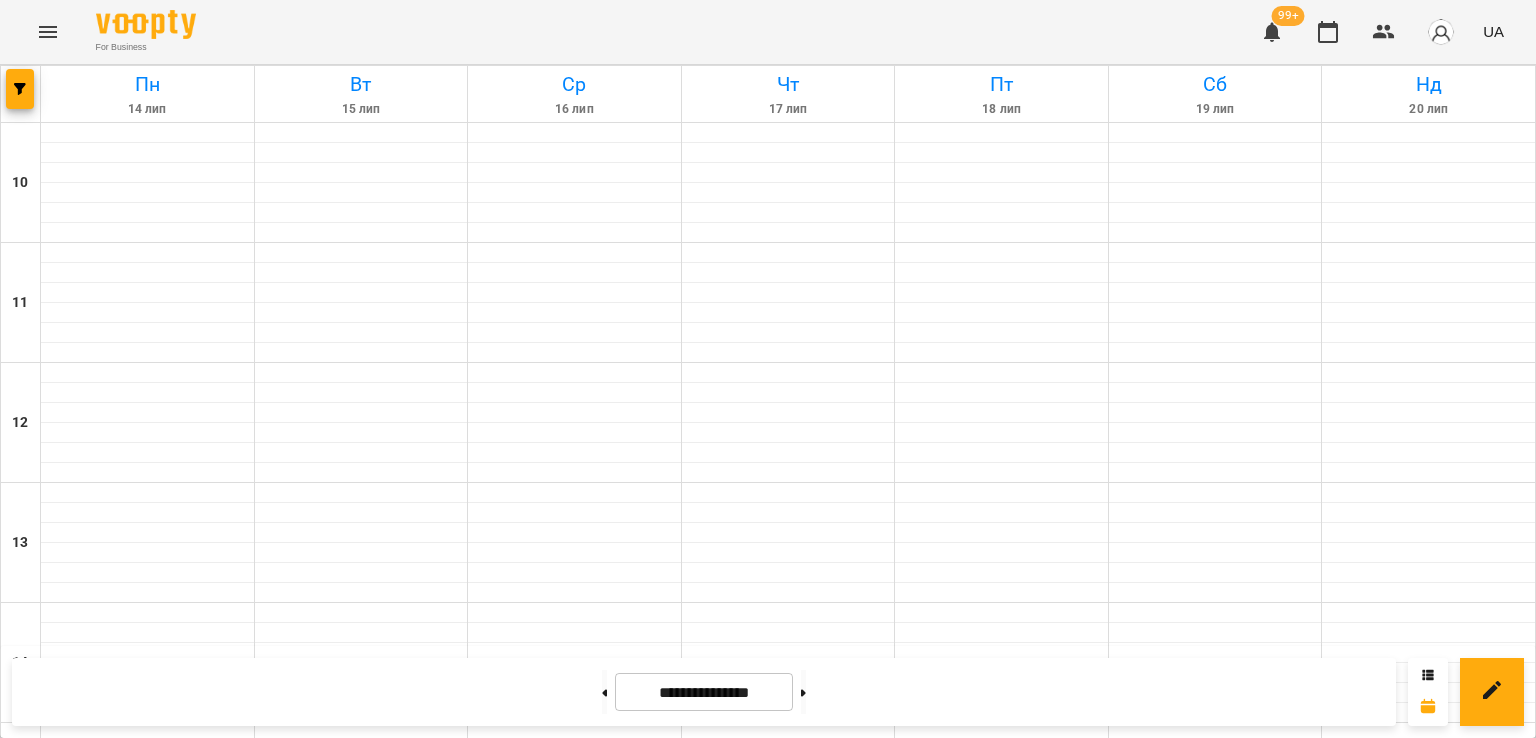 click on "10" at bounding box center [148, 1146] 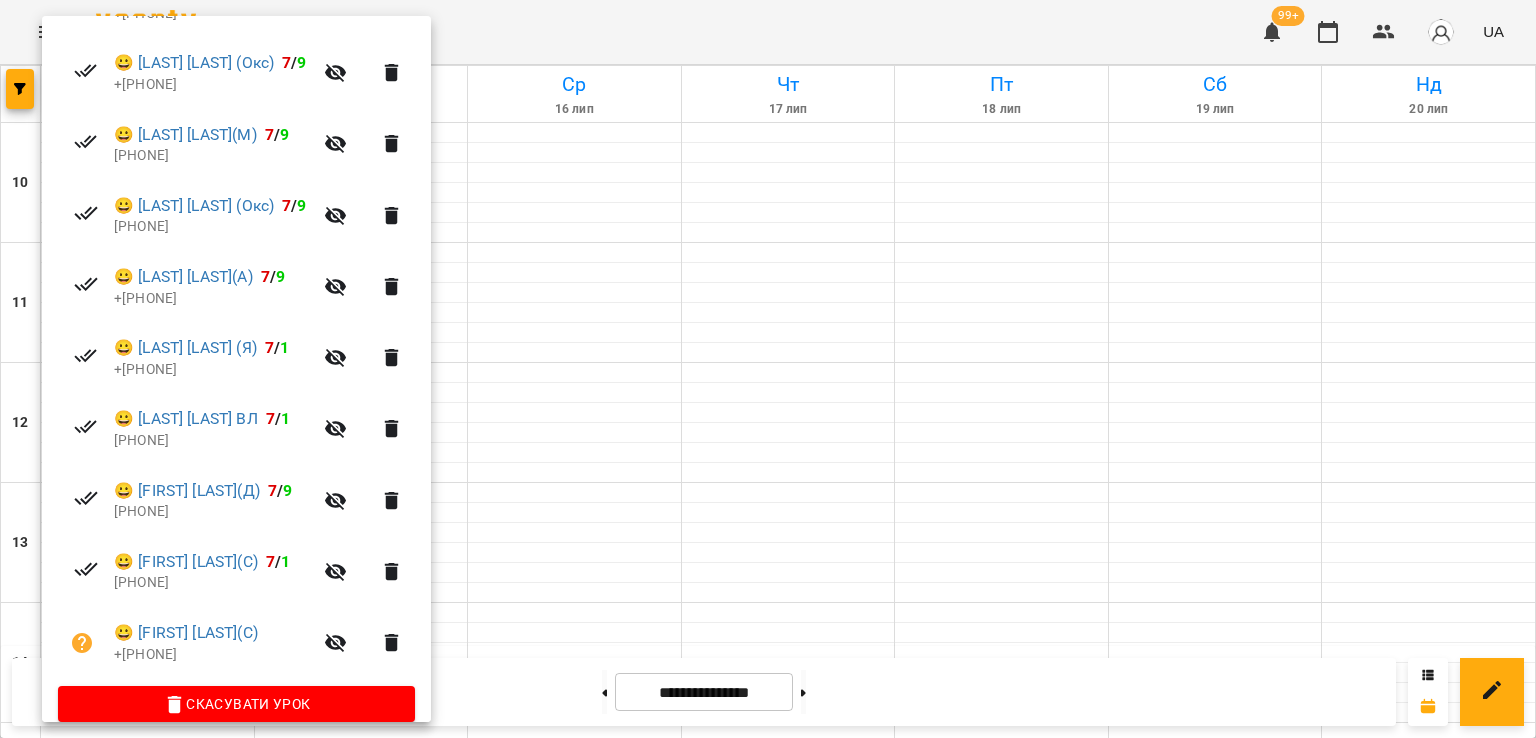 scroll, scrollTop: 527, scrollLeft: 0, axis: vertical 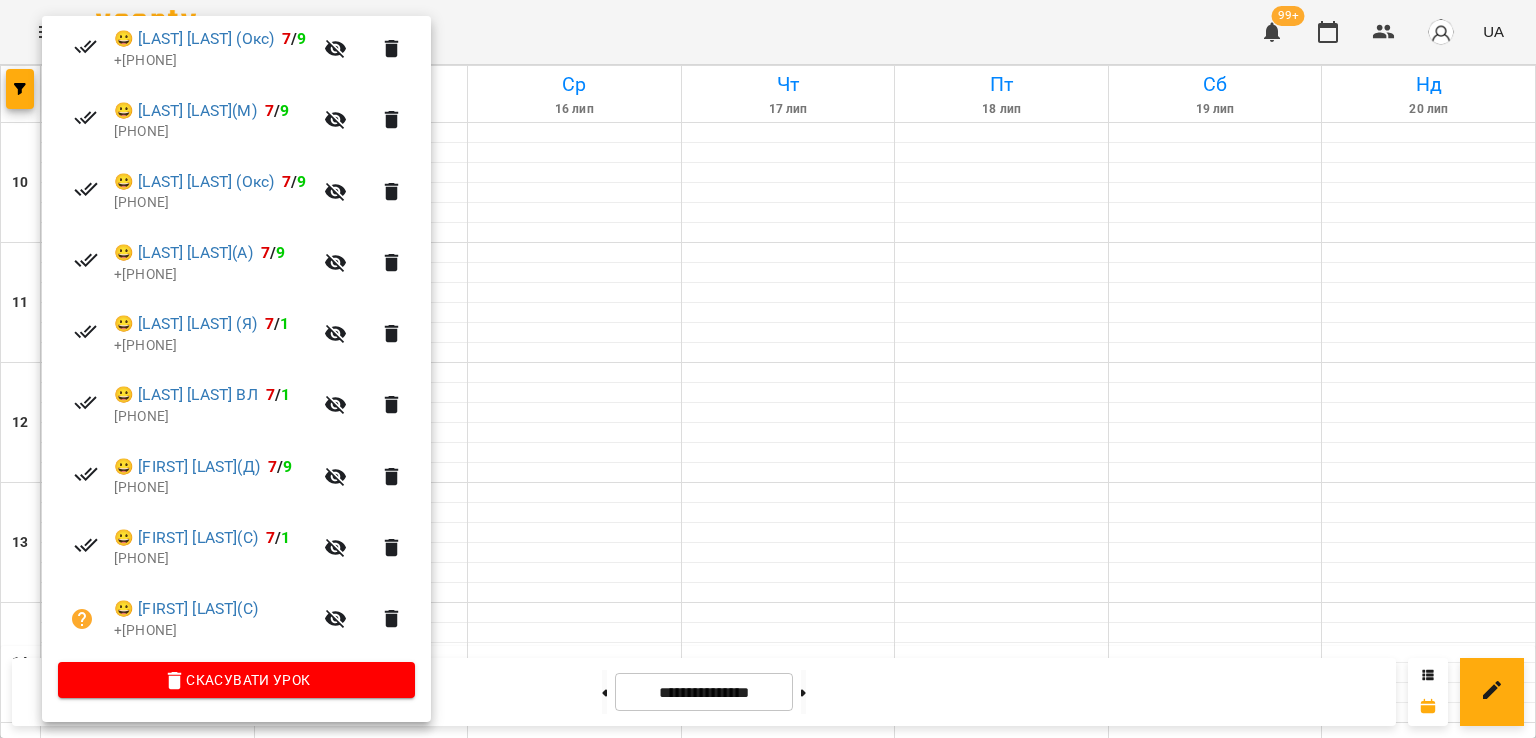 click on "[PHONE]" at bounding box center (213, 559) 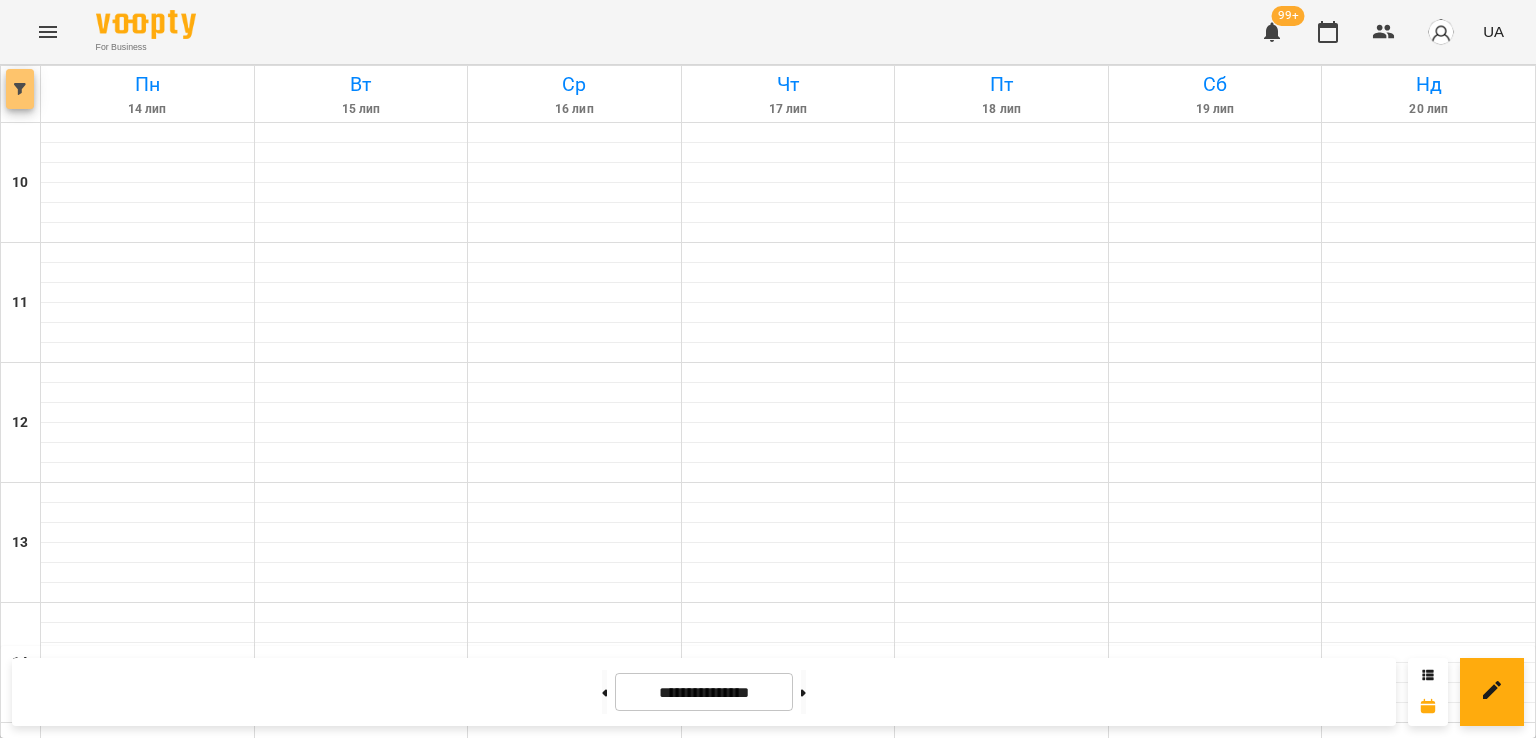 click 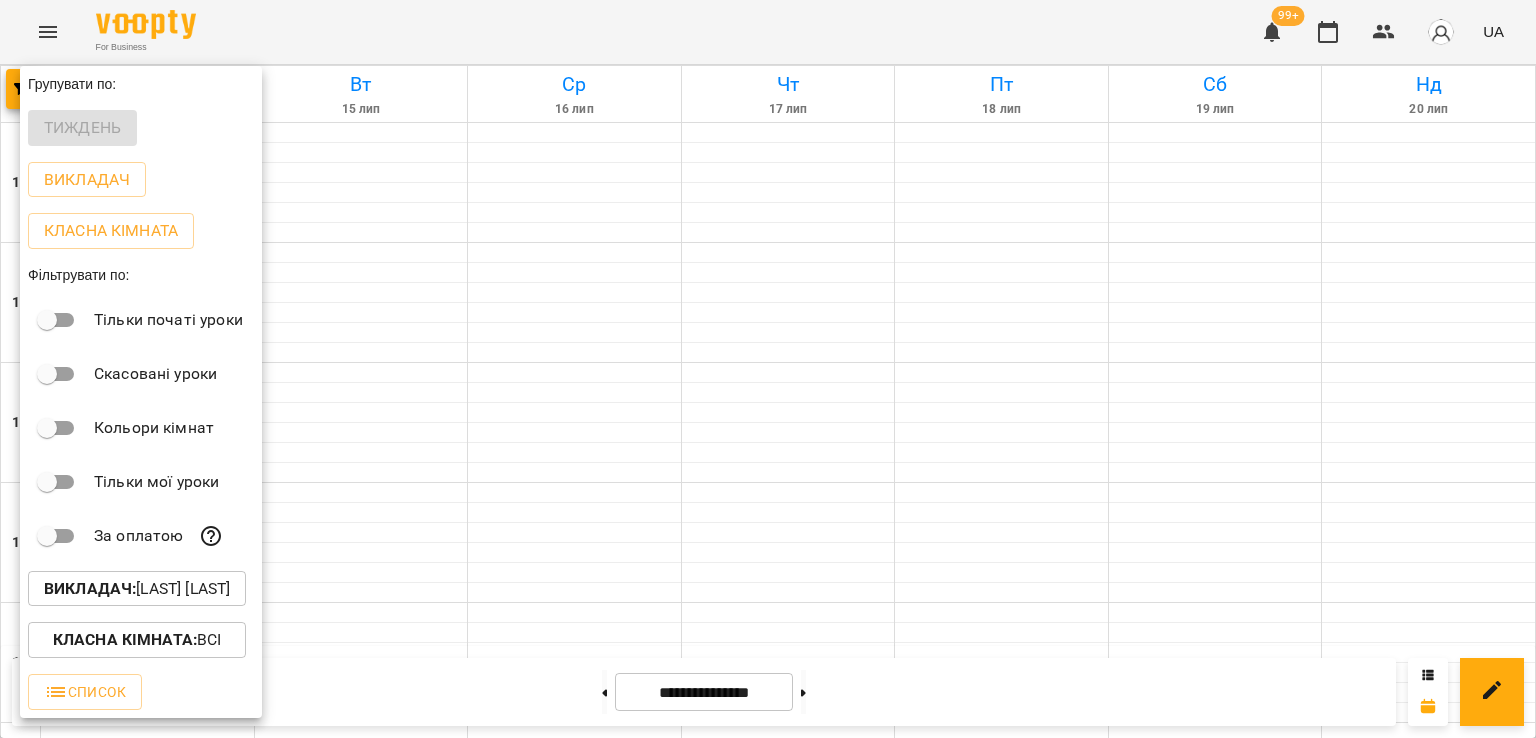 click on "Викладач :  [FIRST] [LAST]" at bounding box center [137, 589] 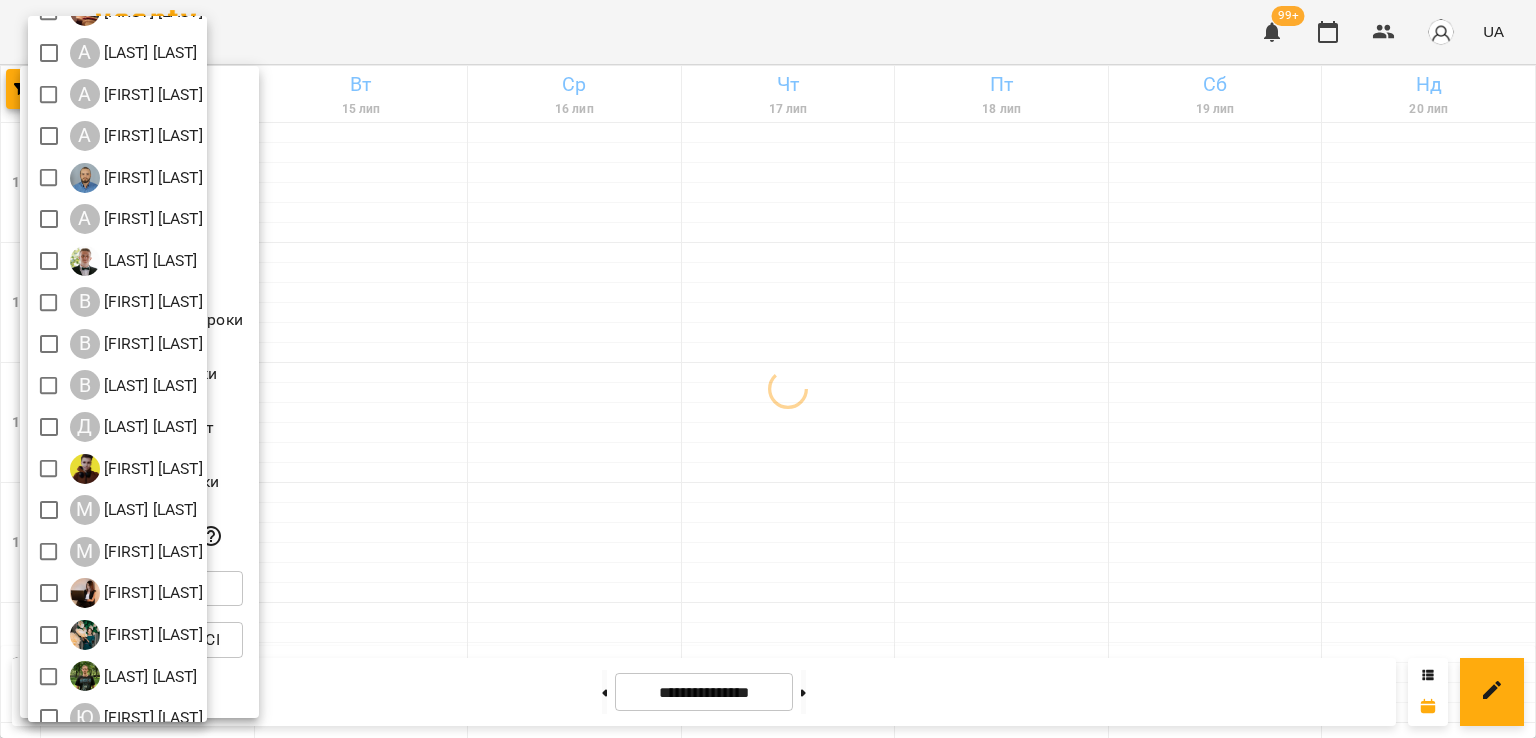 scroll, scrollTop: 129, scrollLeft: 0, axis: vertical 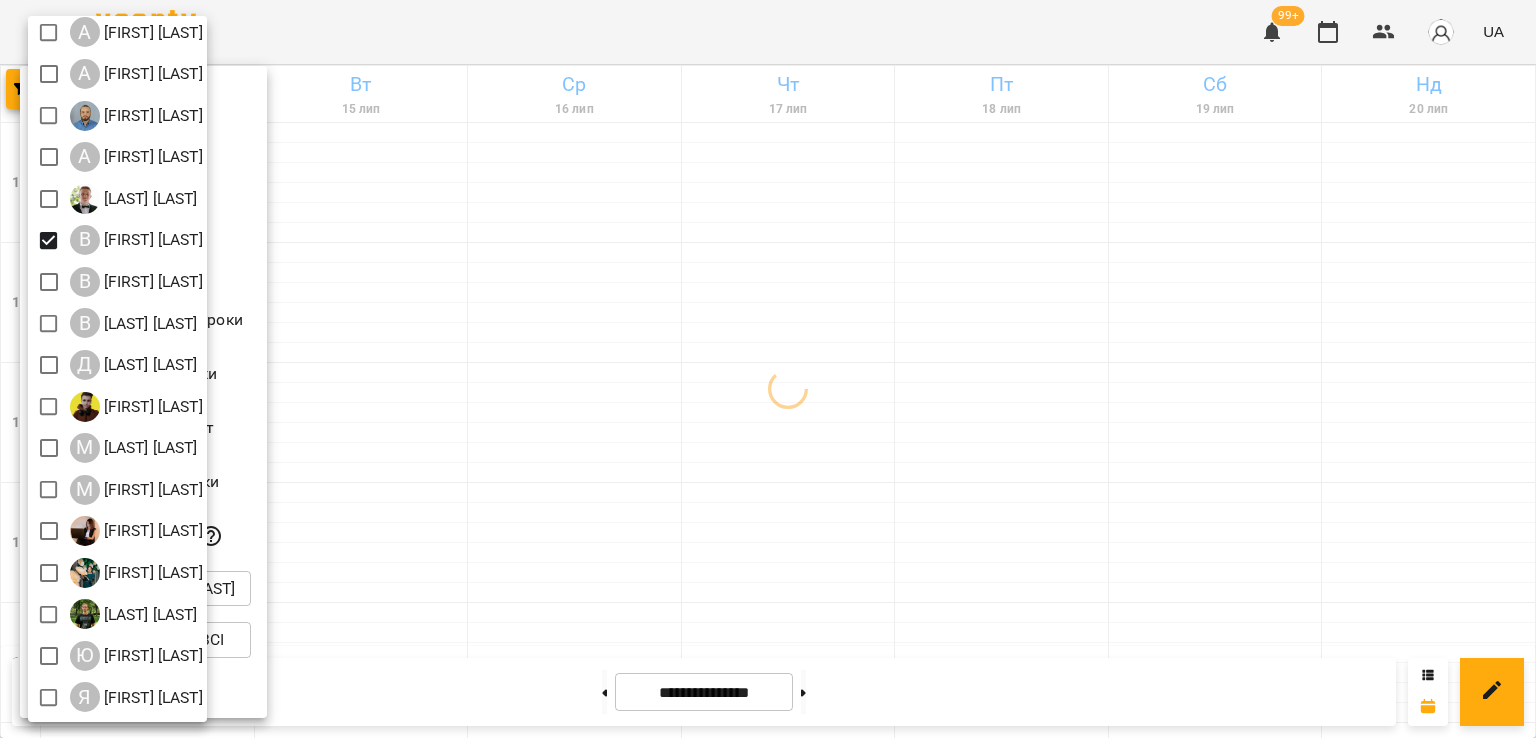 drag, startPoint x: 740, startPoint y: 427, endPoint x: 863, endPoint y: 469, distance: 129.97307 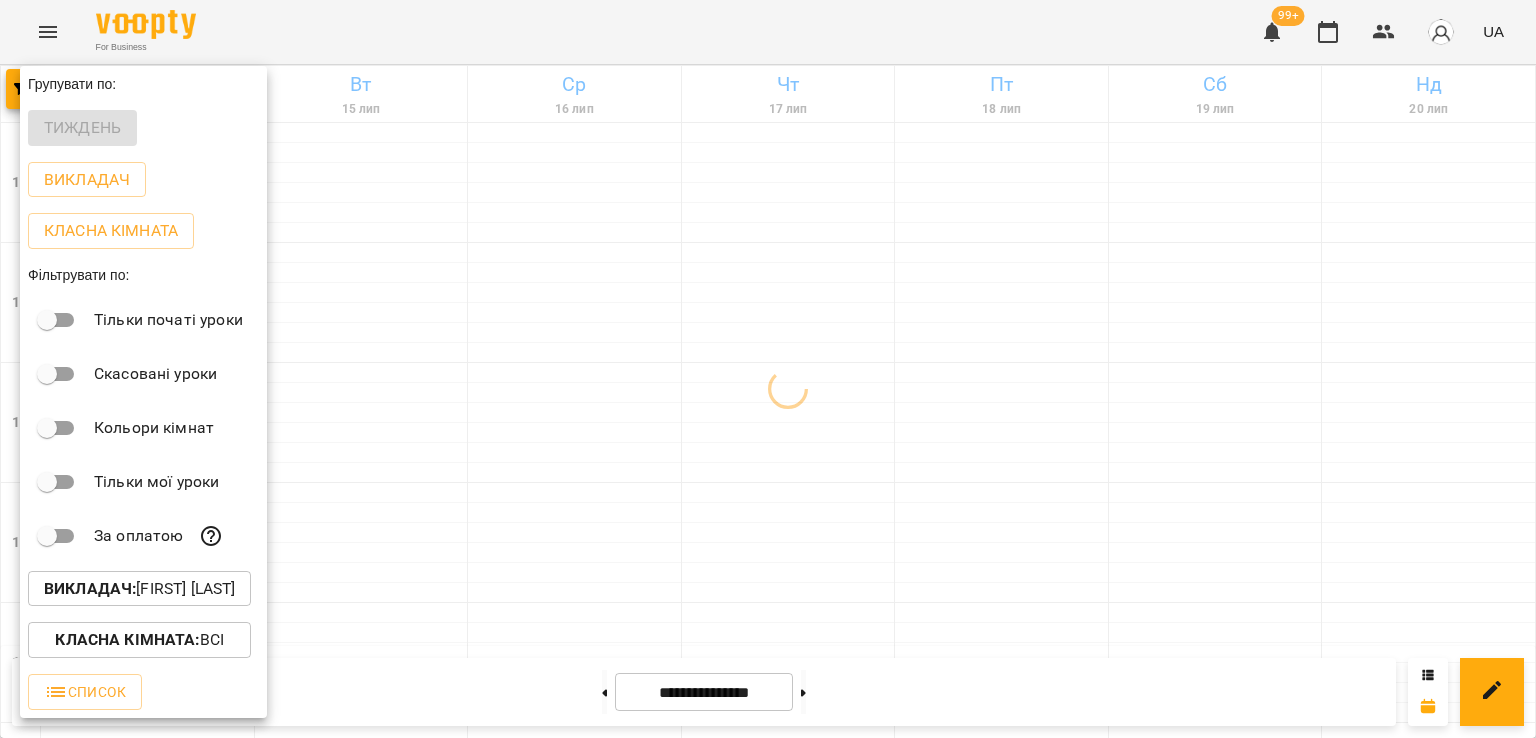 click at bounding box center (768, 369) 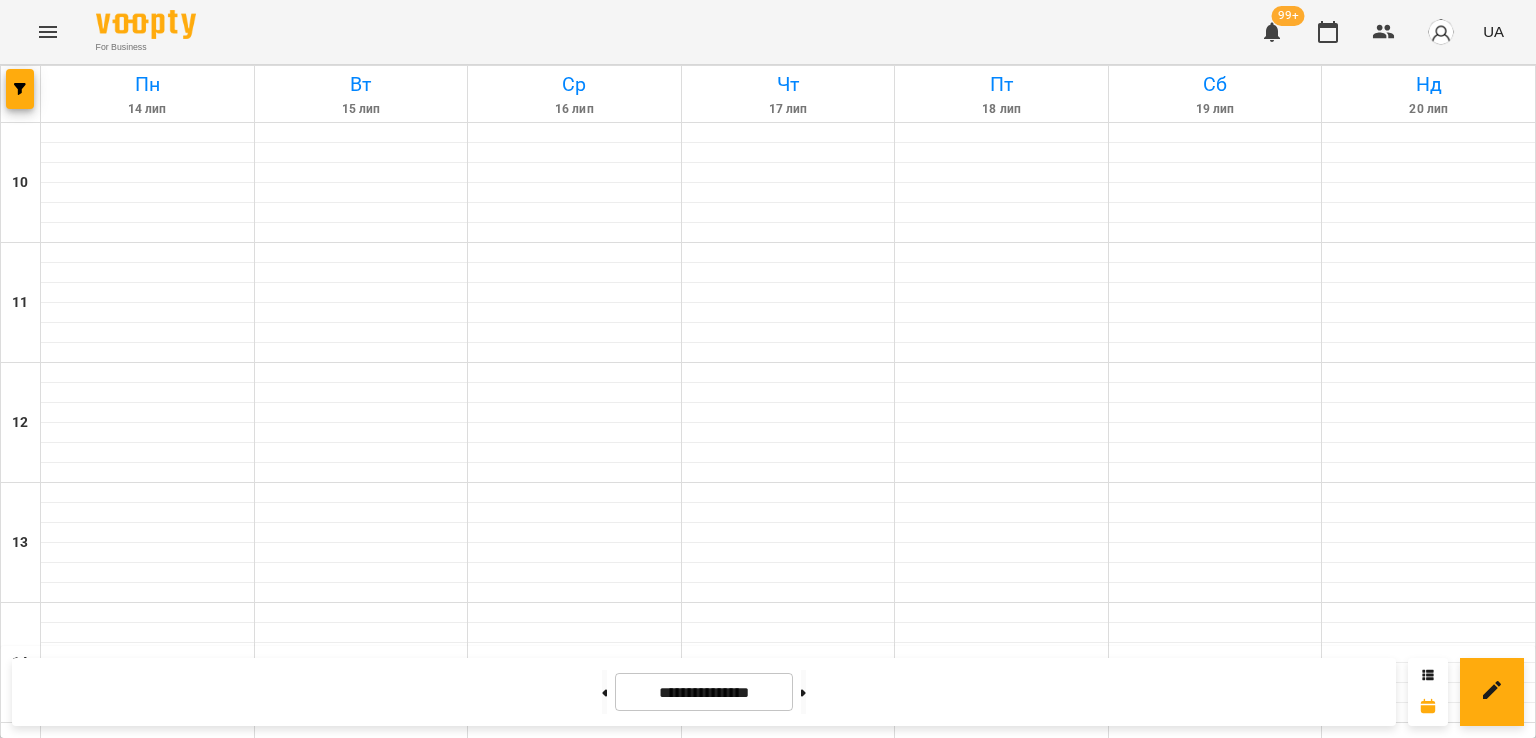 scroll, scrollTop: 735, scrollLeft: 0, axis: vertical 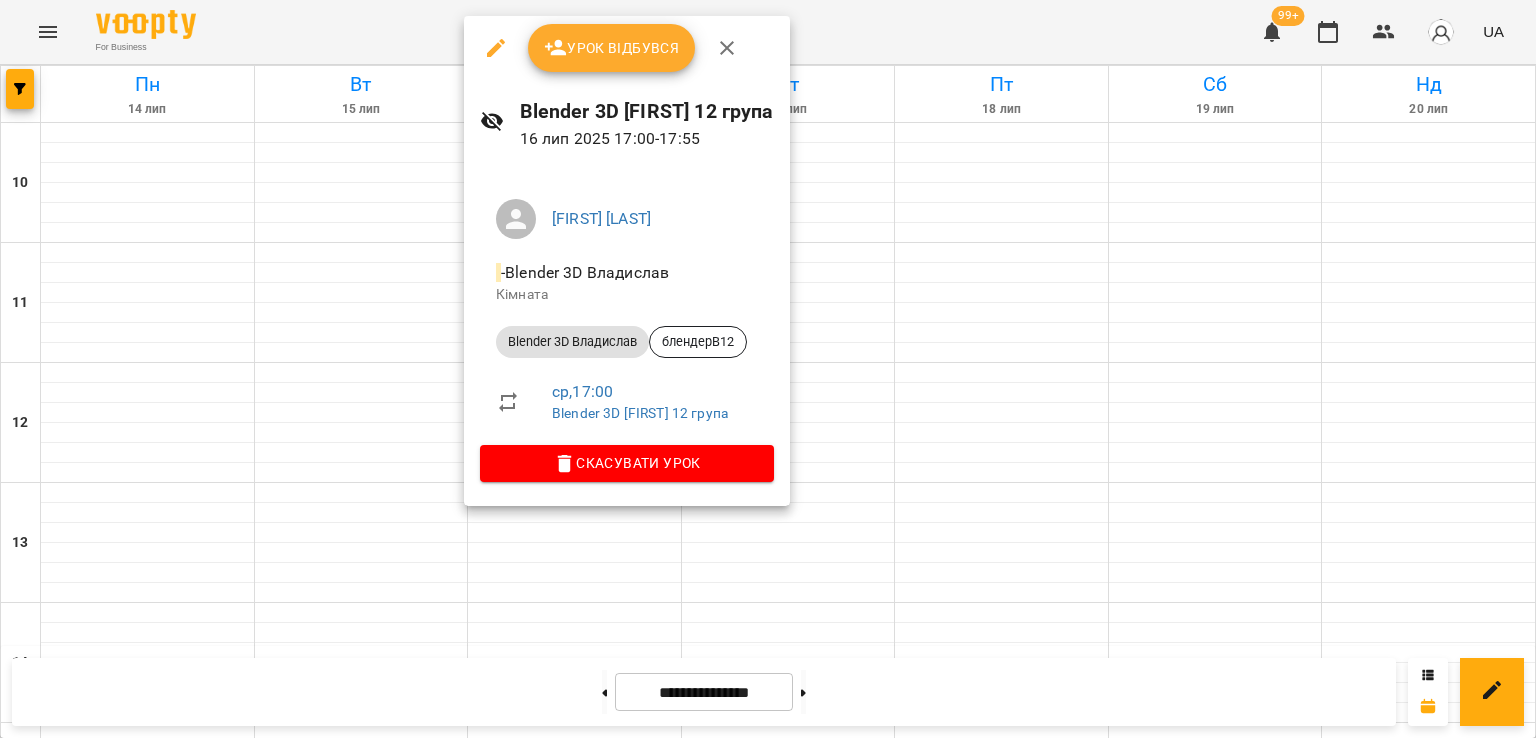 click at bounding box center [768, 369] 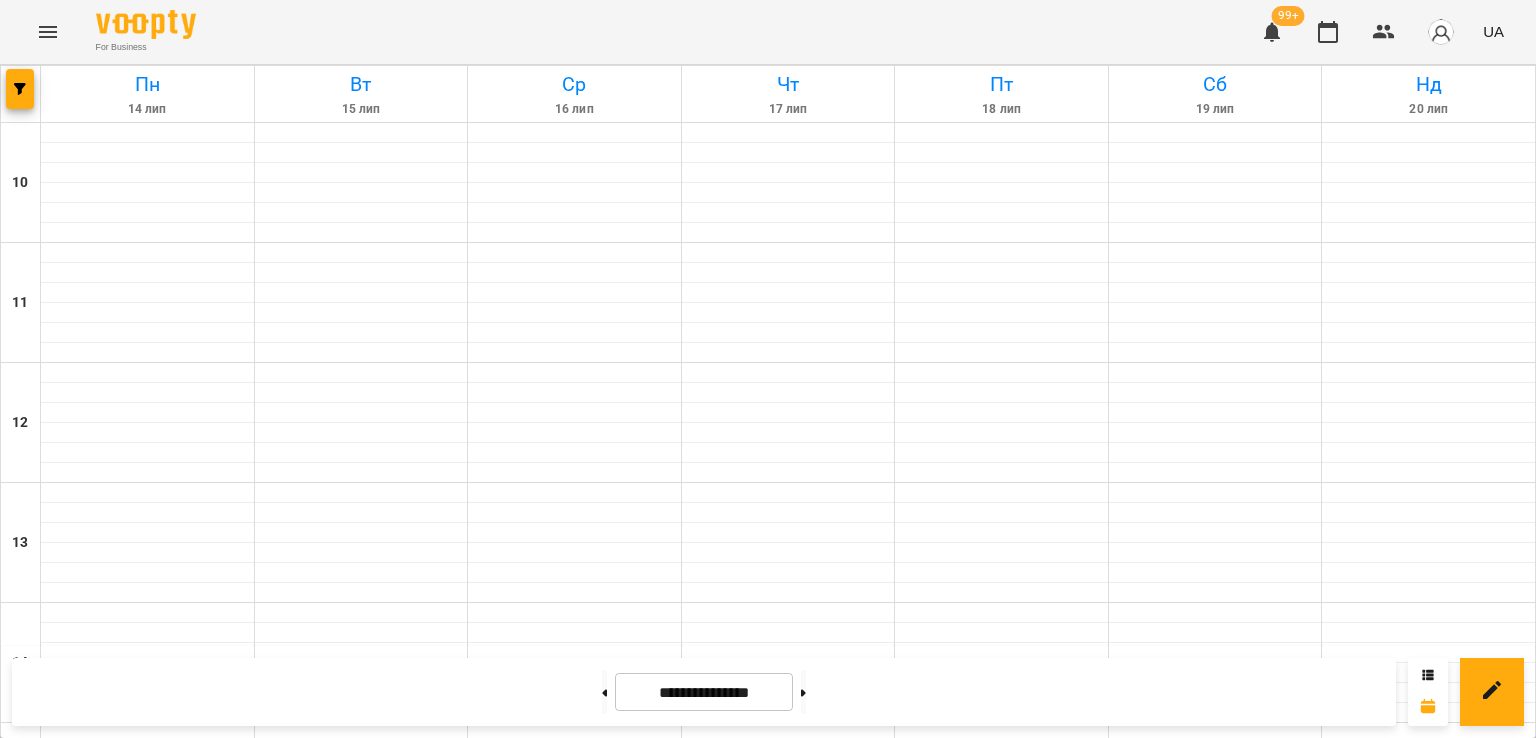 scroll, scrollTop: 1035, scrollLeft: 0, axis: vertical 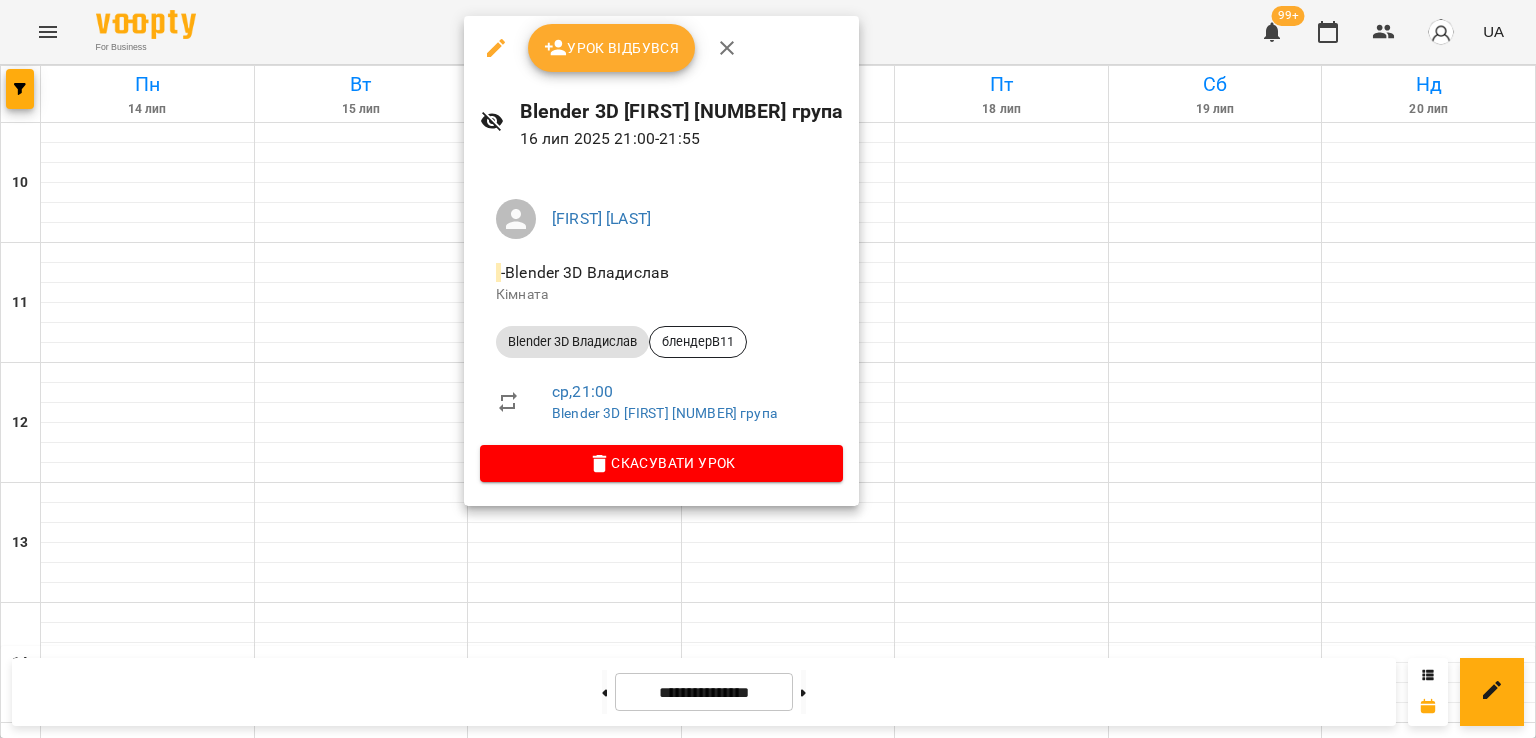 click at bounding box center (768, 369) 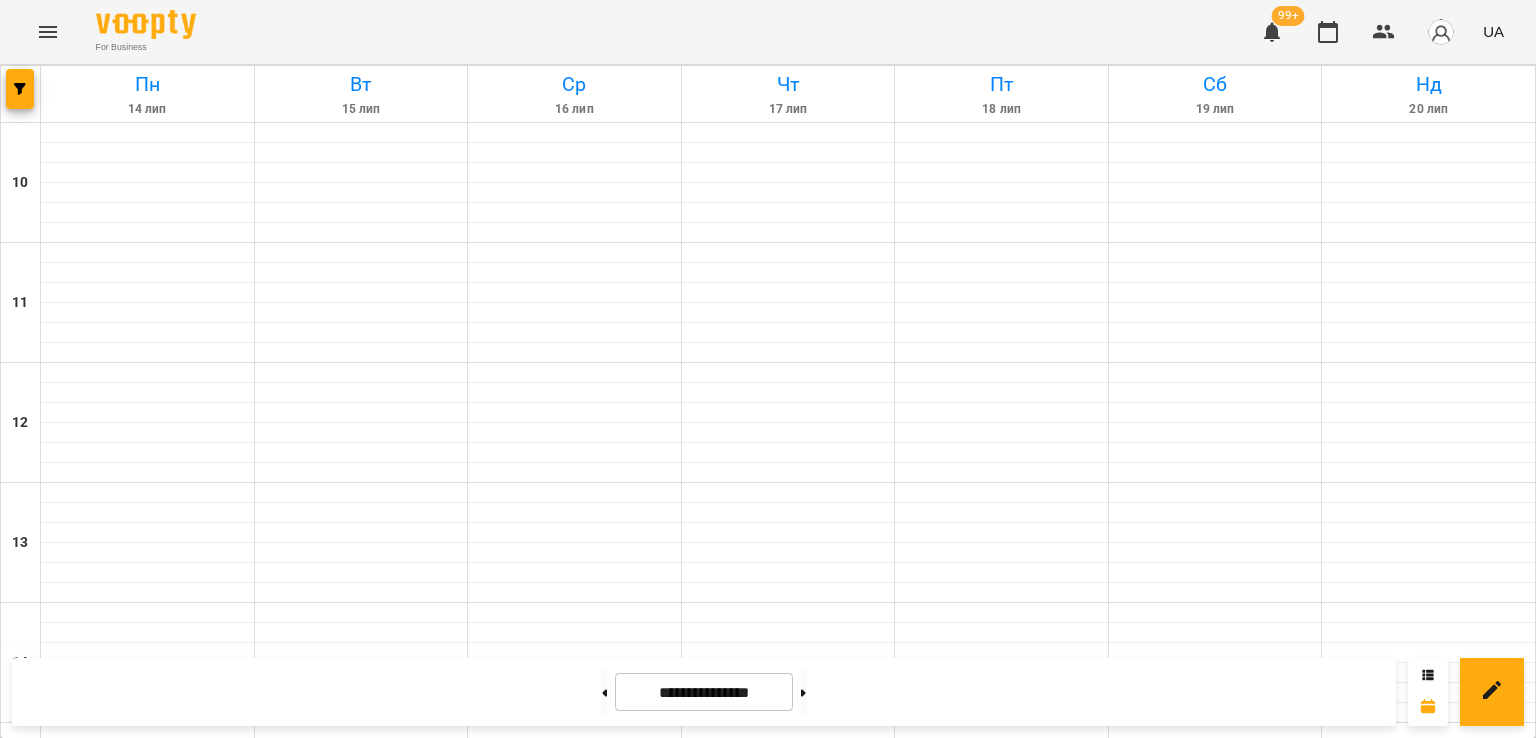 scroll, scrollTop: 1035, scrollLeft: 0, axis: vertical 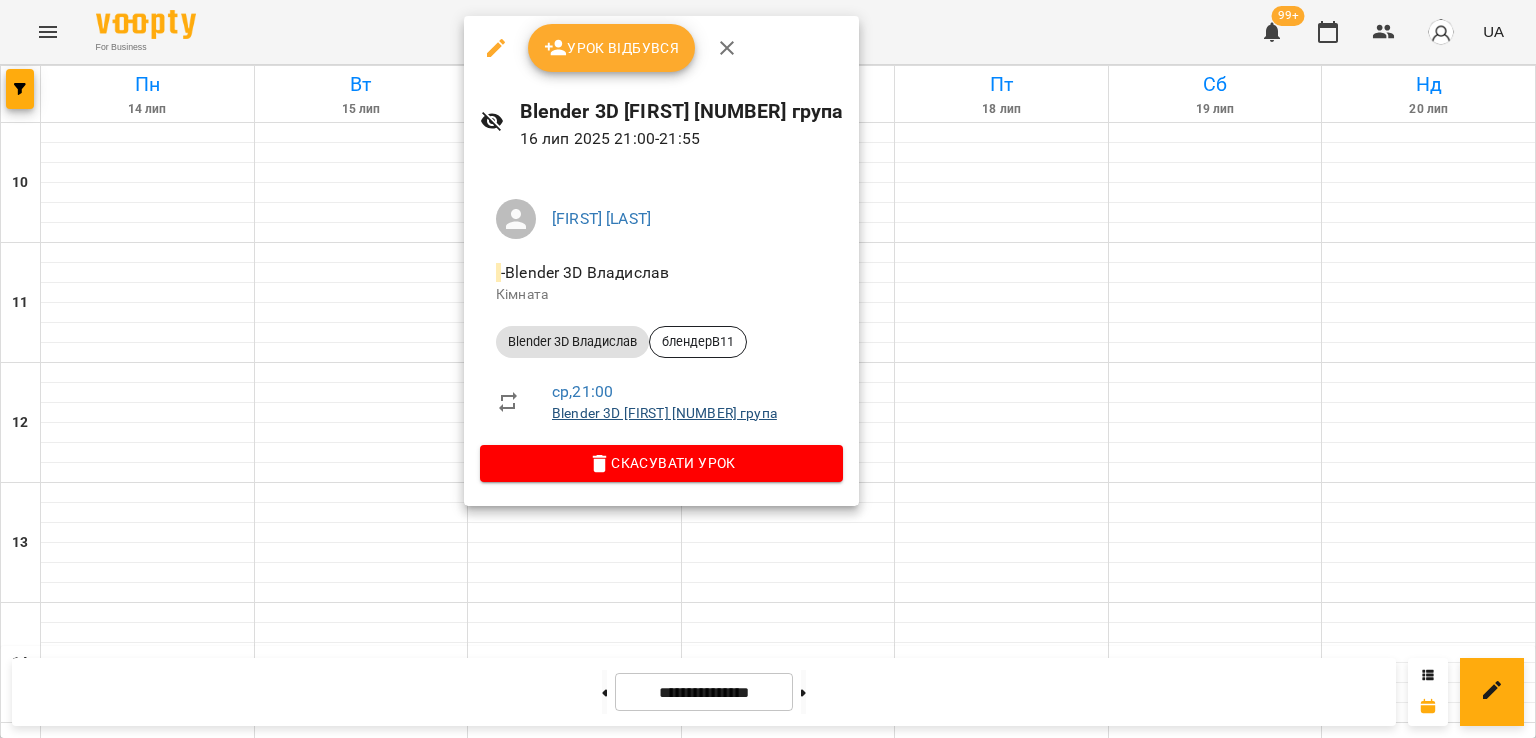 click on "Blender 3D [FIRST] [NUMBER] група" at bounding box center (664, 413) 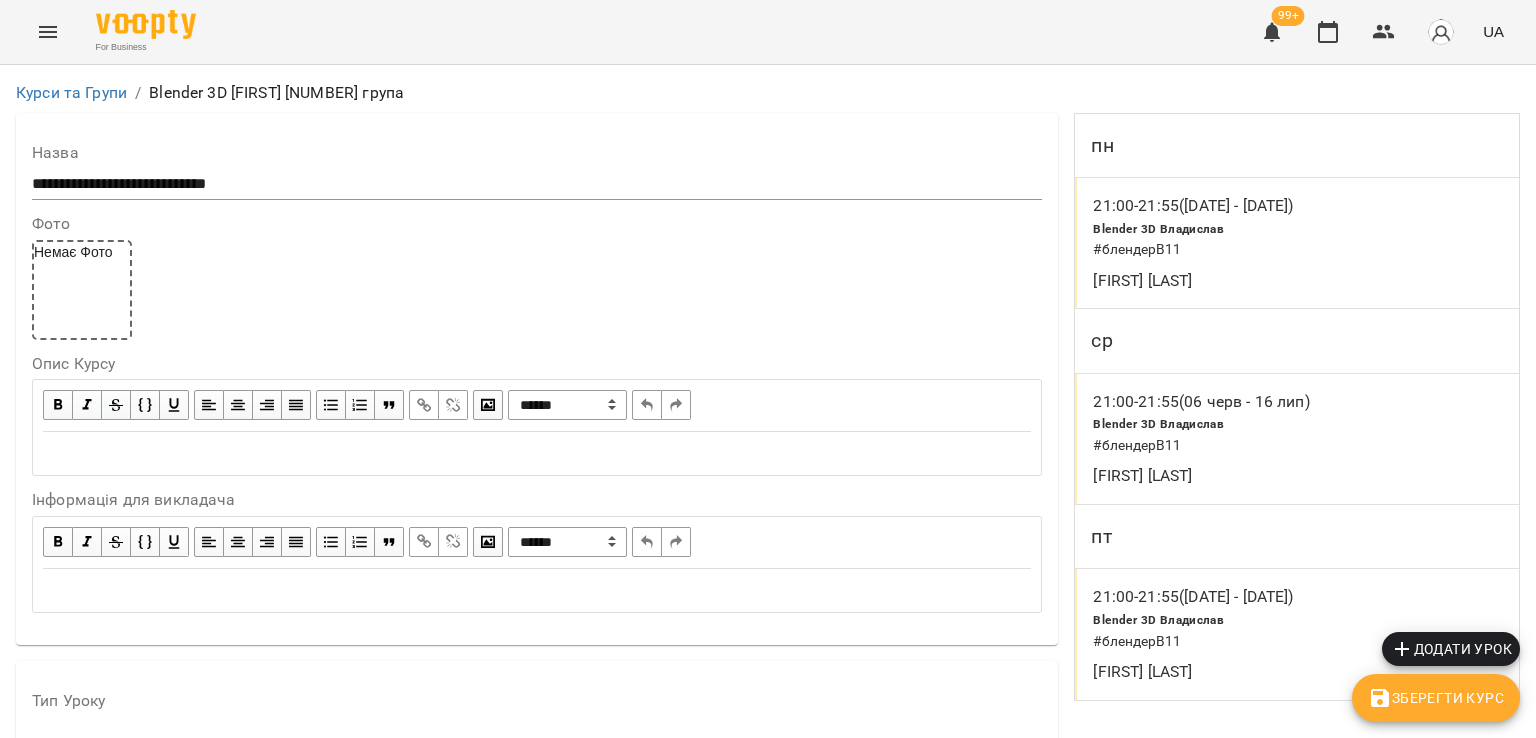 scroll, scrollTop: 900, scrollLeft: 0, axis: vertical 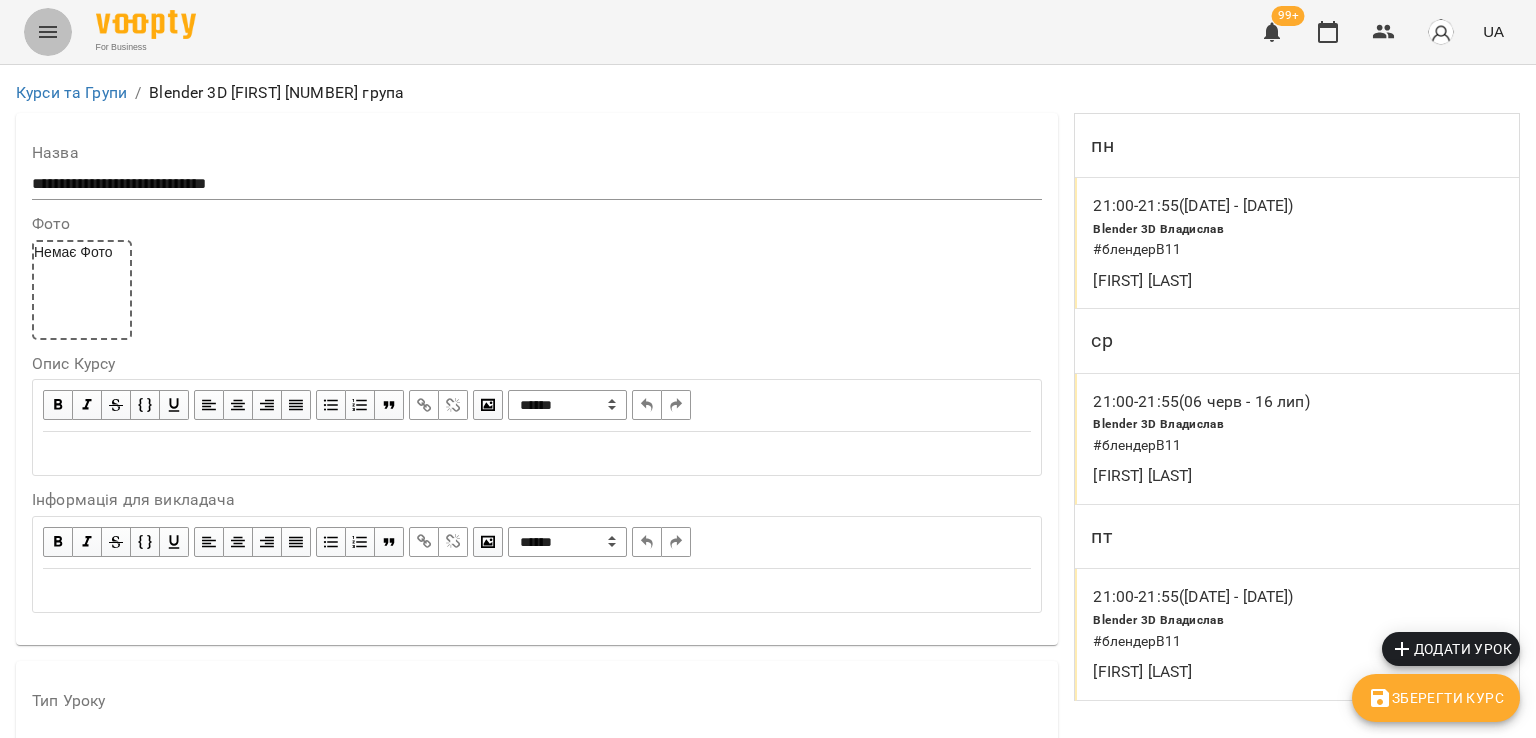click at bounding box center (48, 32) 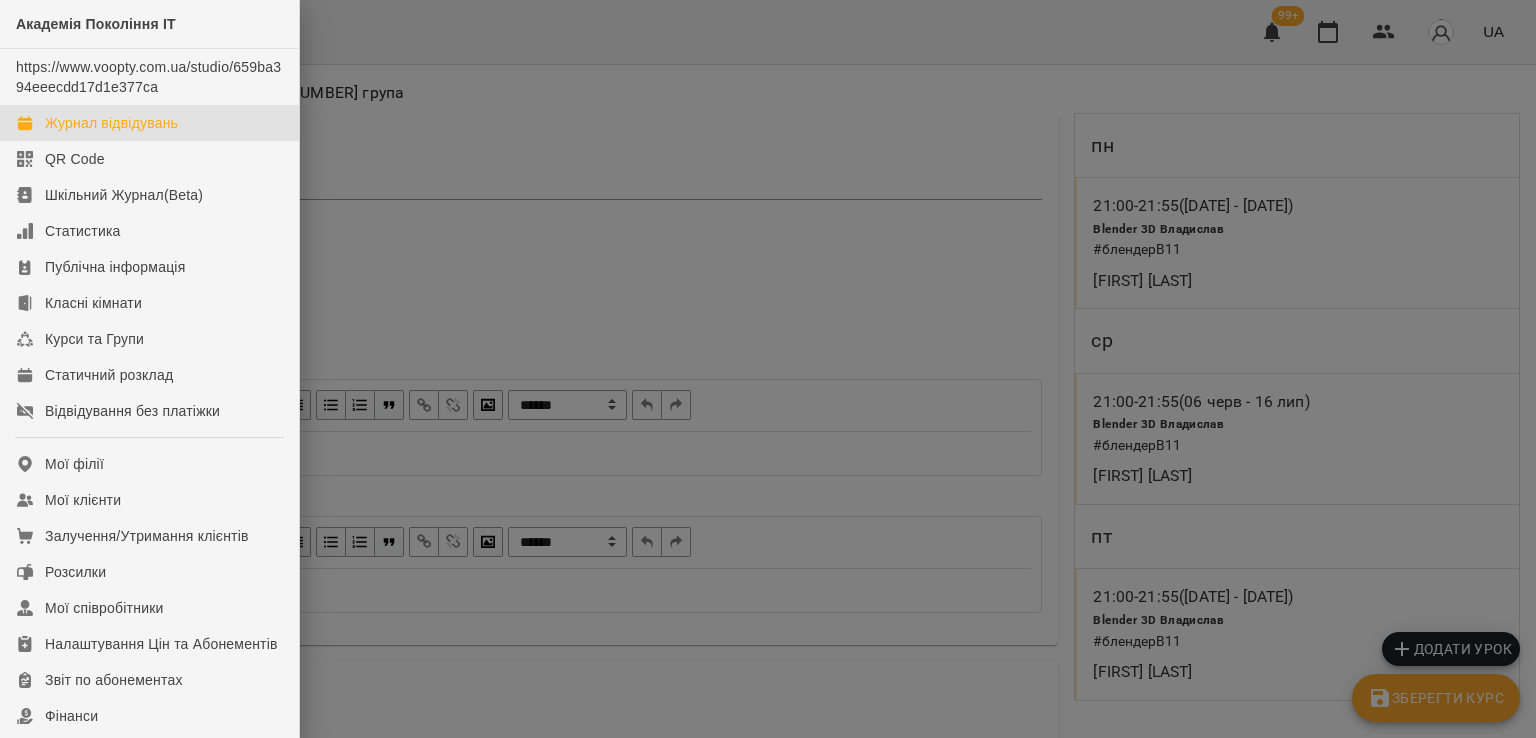 click on "Журнал відвідувань" at bounding box center (111, 123) 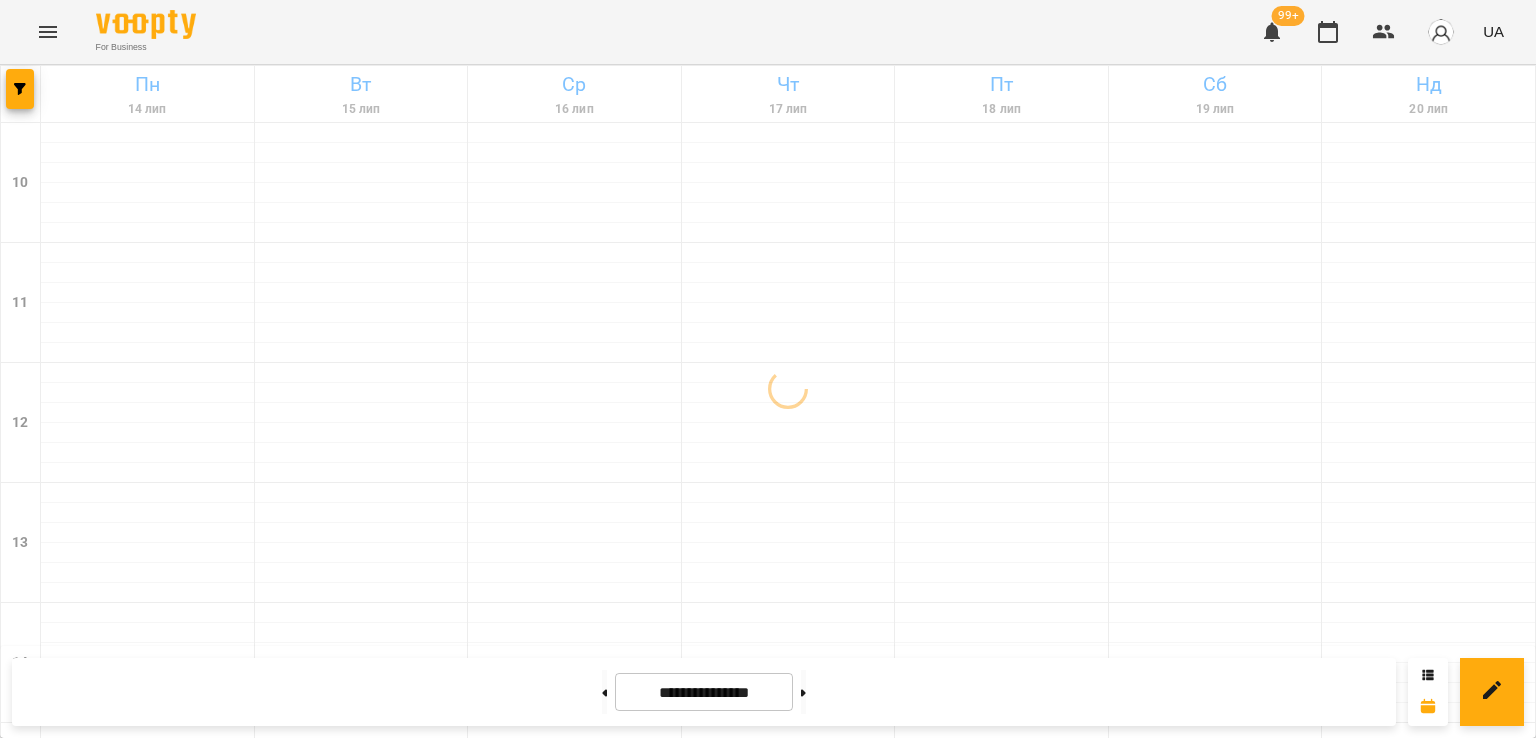 scroll, scrollTop: 900, scrollLeft: 0, axis: vertical 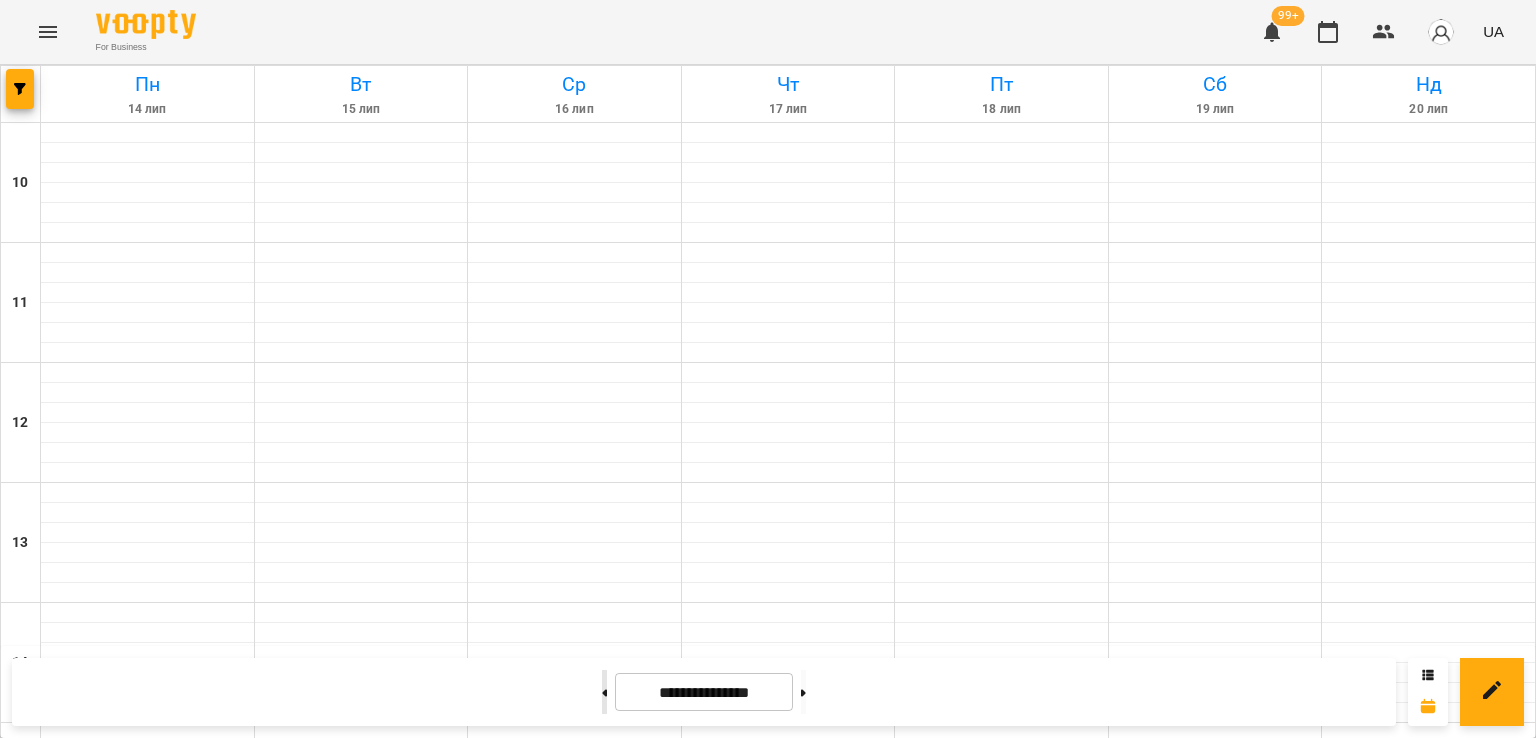 click 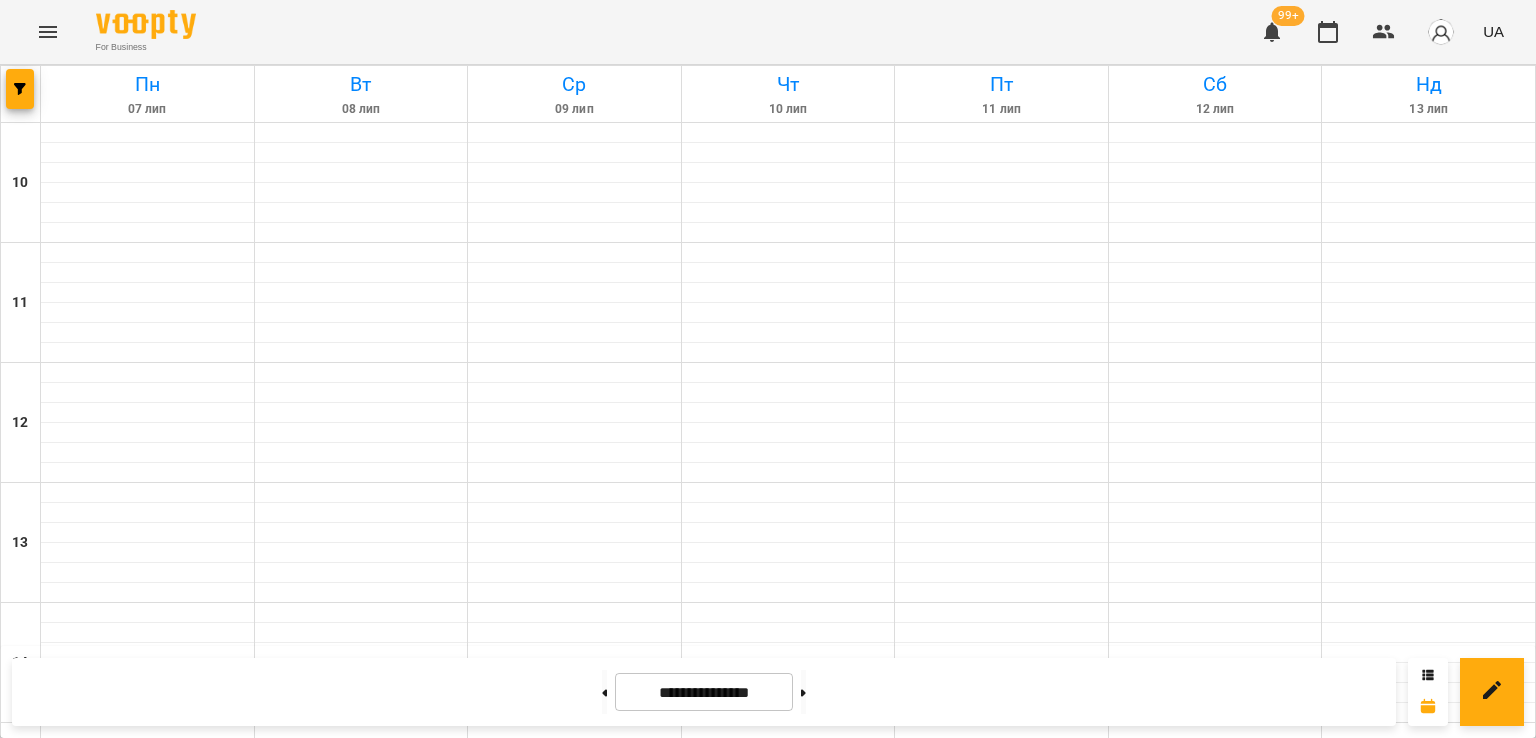scroll, scrollTop: 1035, scrollLeft: 0, axis: vertical 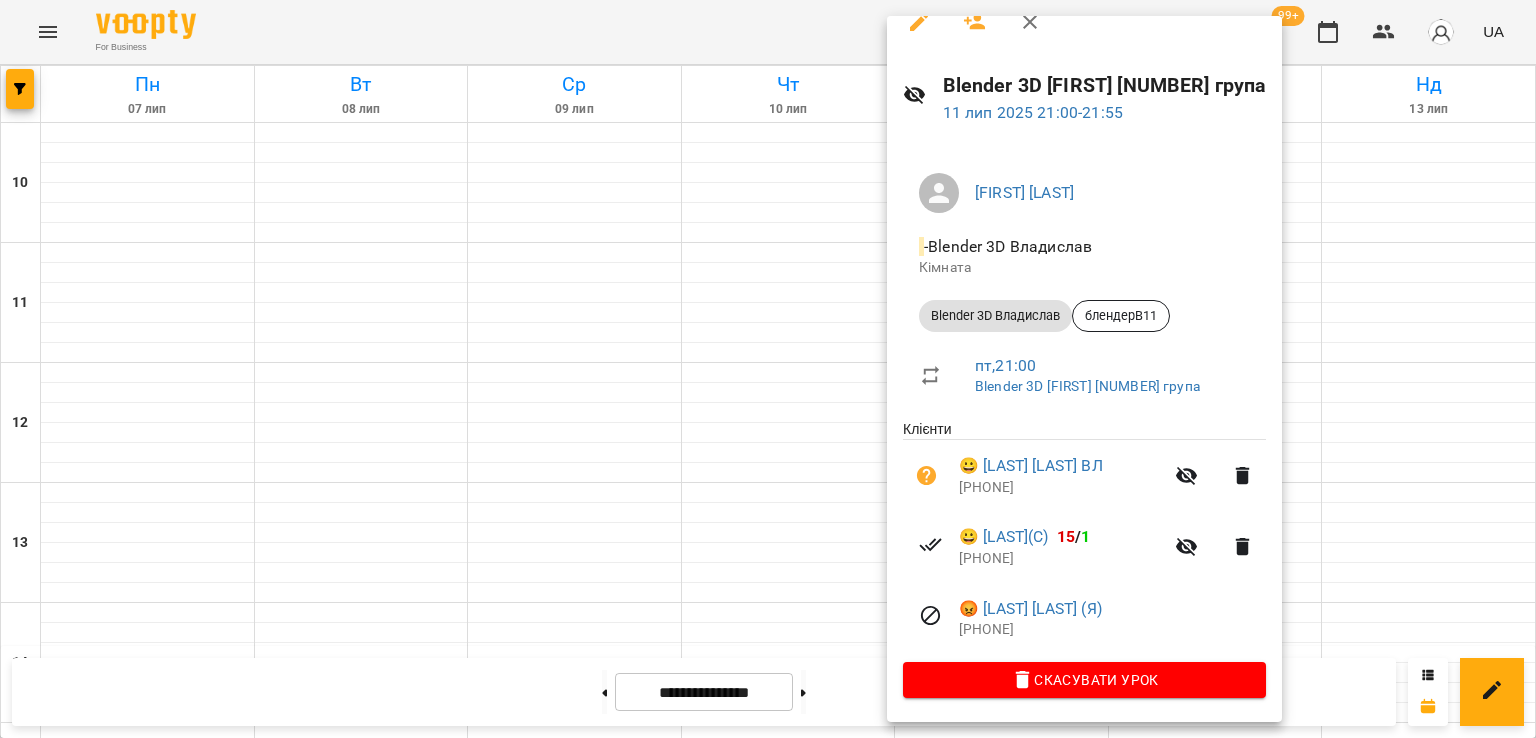 click at bounding box center (768, 369) 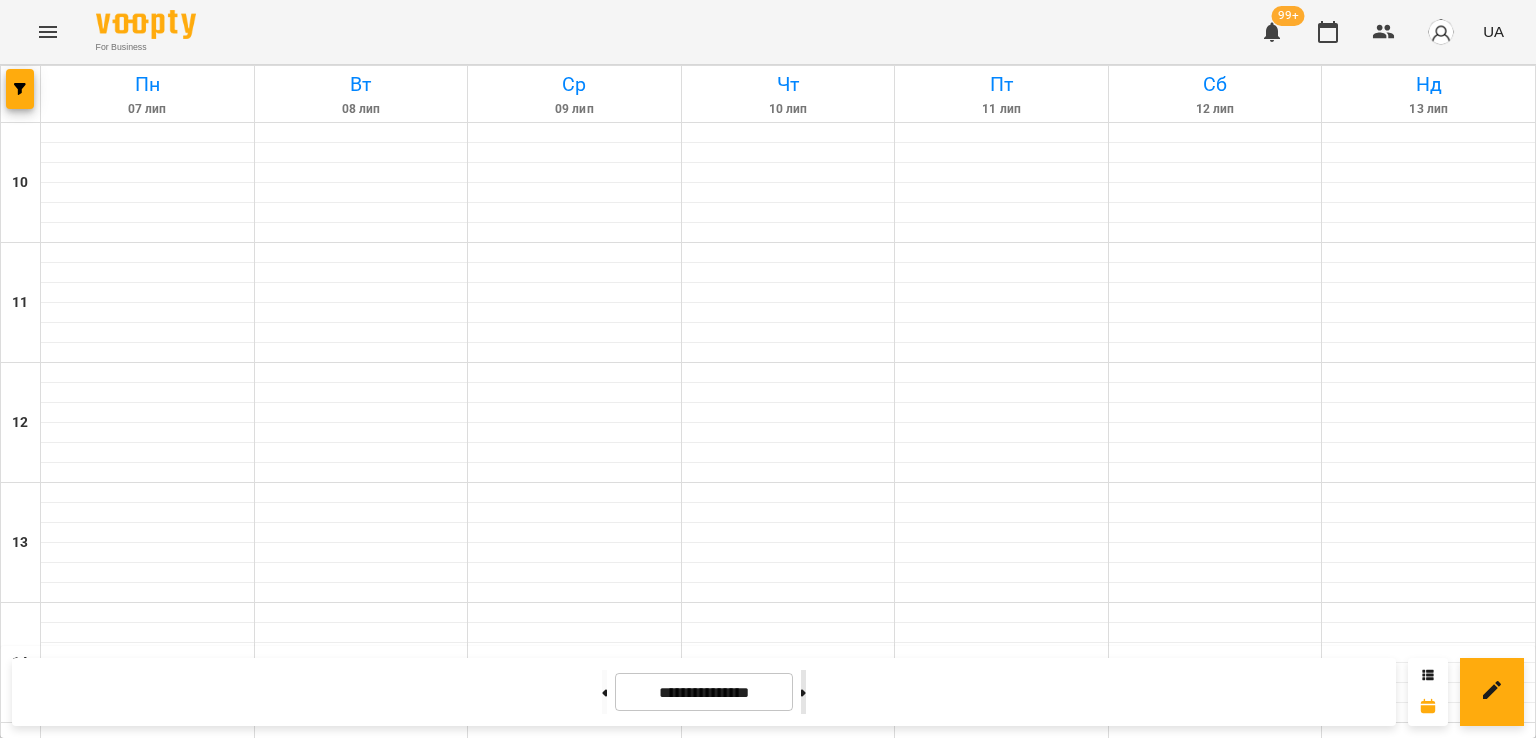 click at bounding box center [803, 692] 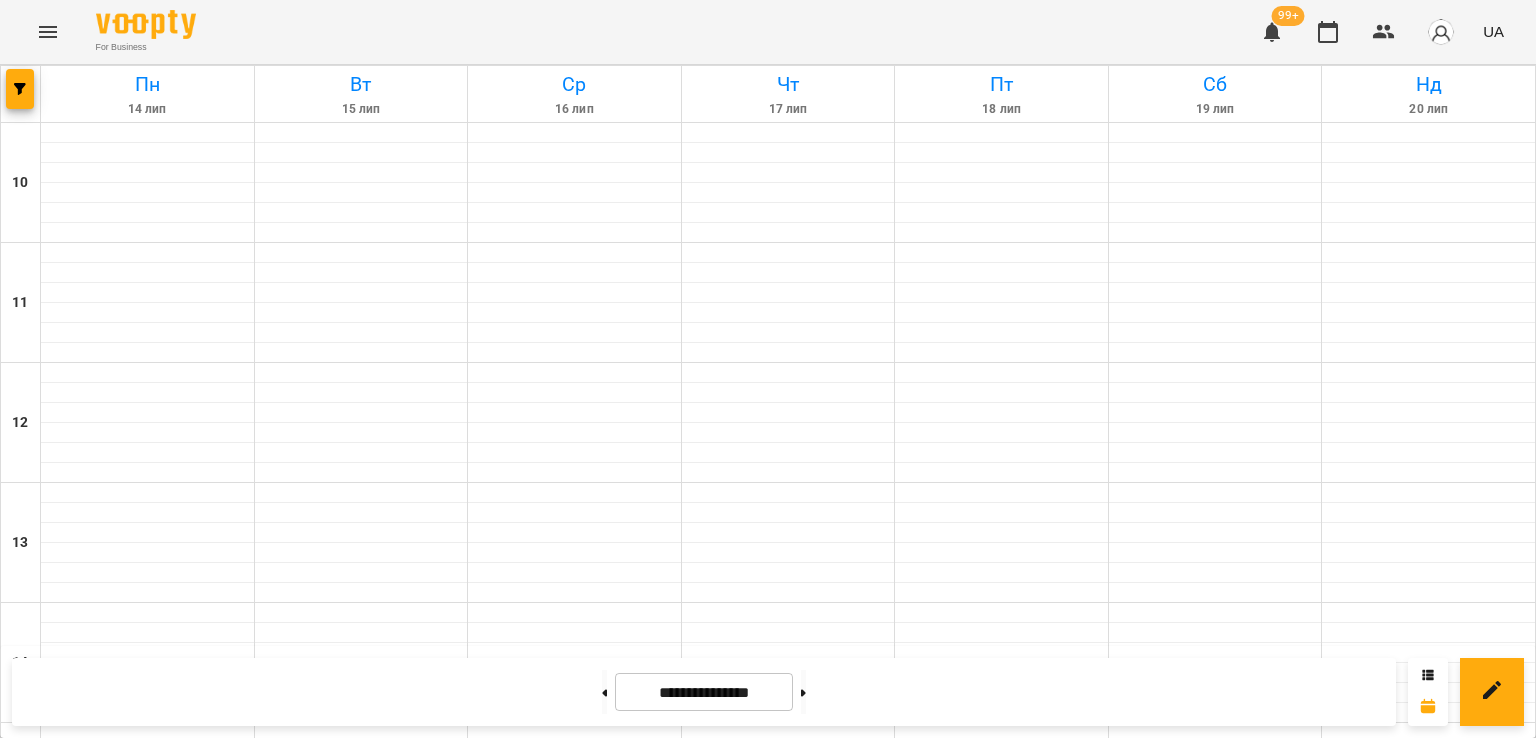 click on "Blender 3D [LAST] - блендерпроВ2" at bounding box center (575, 1397) 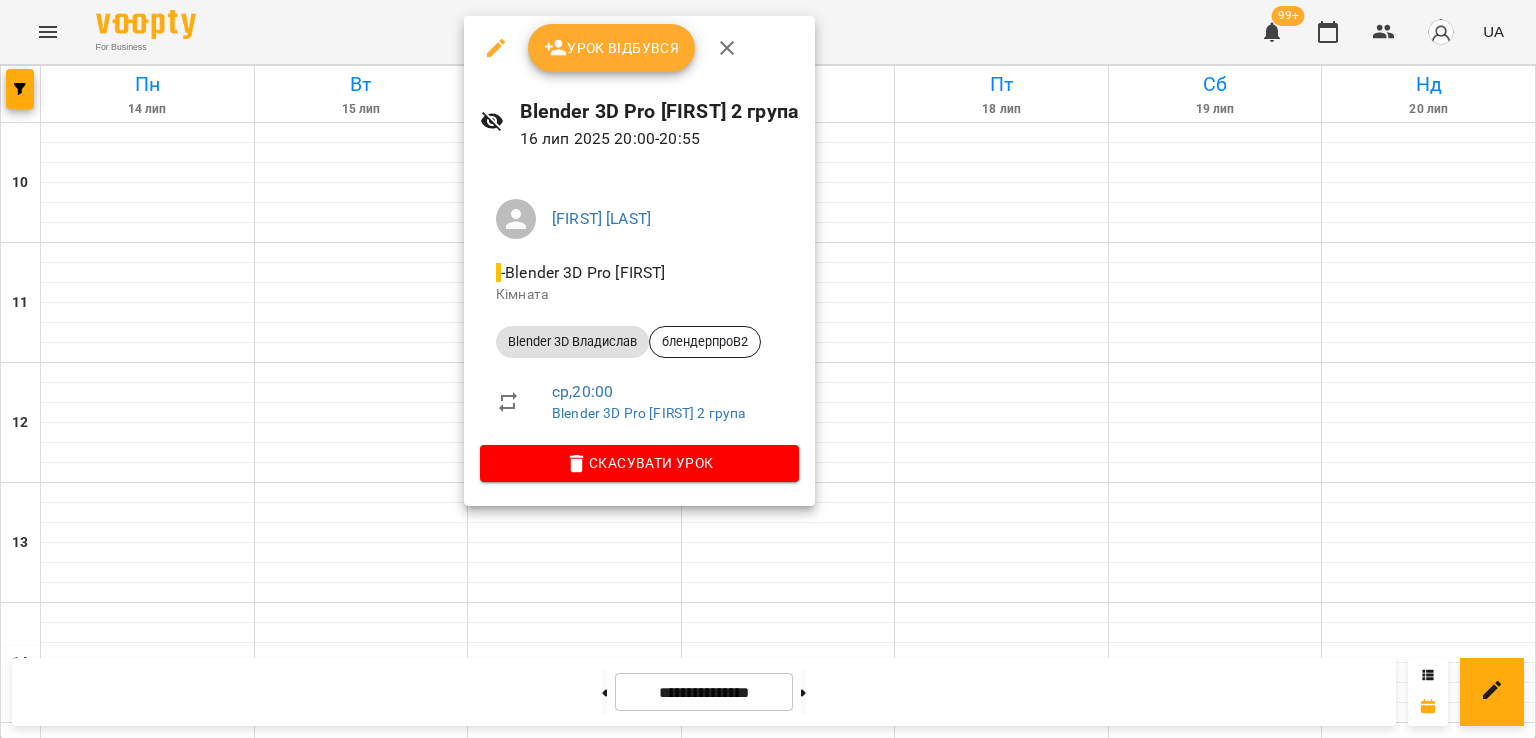click at bounding box center (768, 369) 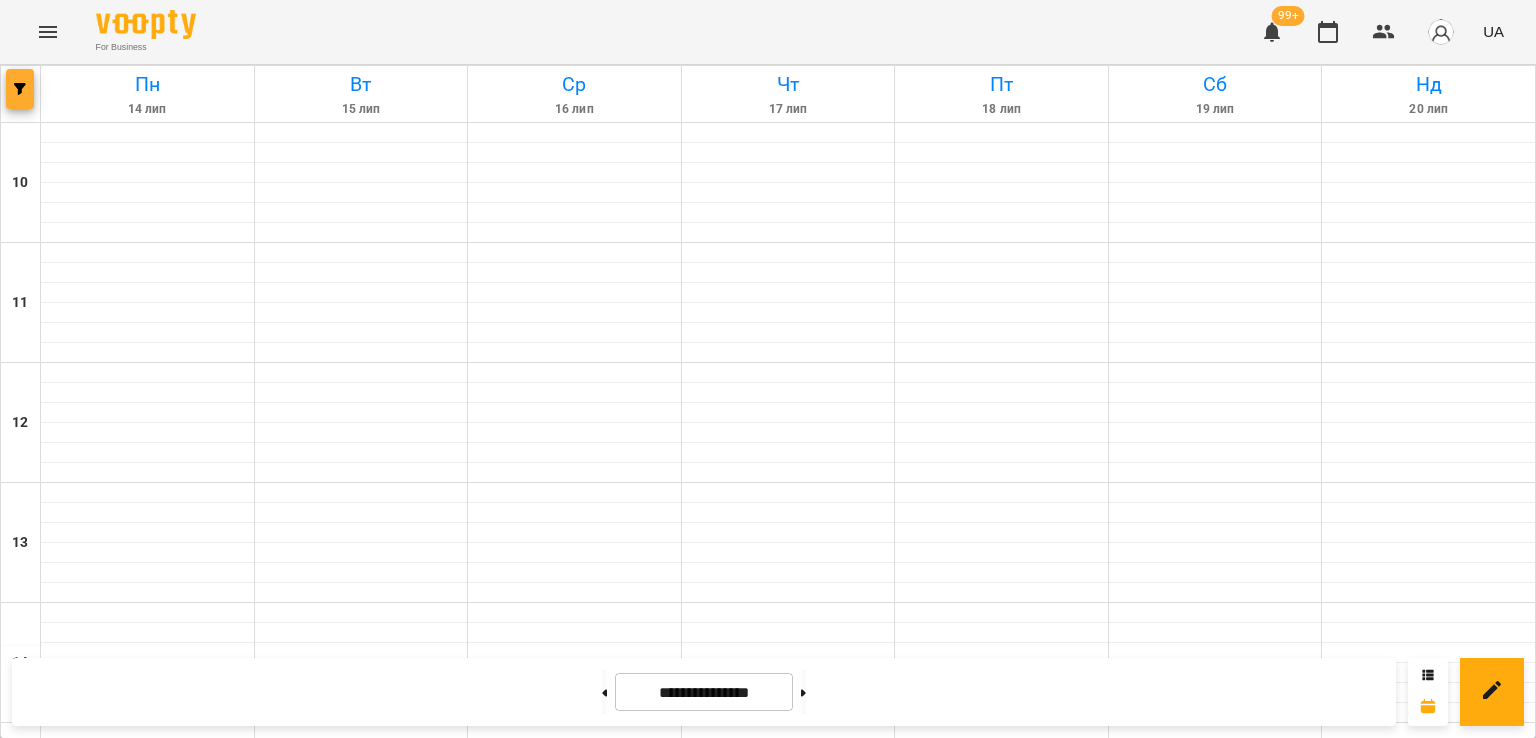 click 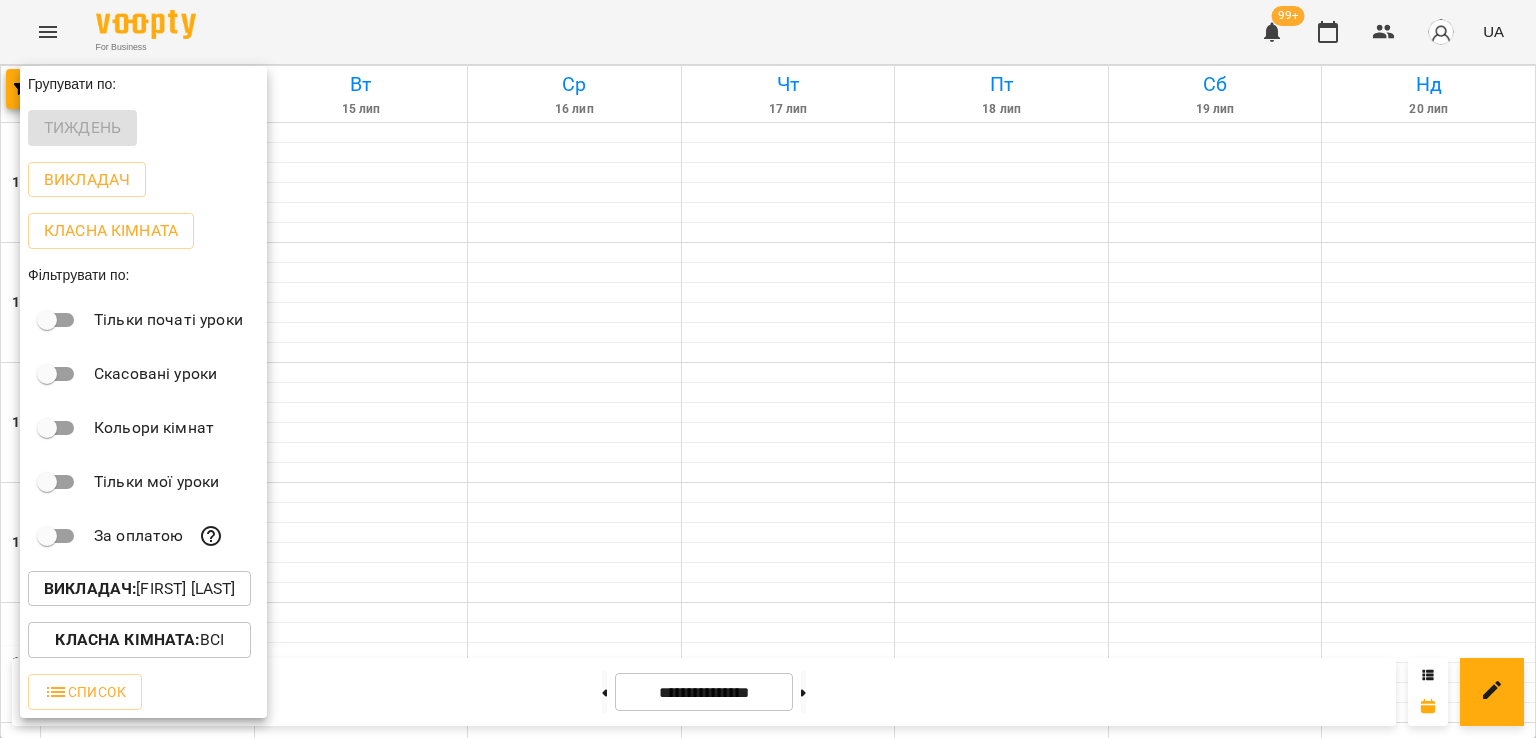 click on "Викладач :  [LAST] [LAST]" at bounding box center [139, 589] 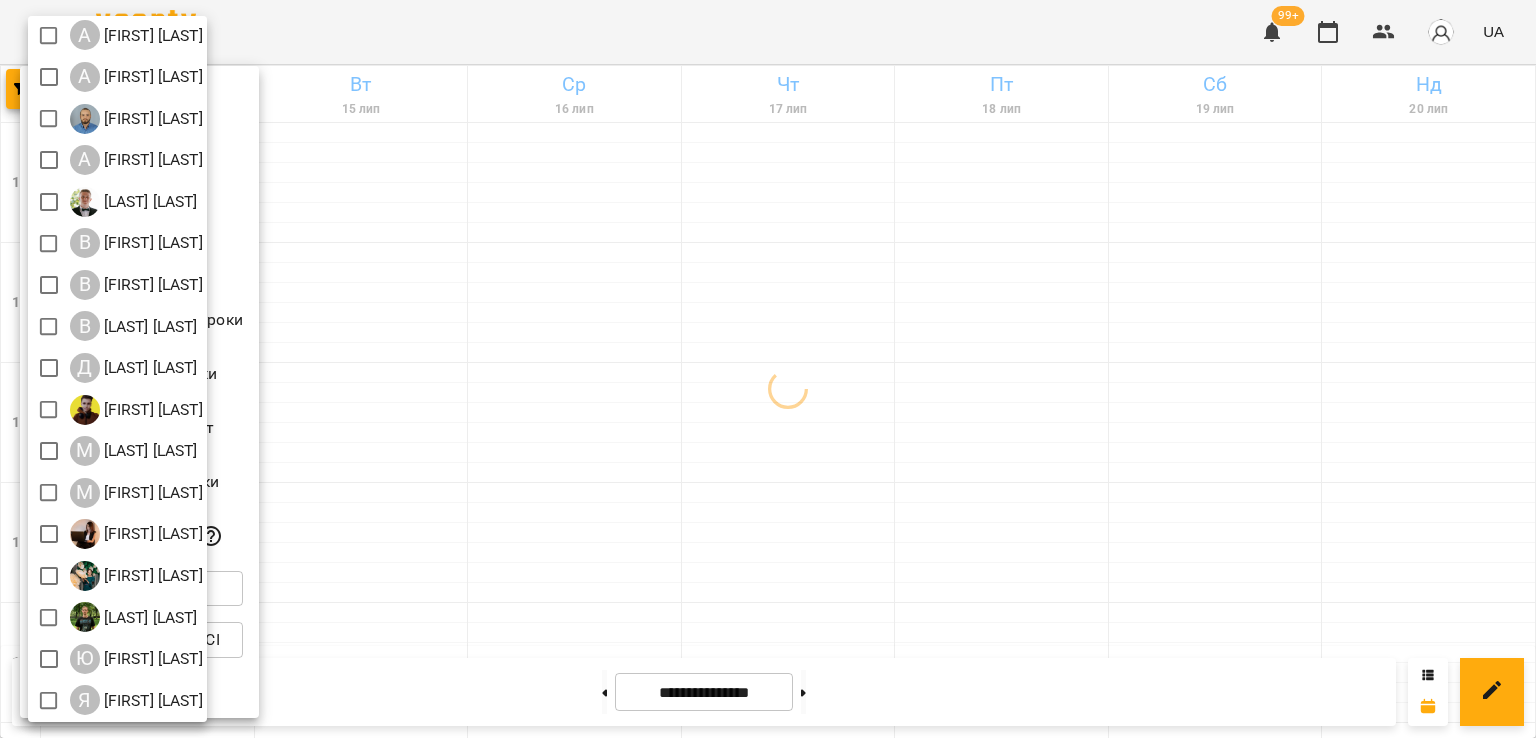 scroll, scrollTop: 129, scrollLeft: 0, axis: vertical 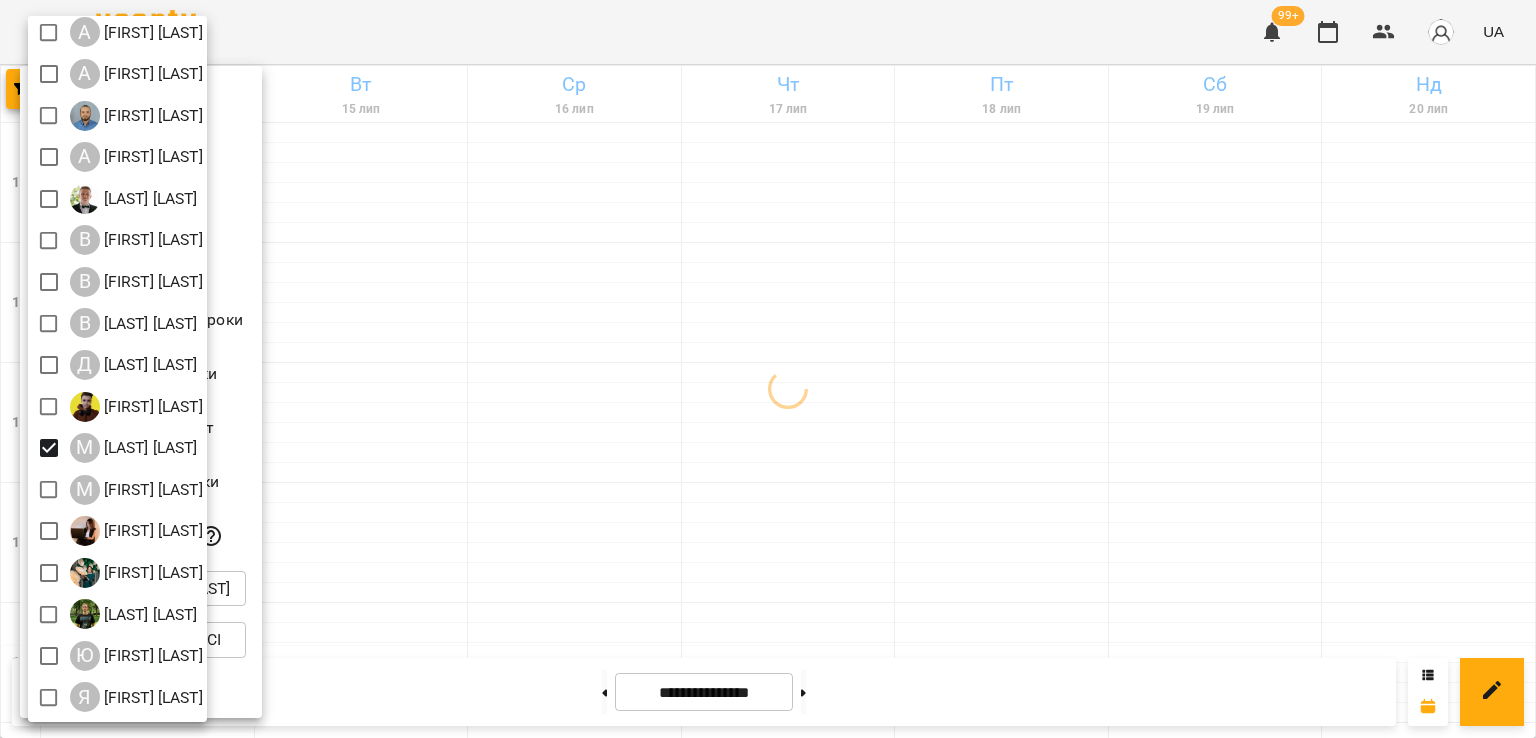 click at bounding box center (768, 369) 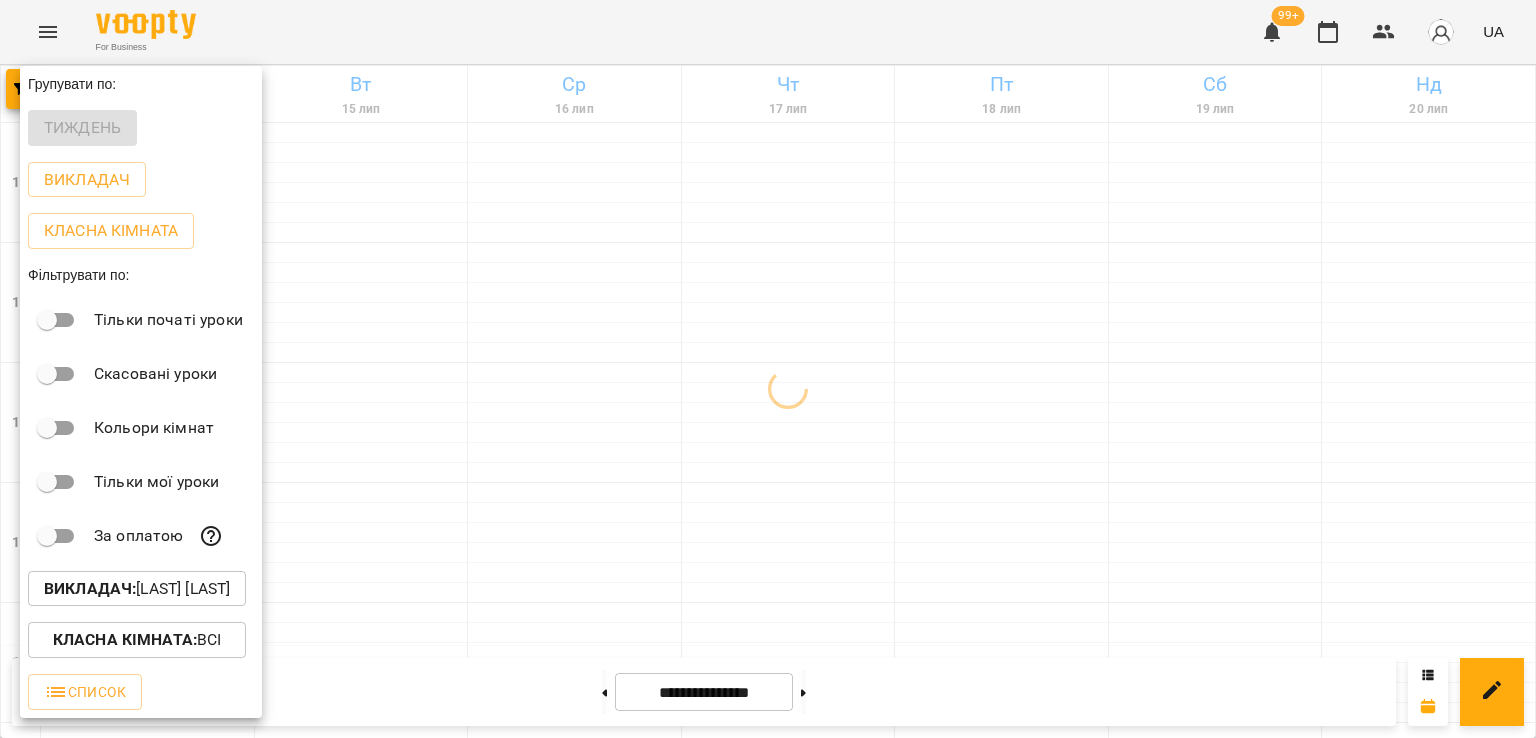 click at bounding box center (768, 369) 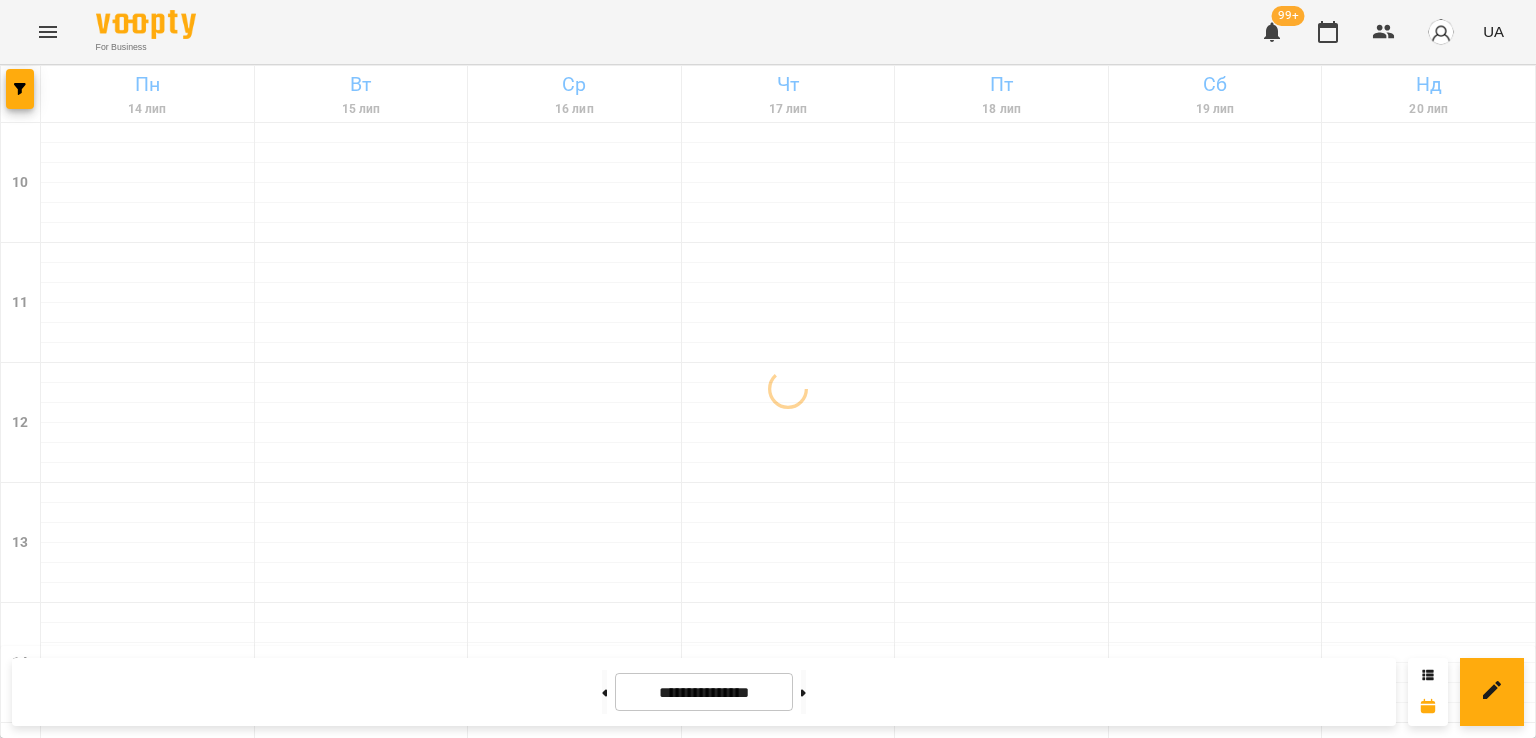scroll, scrollTop: 735, scrollLeft: 0, axis: vertical 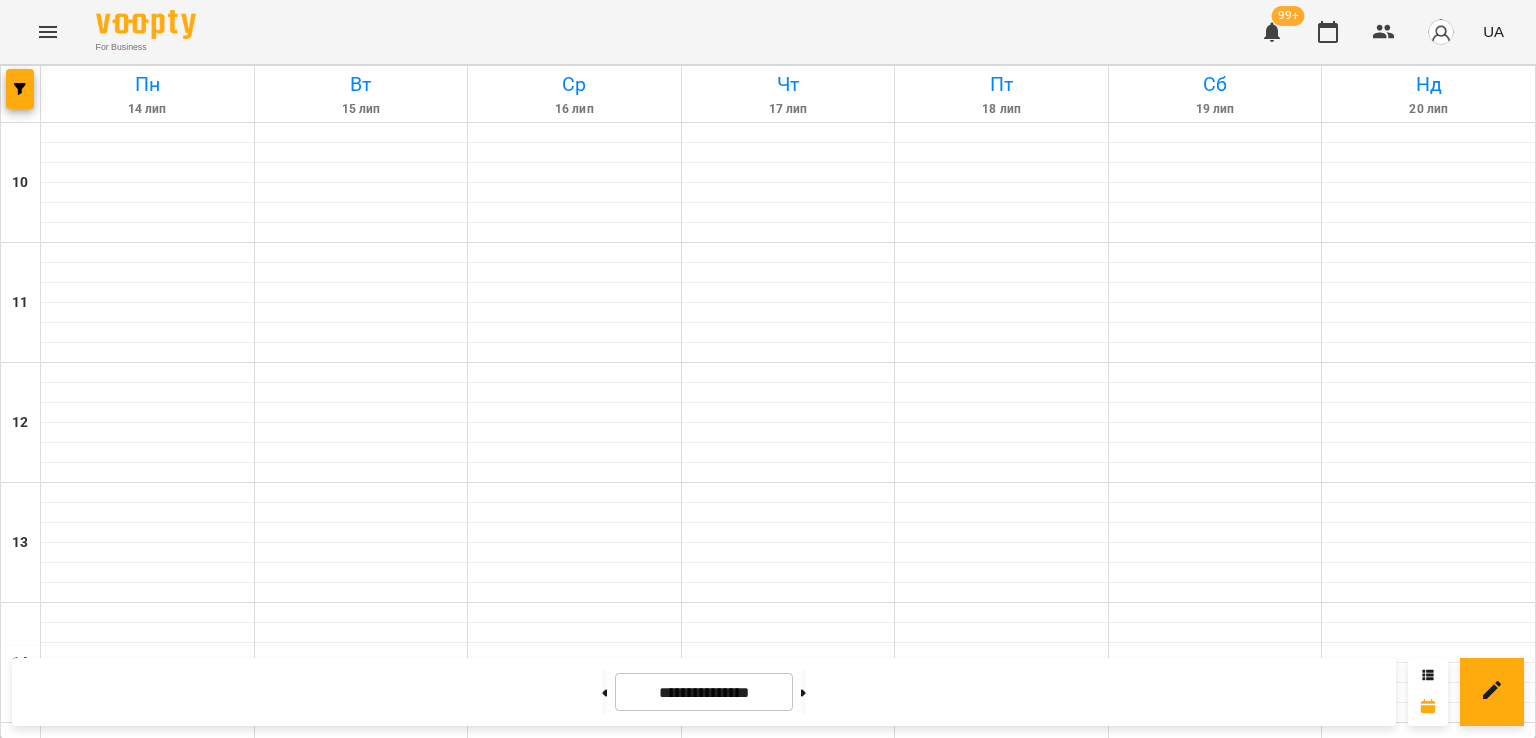 click on "[LAST] [LAST]" at bounding box center [223, 1111] 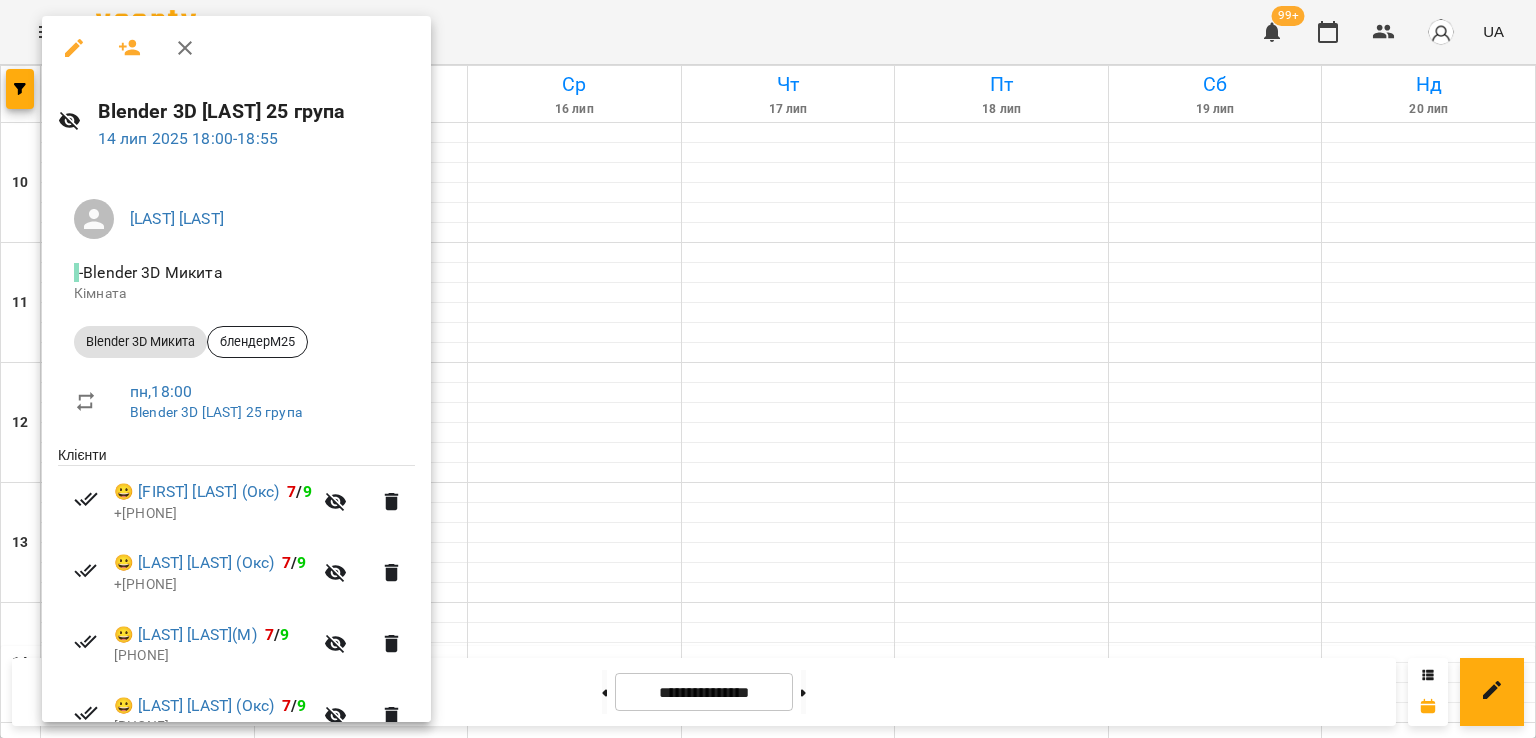 click at bounding box center [768, 369] 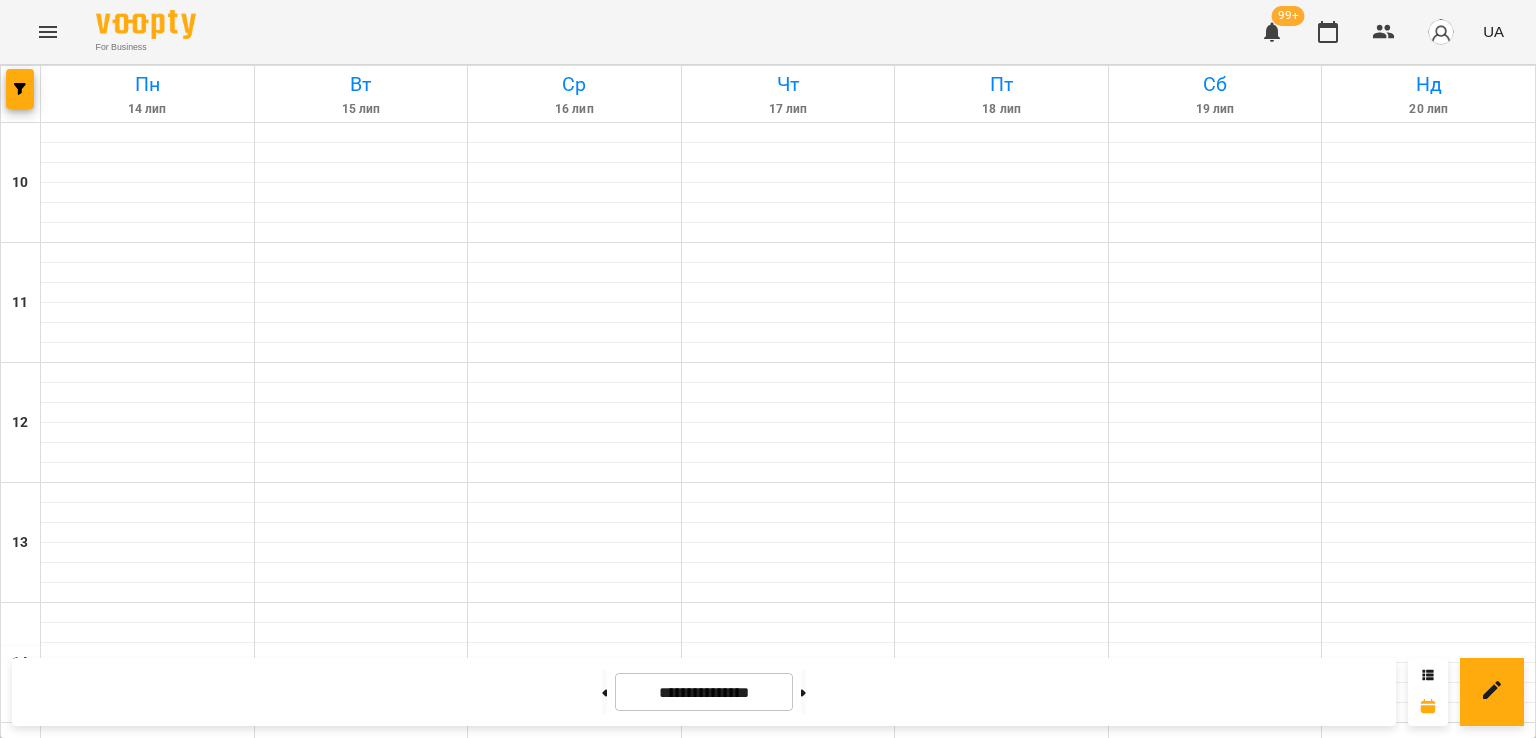 click on "18:00 7 [FIRST] [LAST]" at bounding box center (148, 1111) 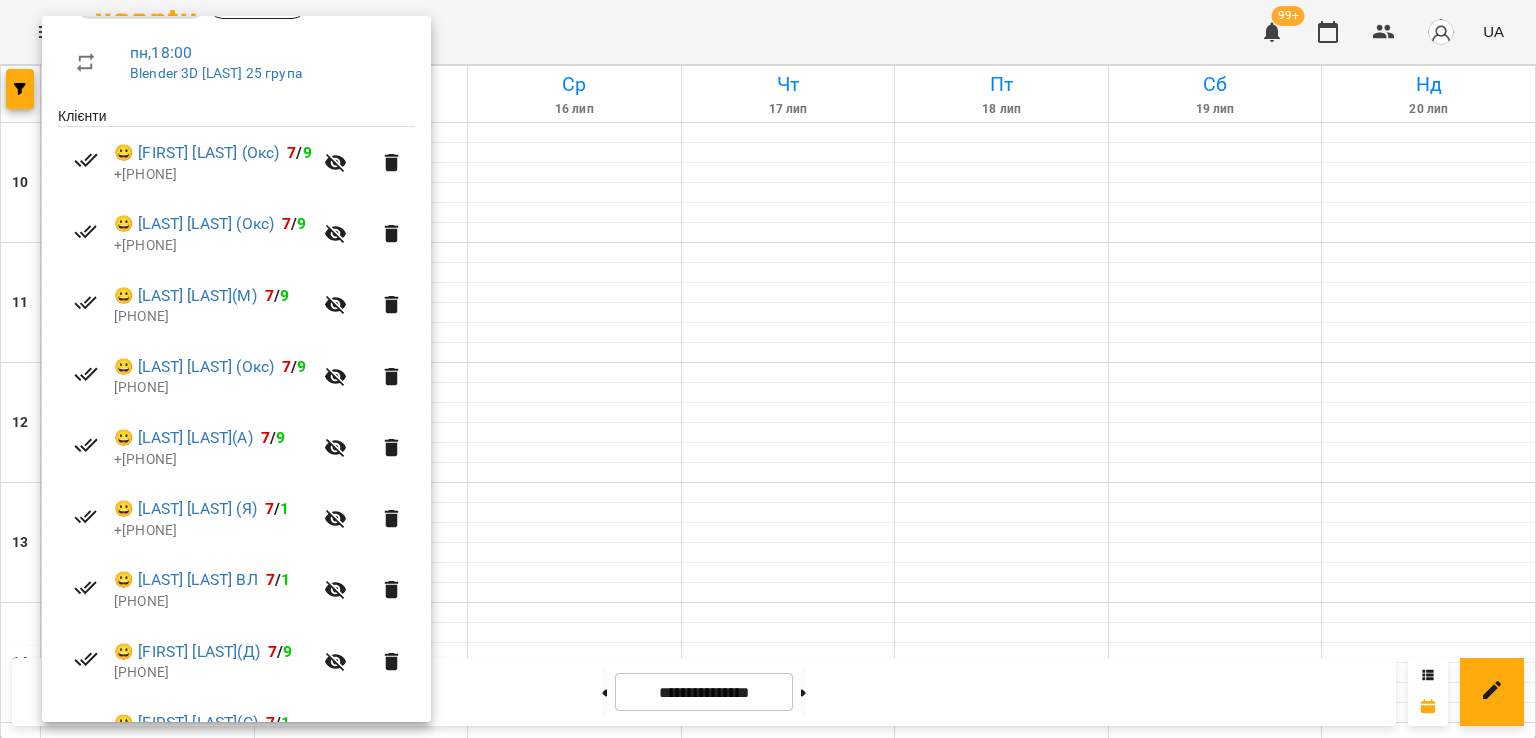 scroll, scrollTop: 227, scrollLeft: 0, axis: vertical 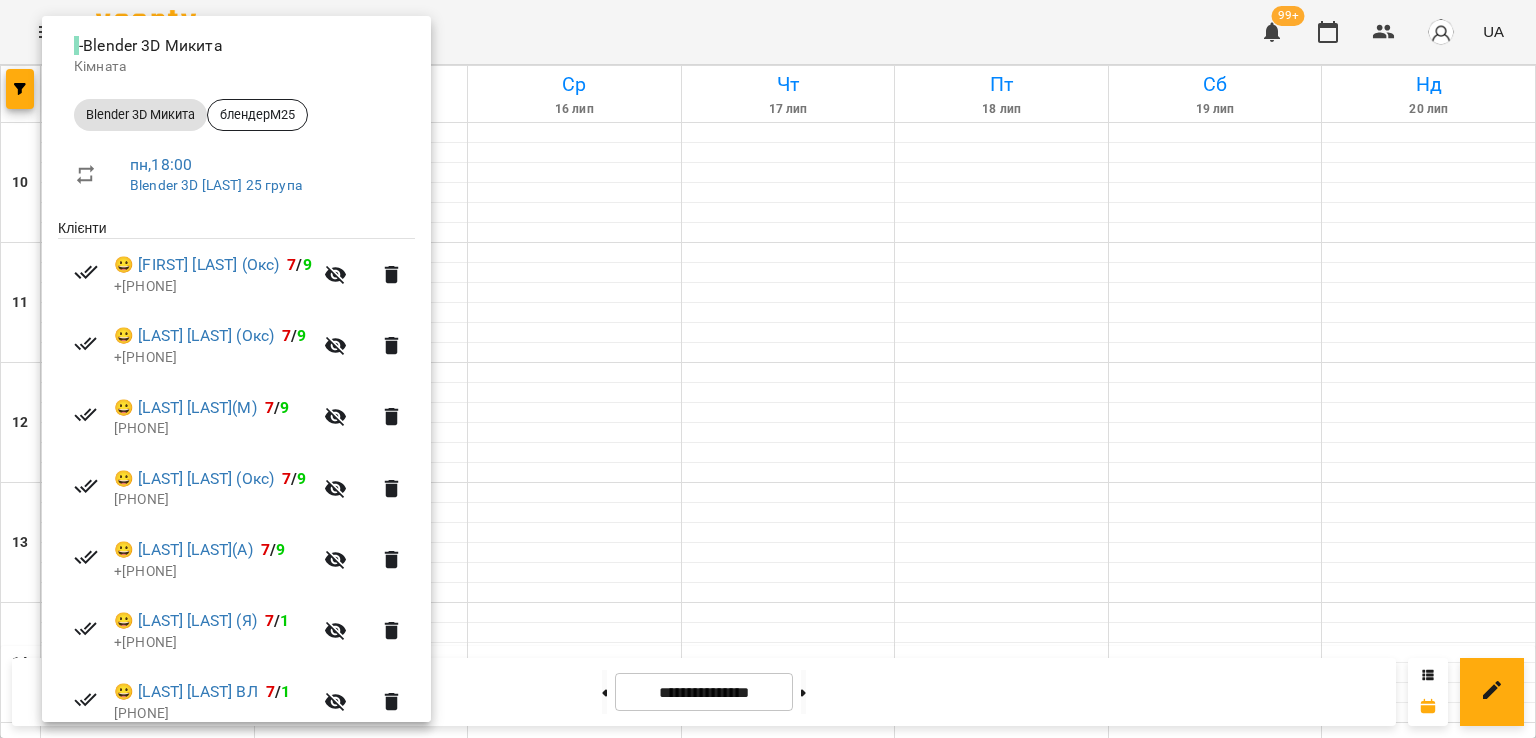 click at bounding box center (768, 369) 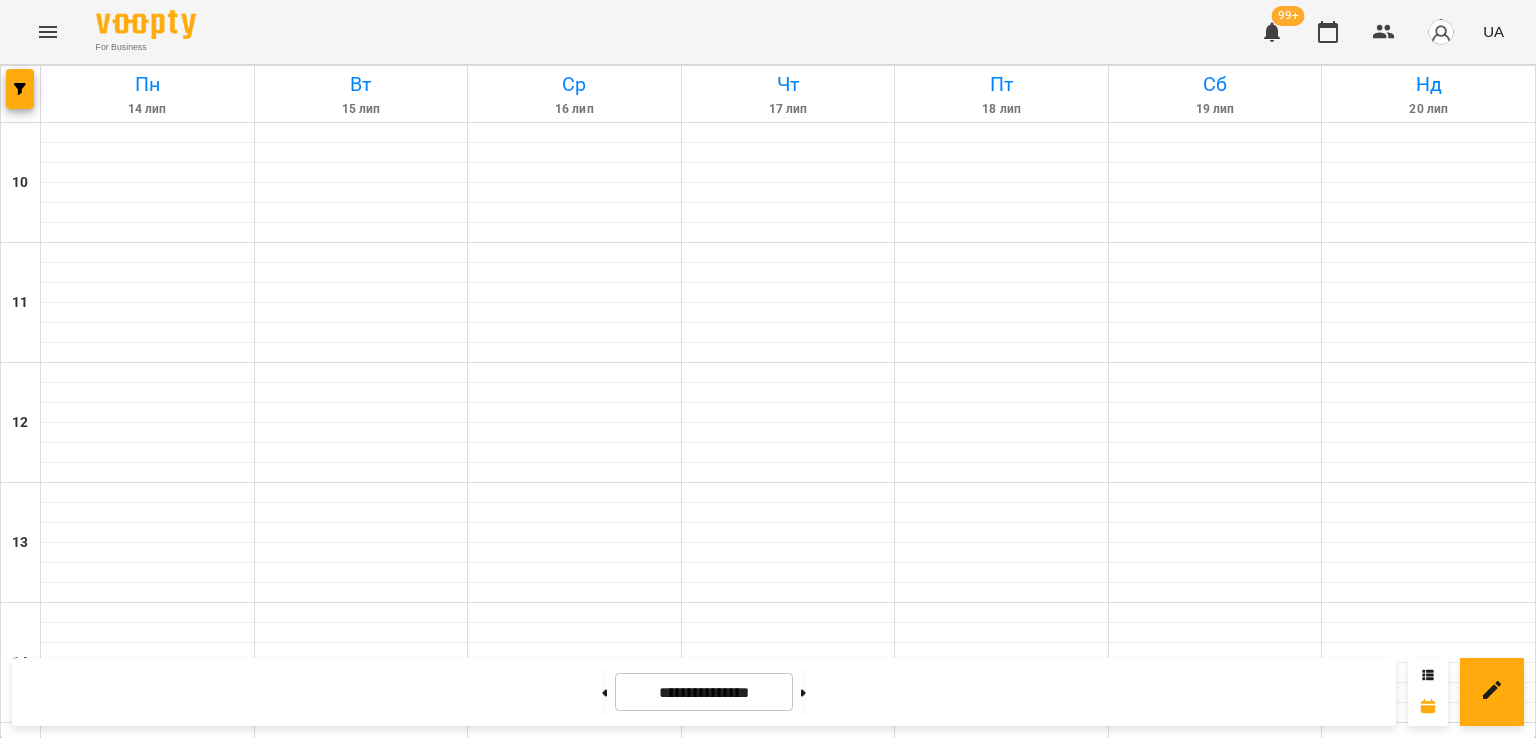 click on "[TIME] [NUMBER] [FIRST] [LAST]" at bounding box center [148, 1231] 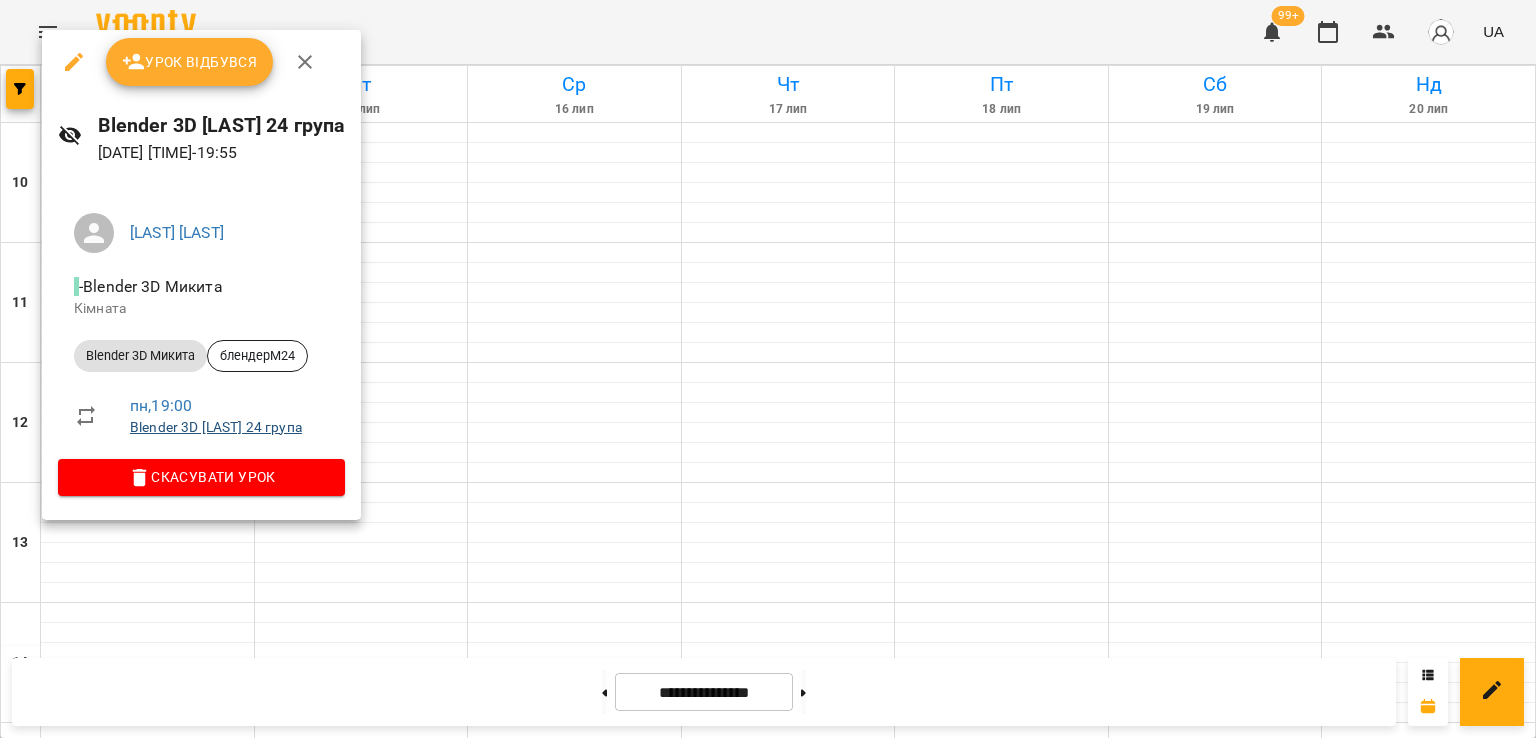 click on "Blender  3D [LAST] 24 група" at bounding box center [216, 427] 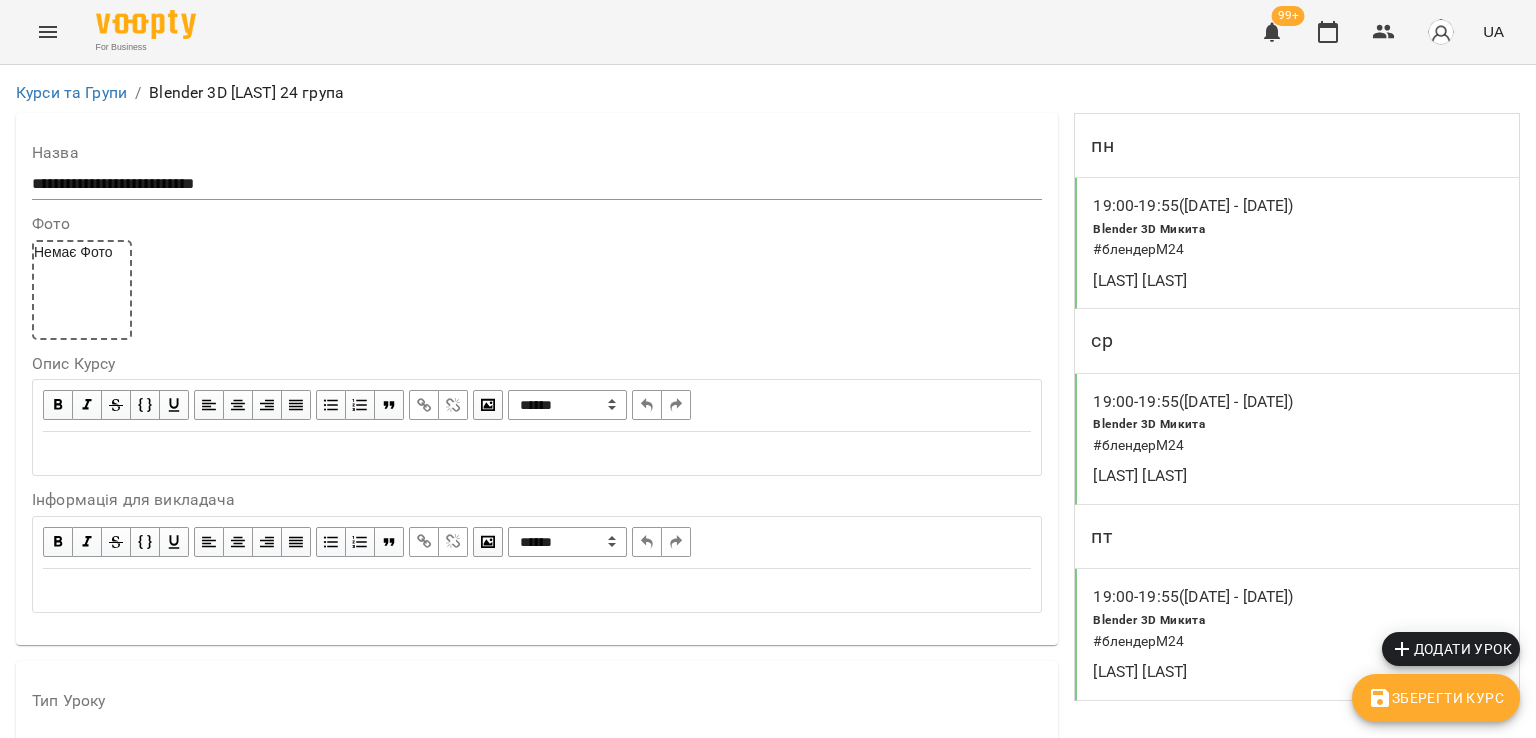 scroll, scrollTop: 1815, scrollLeft: 0, axis: vertical 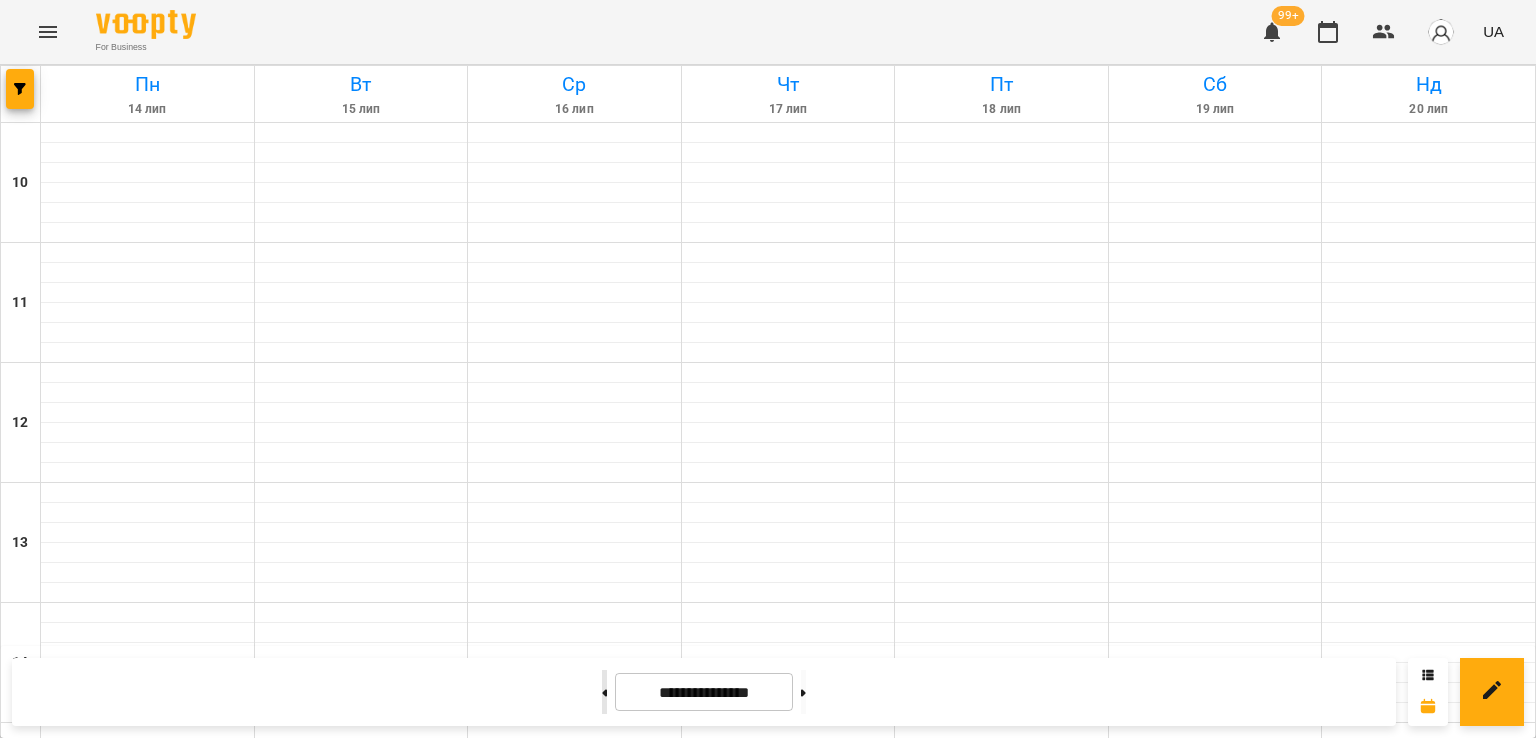 click at bounding box center [604, 692] 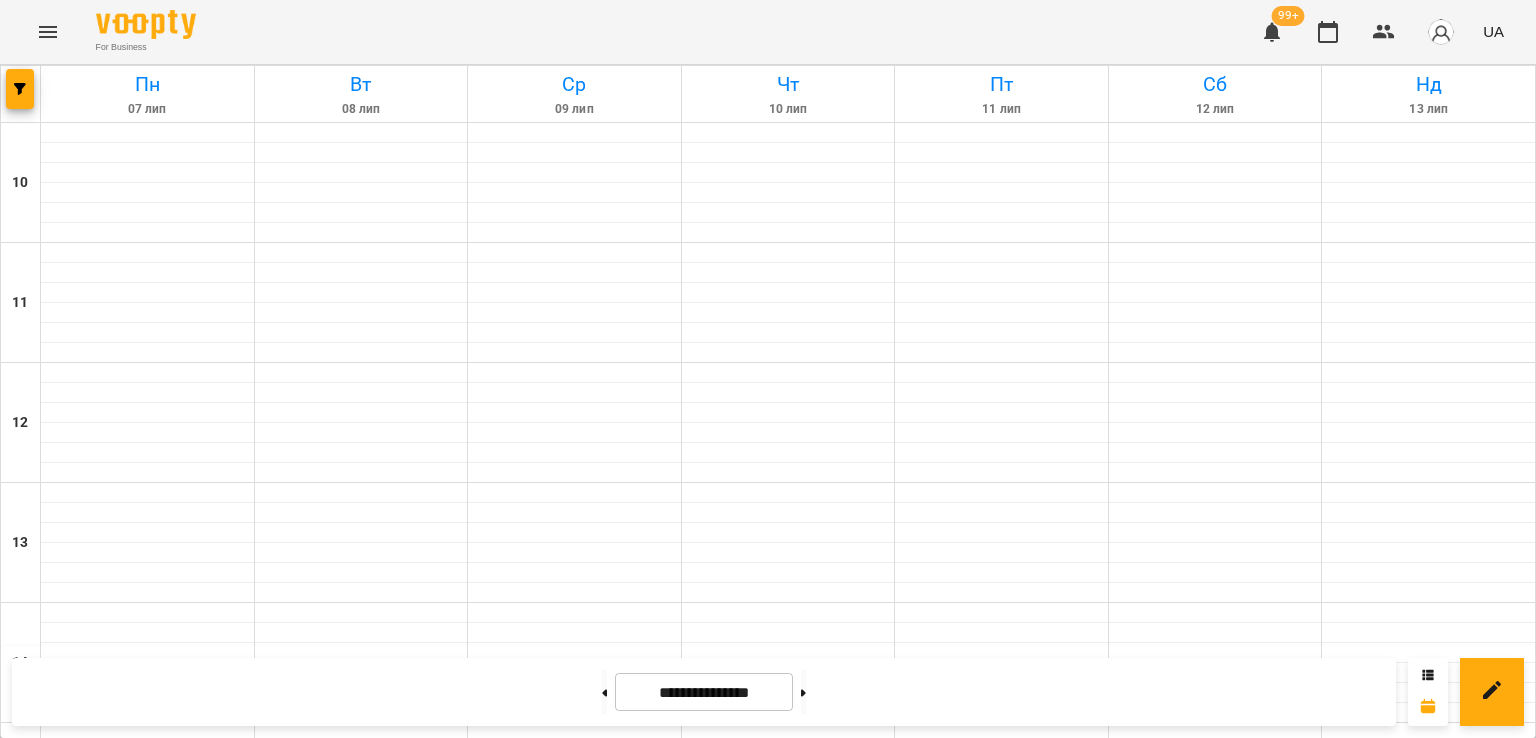 scroll, scrollTop: 800, scrollLeft: 0, axis: vertical 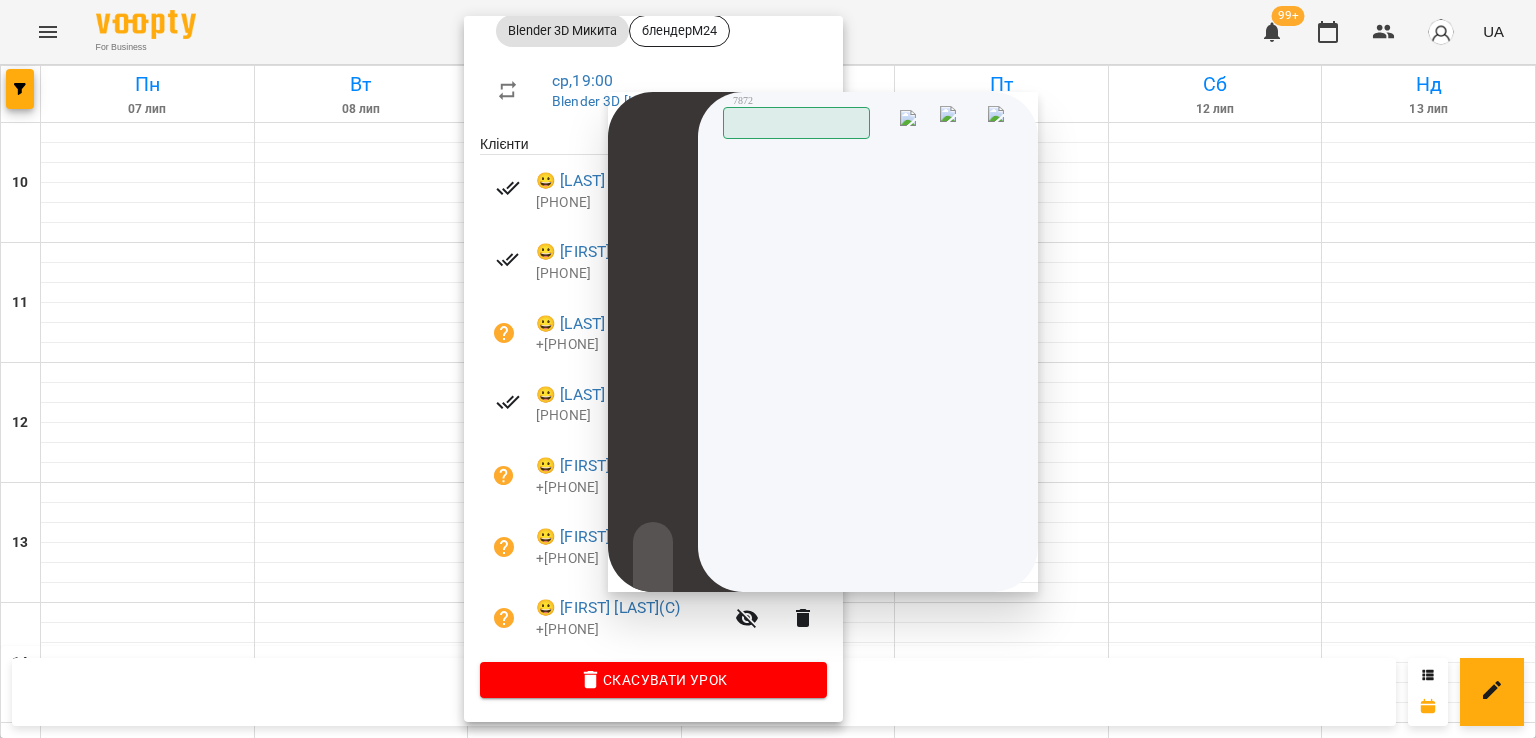 click at bounding box center [0, 0] 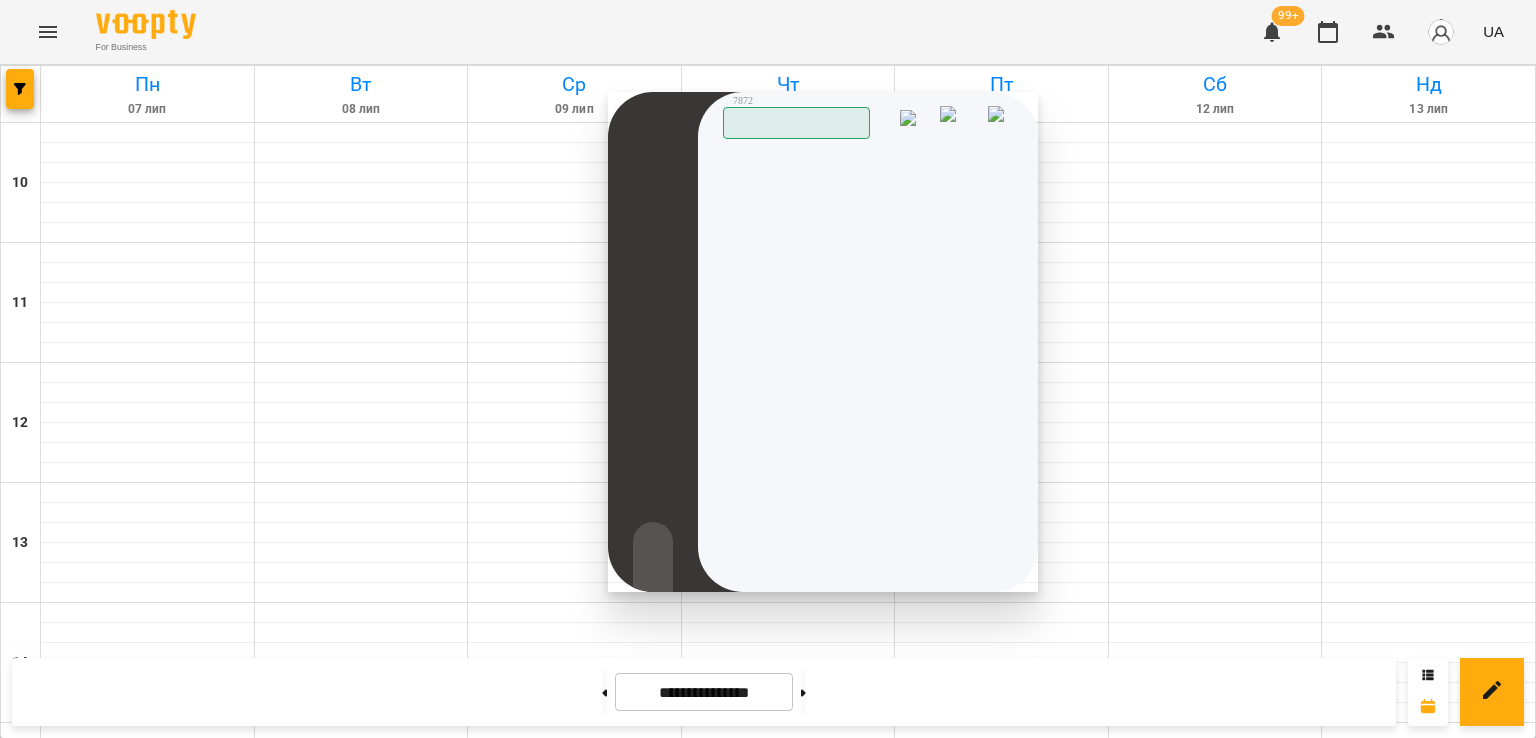 click at bounding box center (1002, 121) 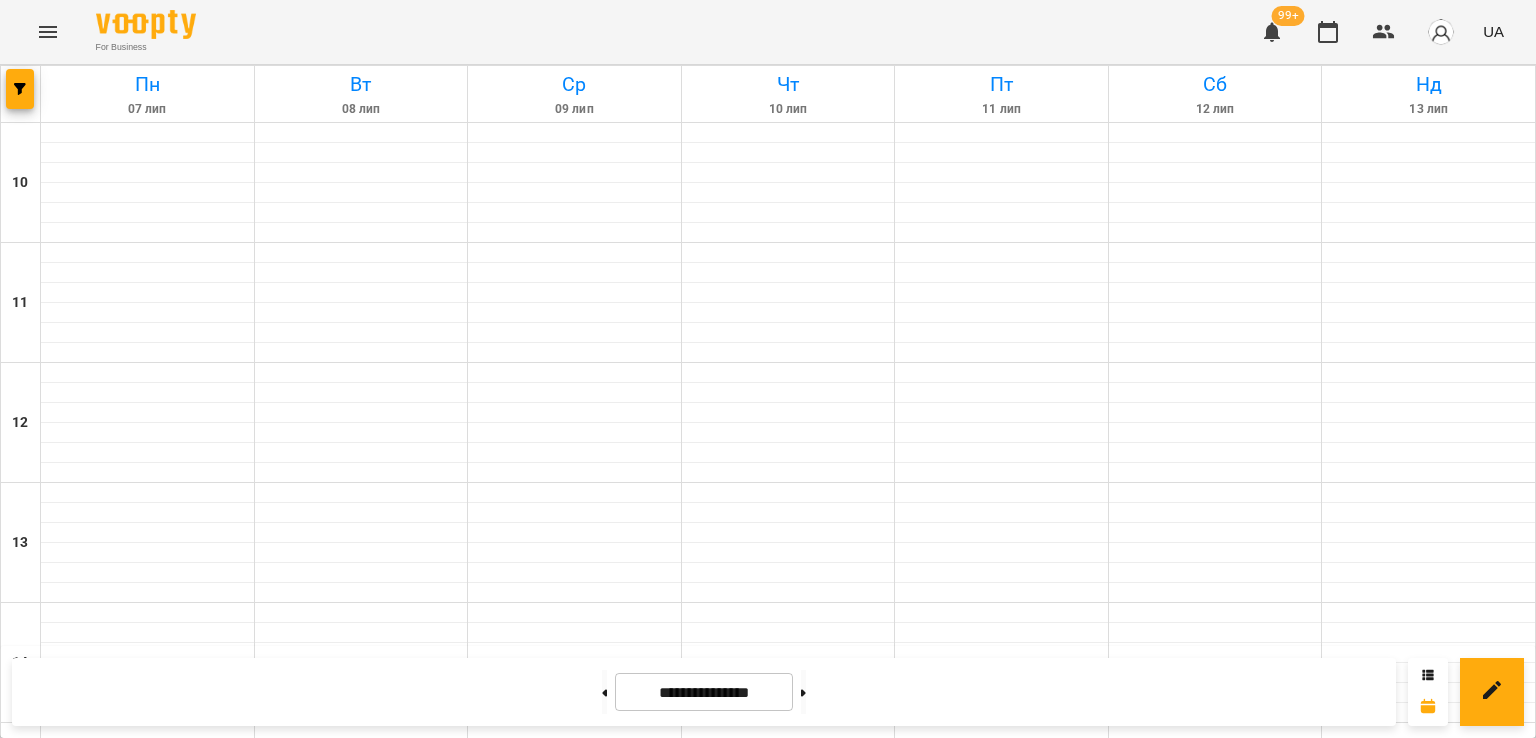 drag, startPoint x: 839, startPoint y: 693, endPoint x: 676, endPoint y: 734, distance: 168.07736 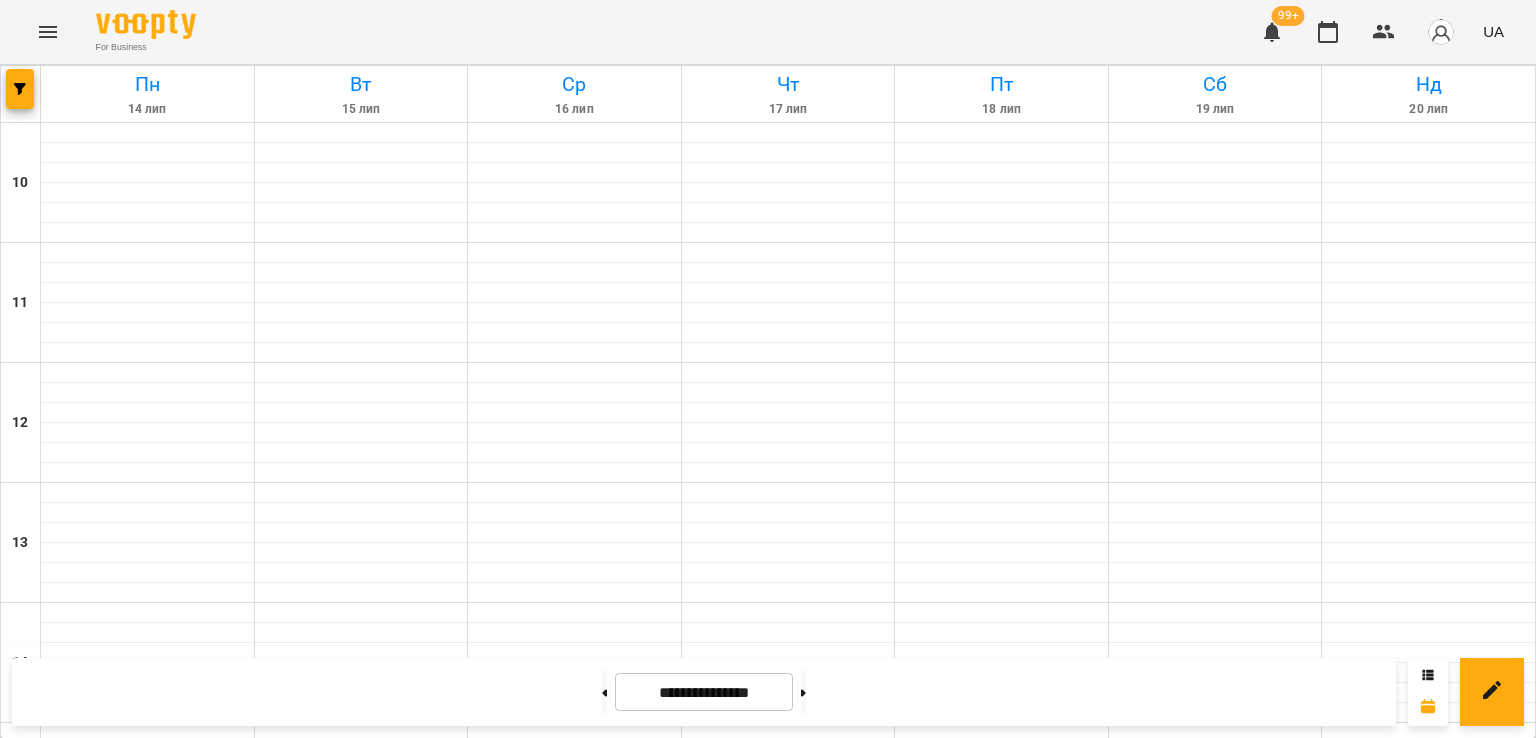 click on "10" at bounding box center [148, 1146] 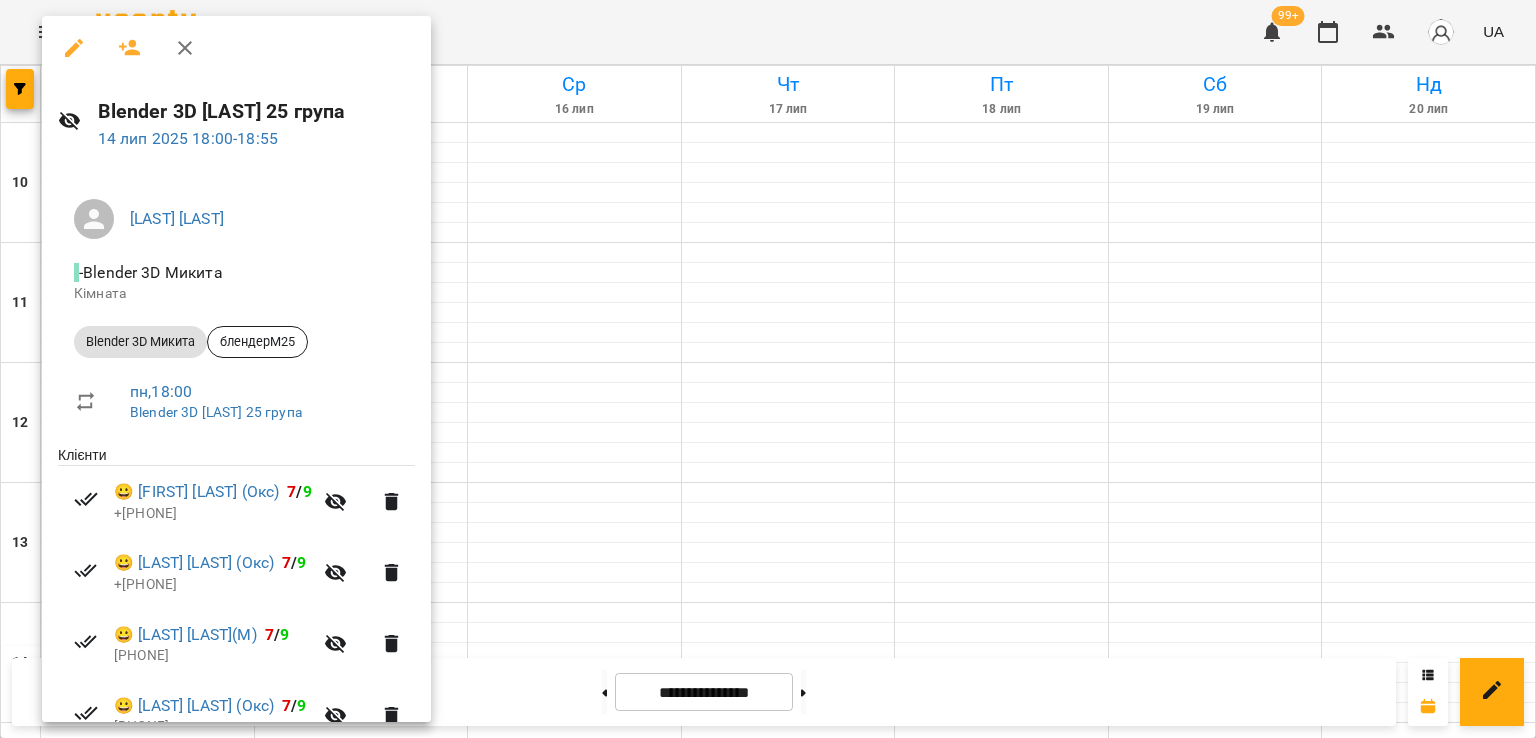 click at bounding box center (768, 369) 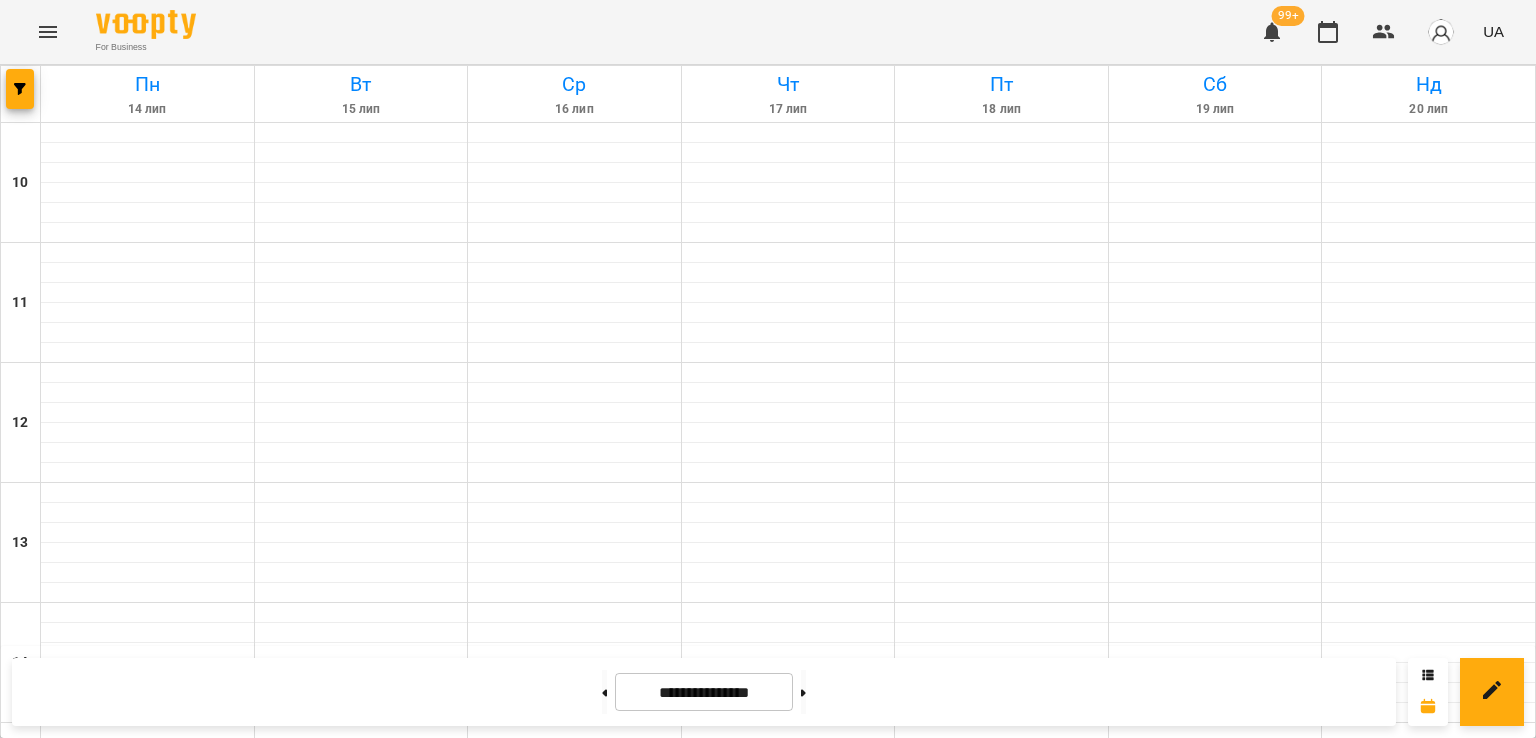 click on "Blender  3D [FIRST] - [USERNAME]" at bounding box center [148, 1277] 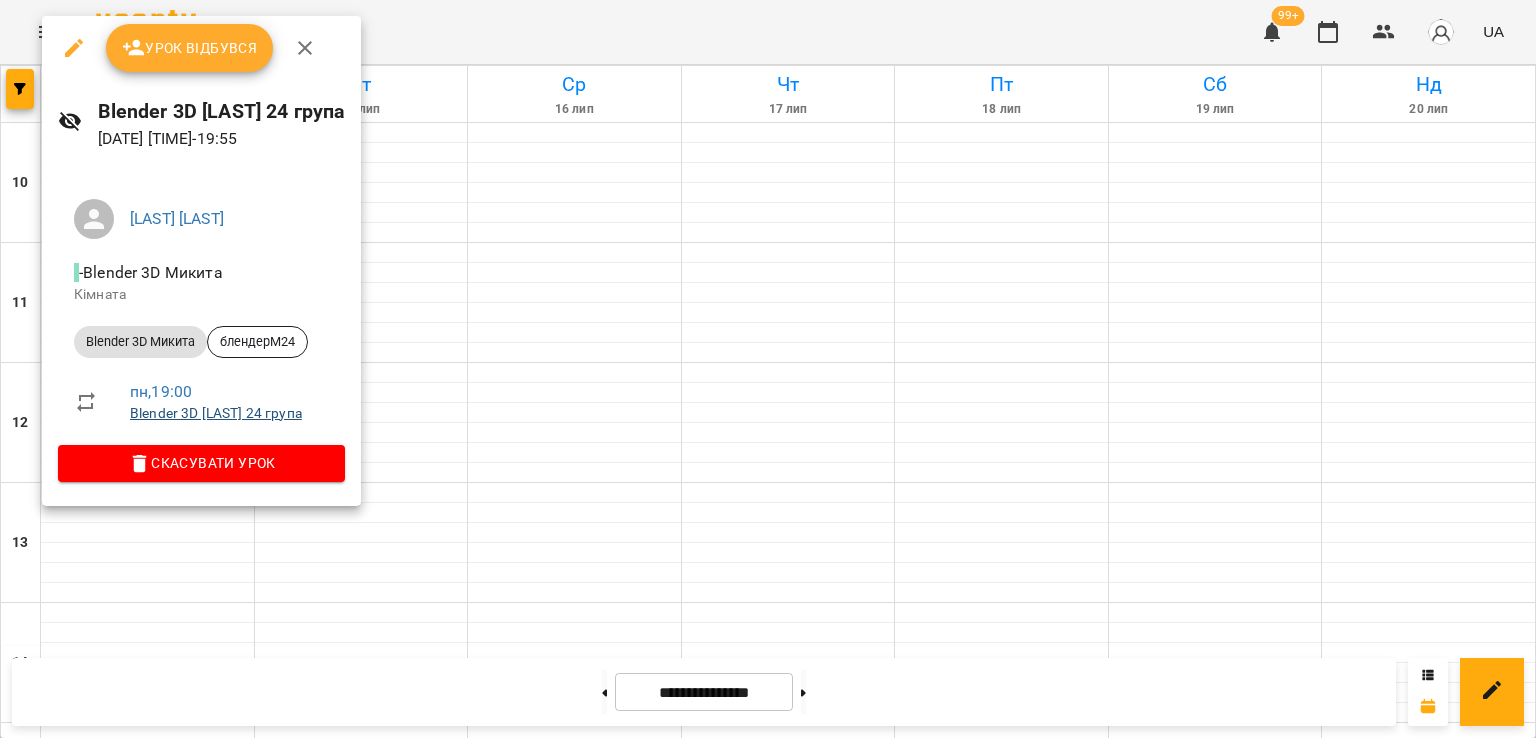 click on "Blender  3D [LAST] 24 група" at bounding box center (216, 413) 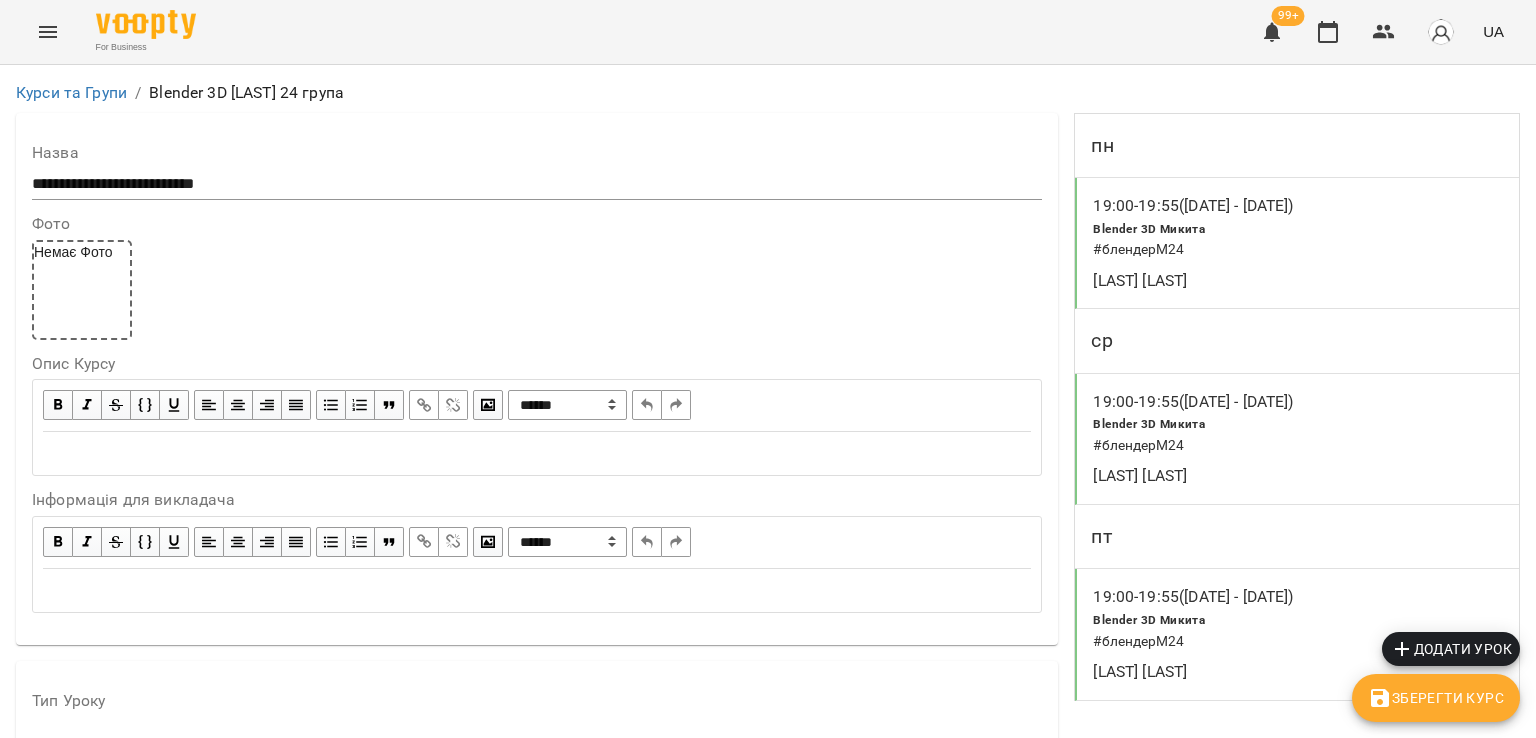 scroll, scrollTop: 1815, scrollLeft: 0, axis: vertical 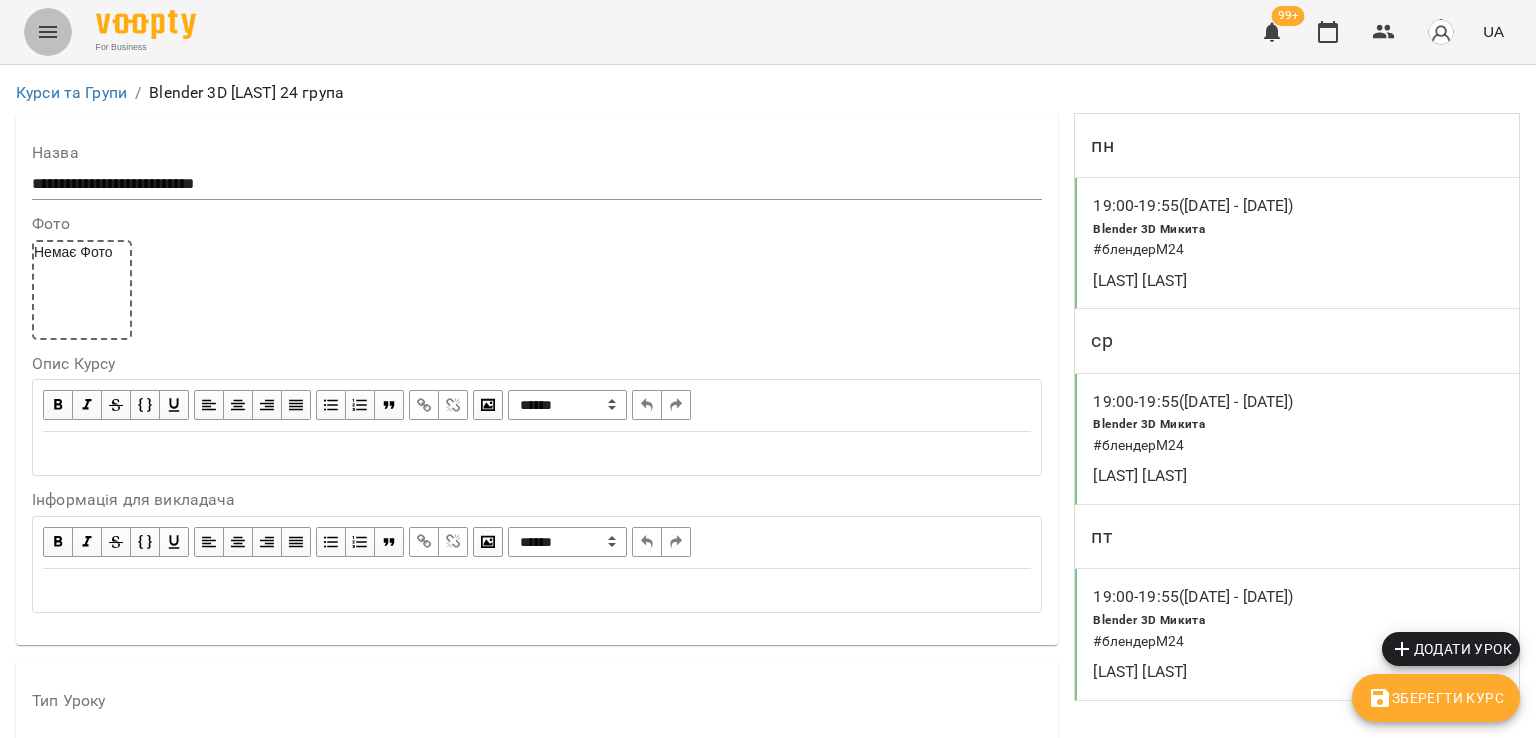 click 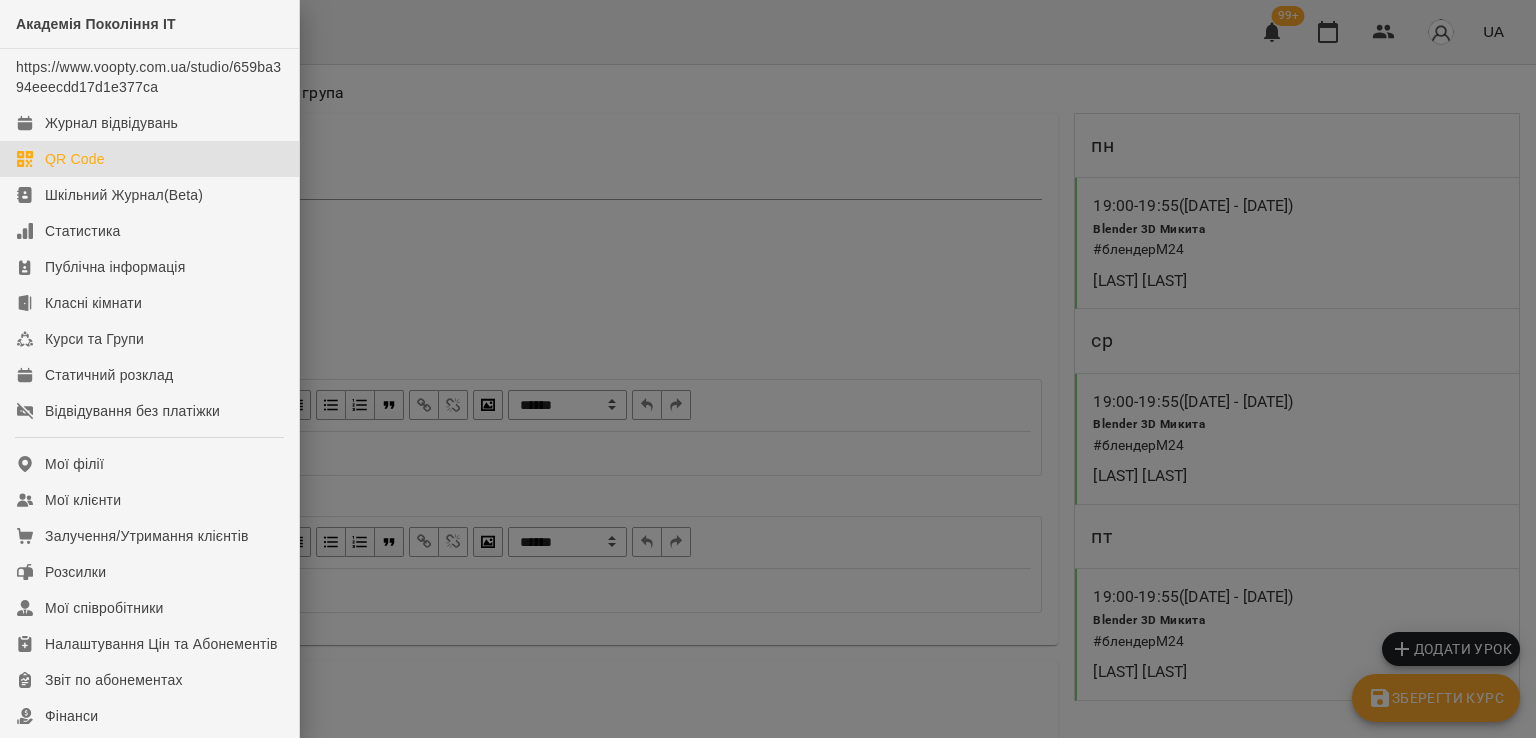click on "QR Code" at bounding box center [149, 159] 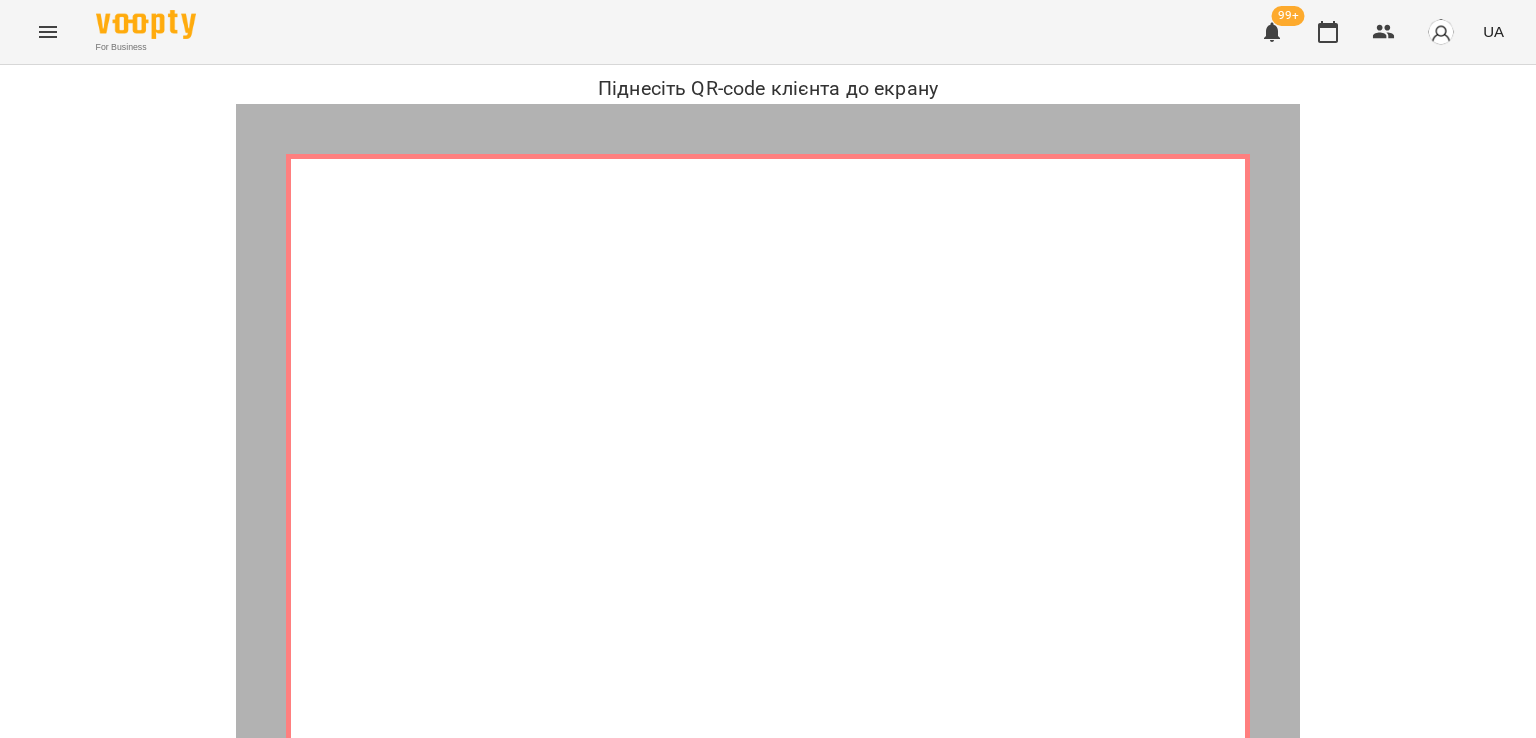 click 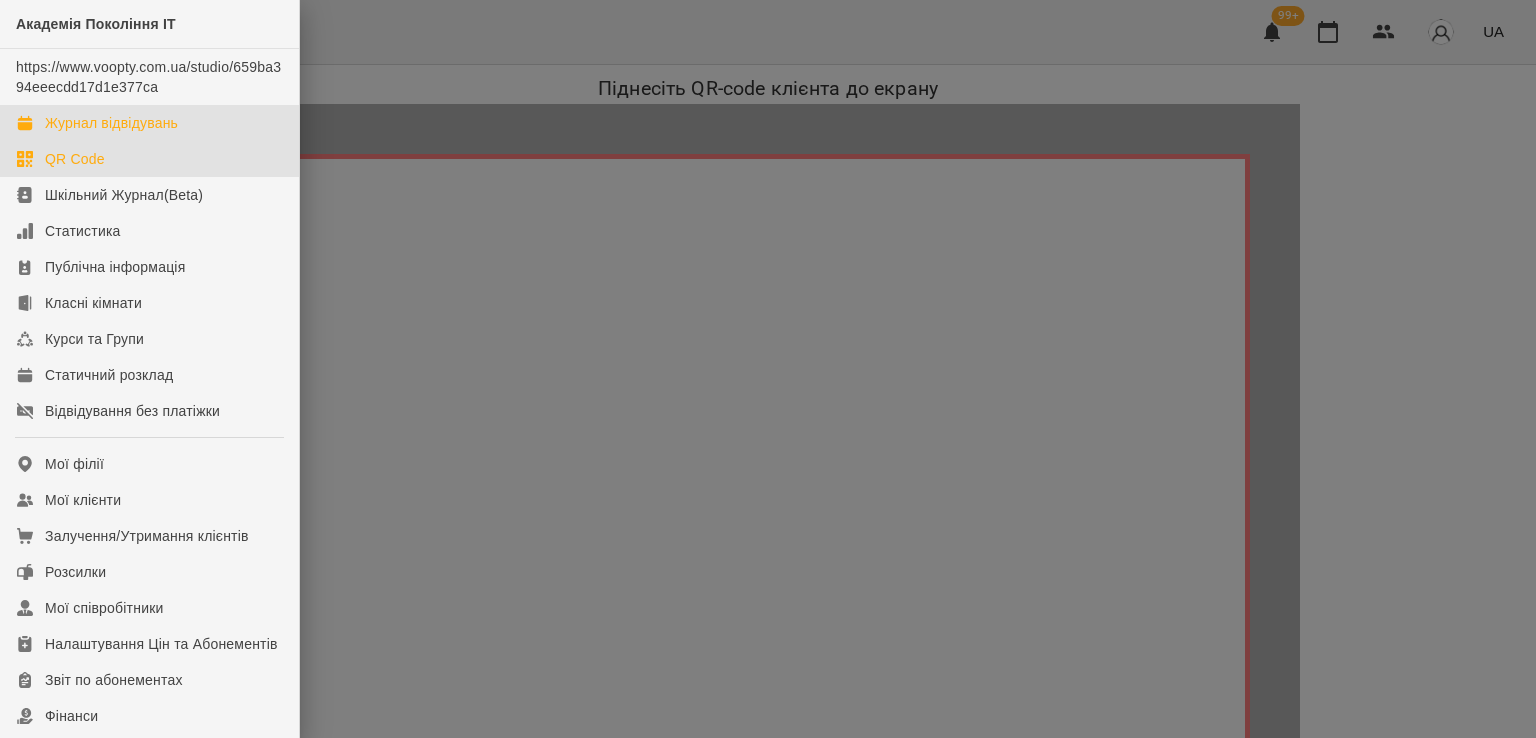 click on "Журнал відвідувань" at bounding box center (111, 123) 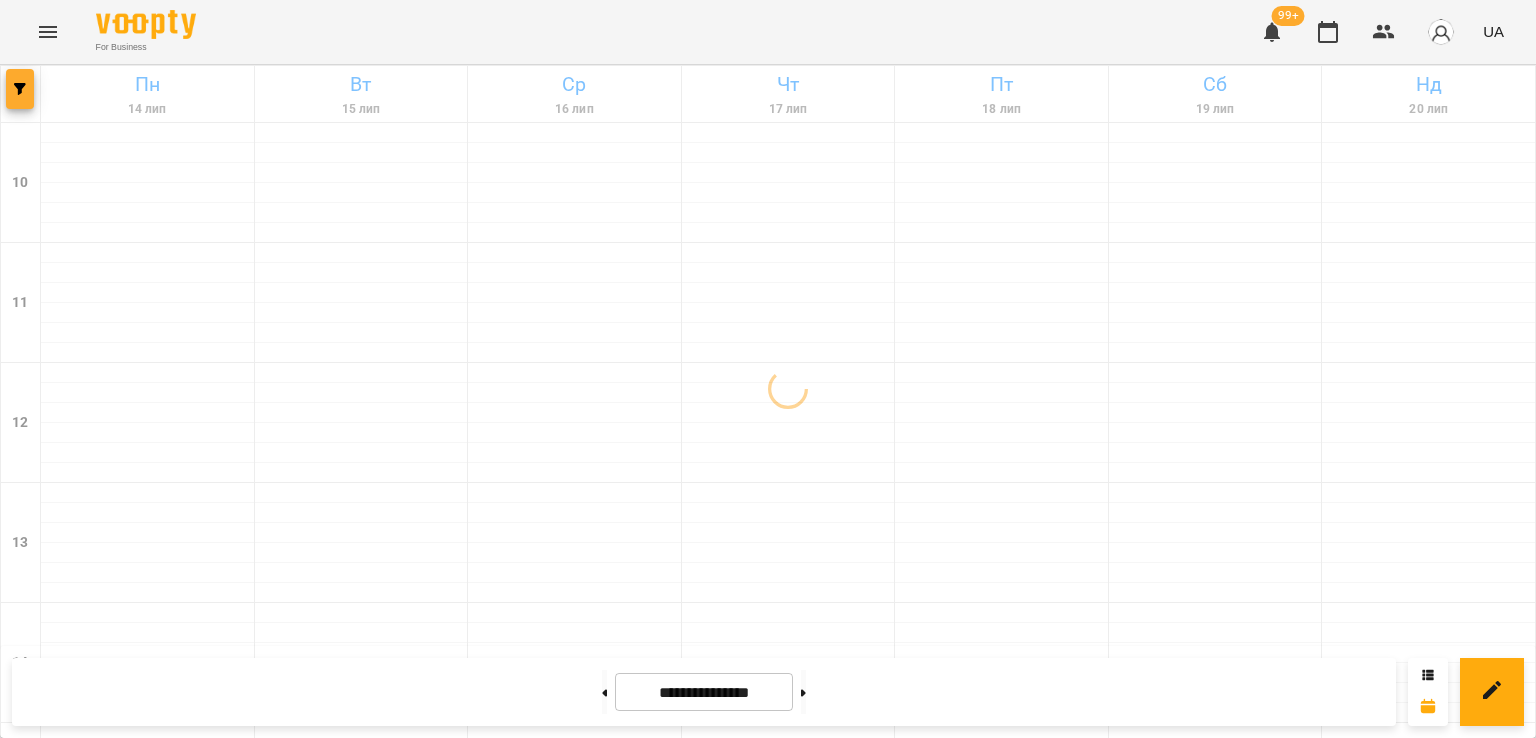 click at bounding box center (20, 89) 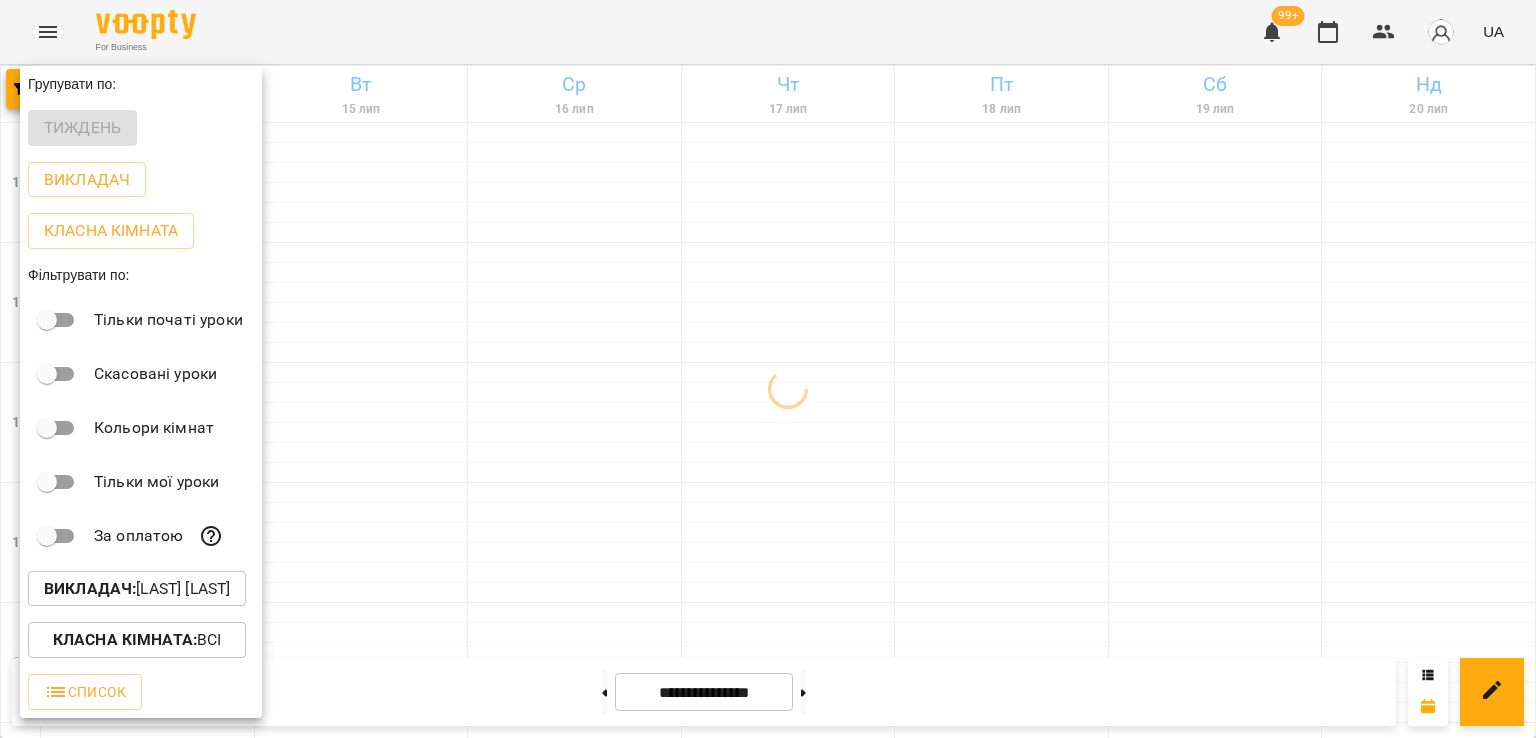 click on "Викладач :  [FIRST] [LAST]" at bounding box center [137, 589] 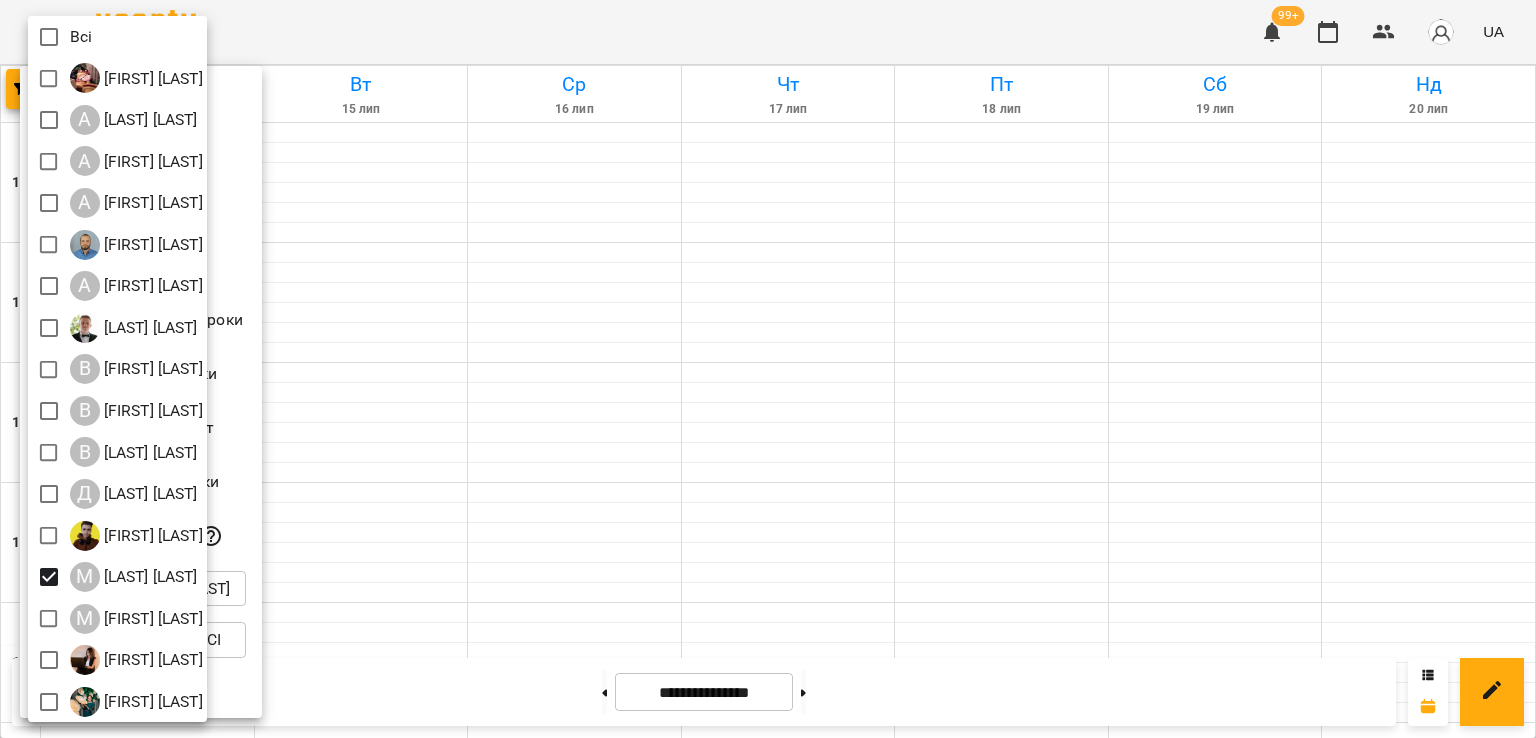 drag, startPoint x: 648, startPoint y: 617, endPoint x: 640, endPoint y: 629, distance: 14.422205 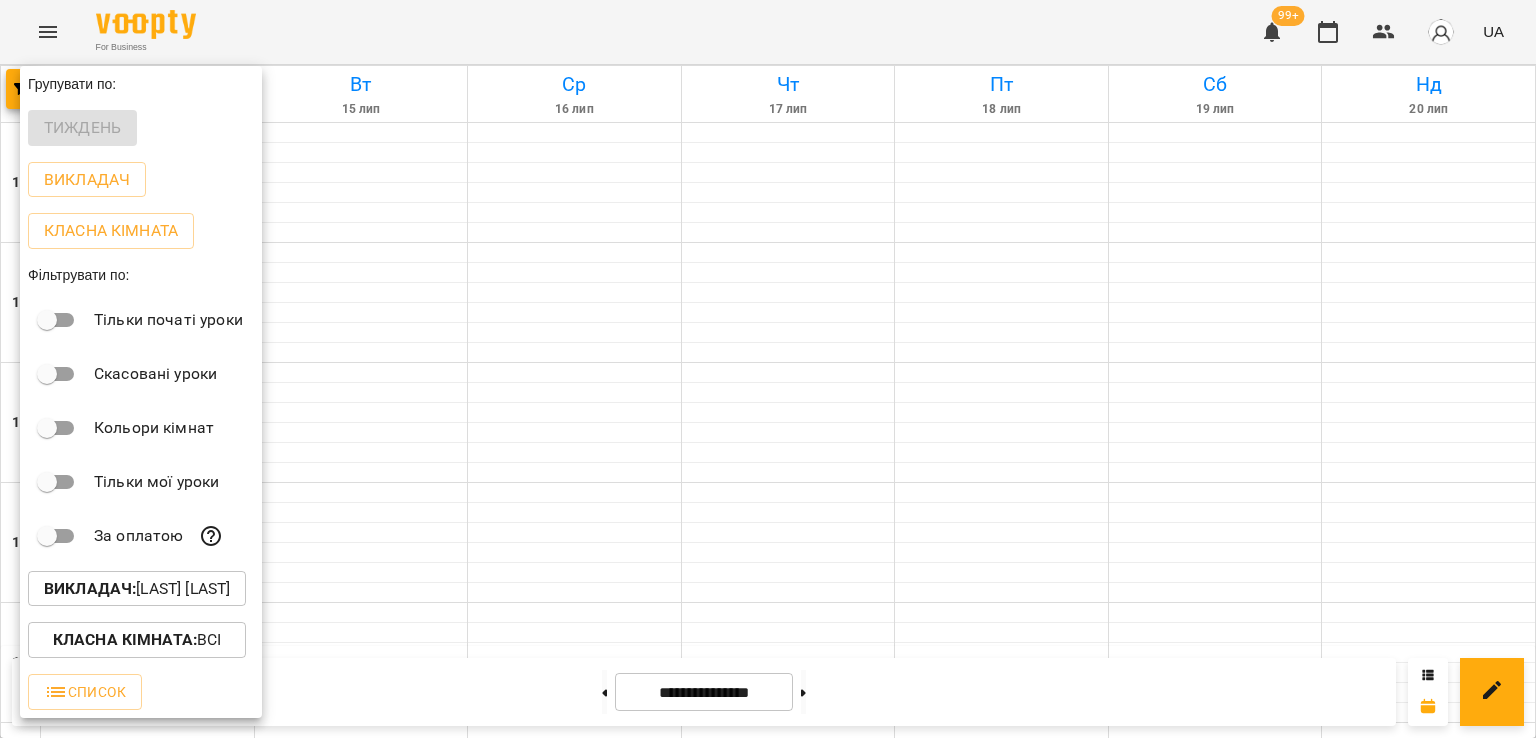 click at bounding box center (768, 369) 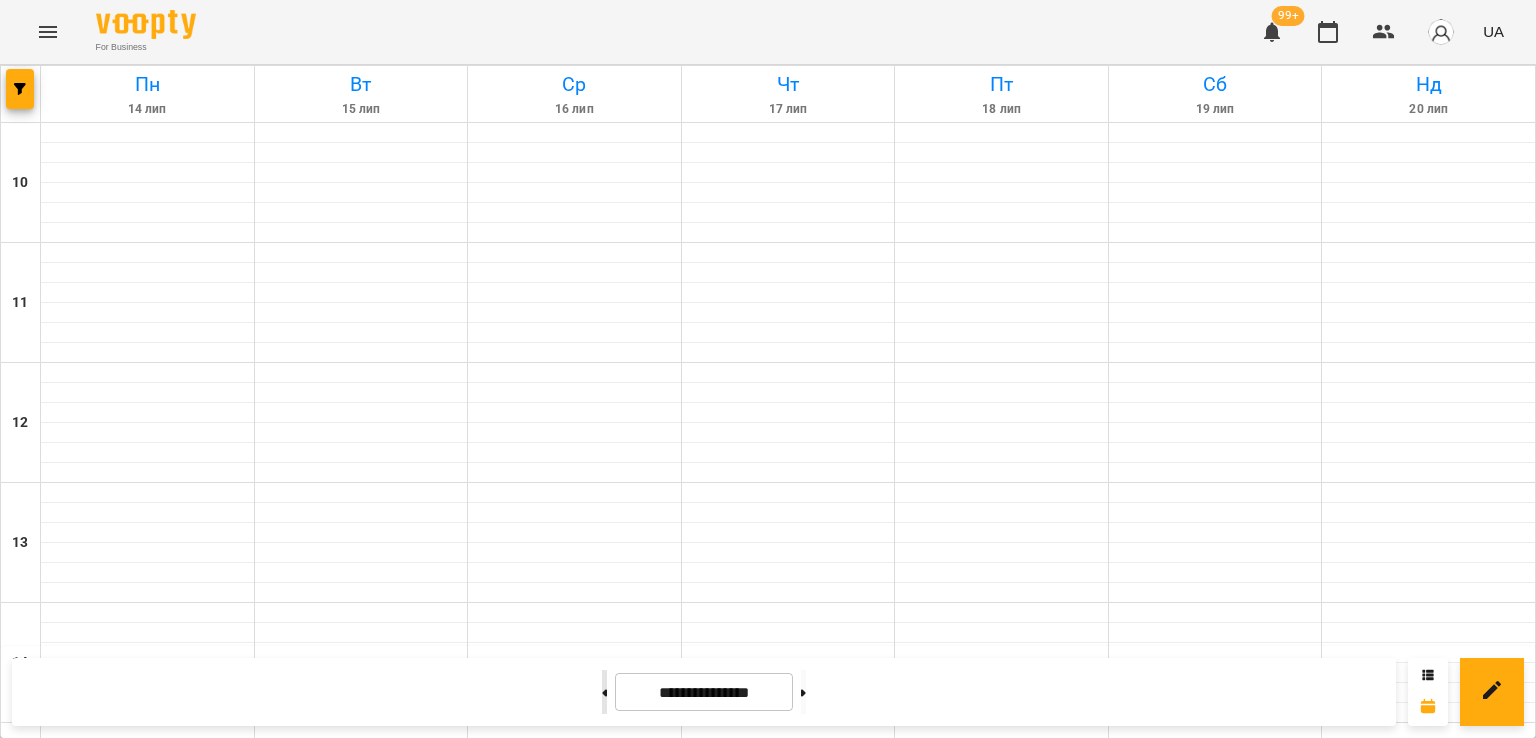 click at bounding box center [604, 692] 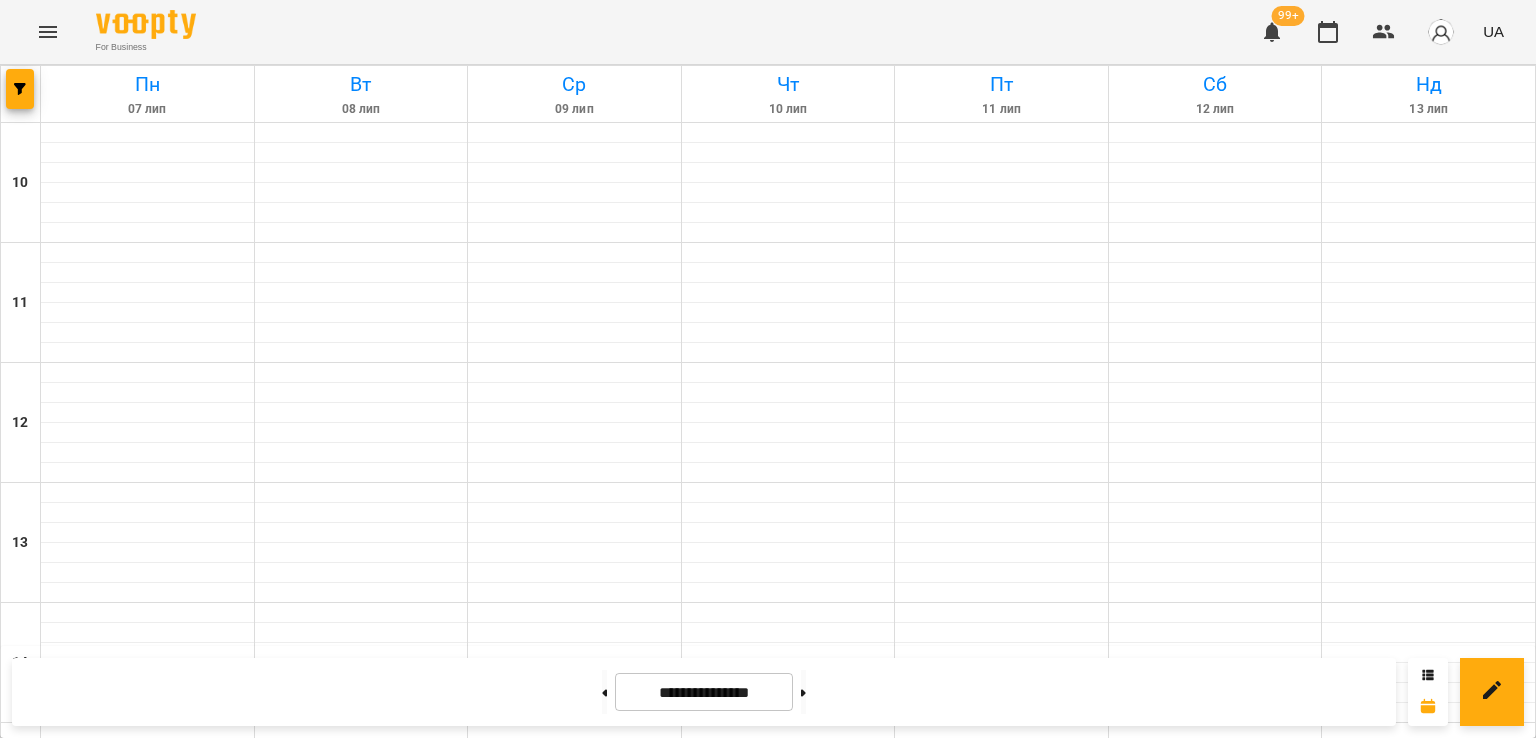 scroll, scrollTop: 900, scrollLeft: 0, axis: vertical 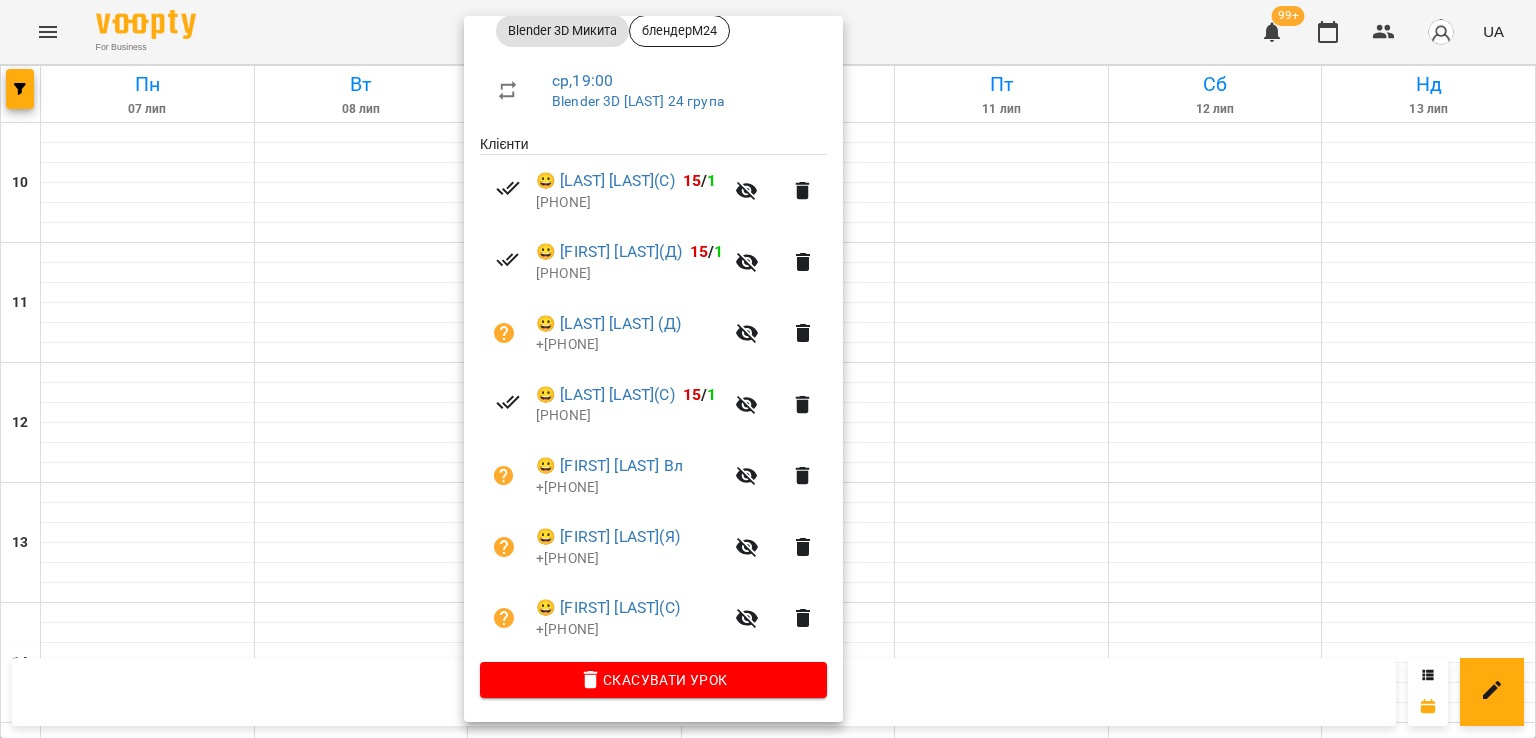 click at bounding box center [768, 369] 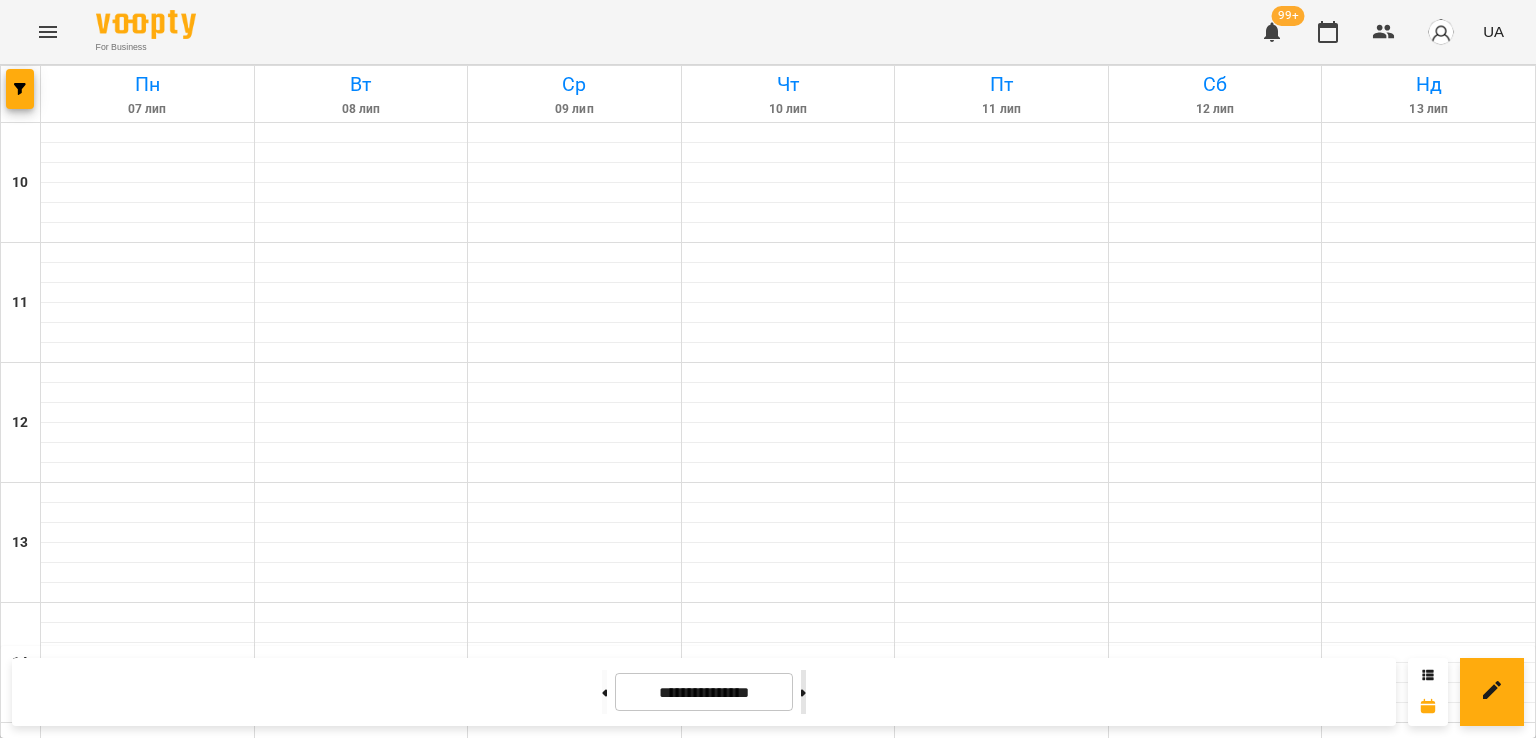 drag, startPoint x: 822, startPoint y: 700, endPoint x: 813, endPoint y: 685, distance: 17.492855 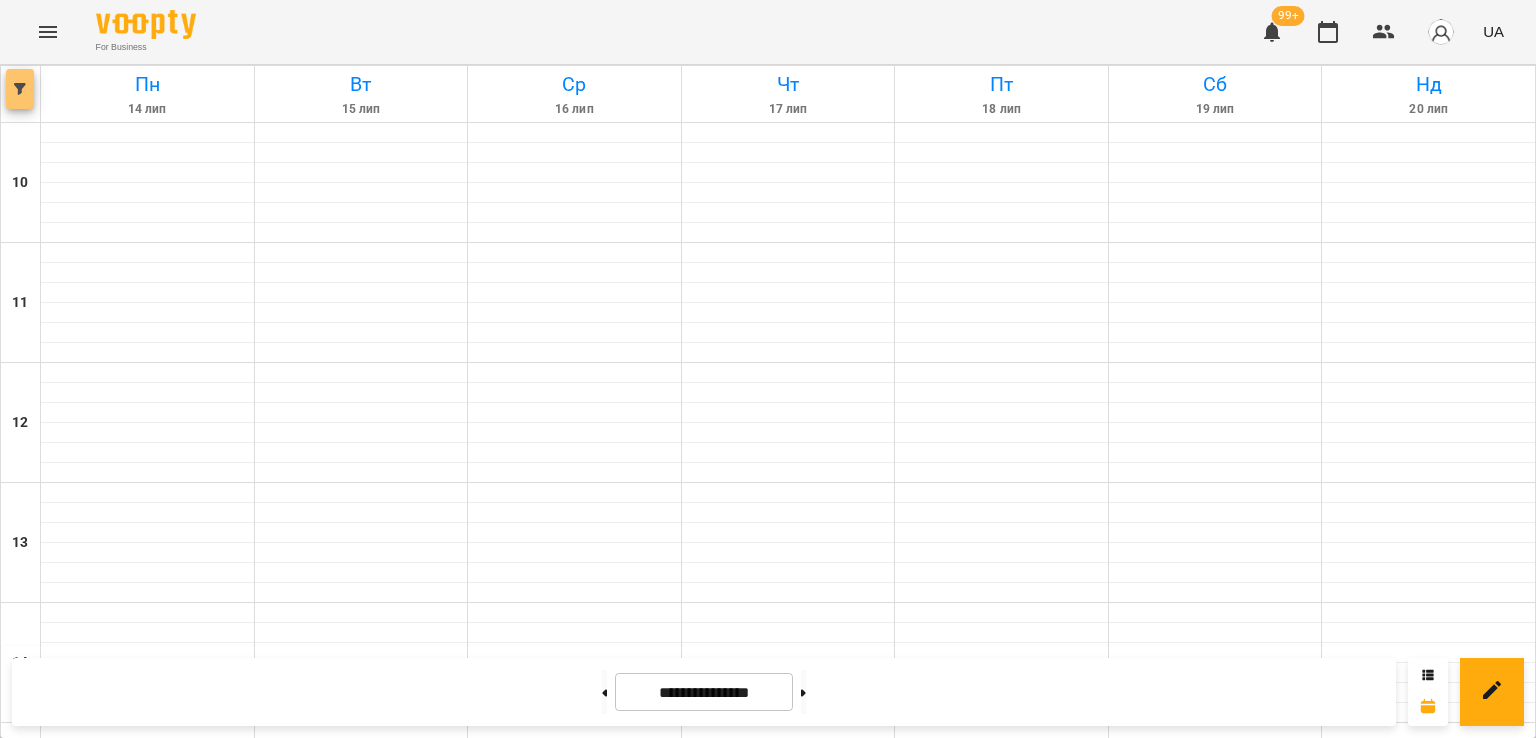 click at bounding box center (20, 89) 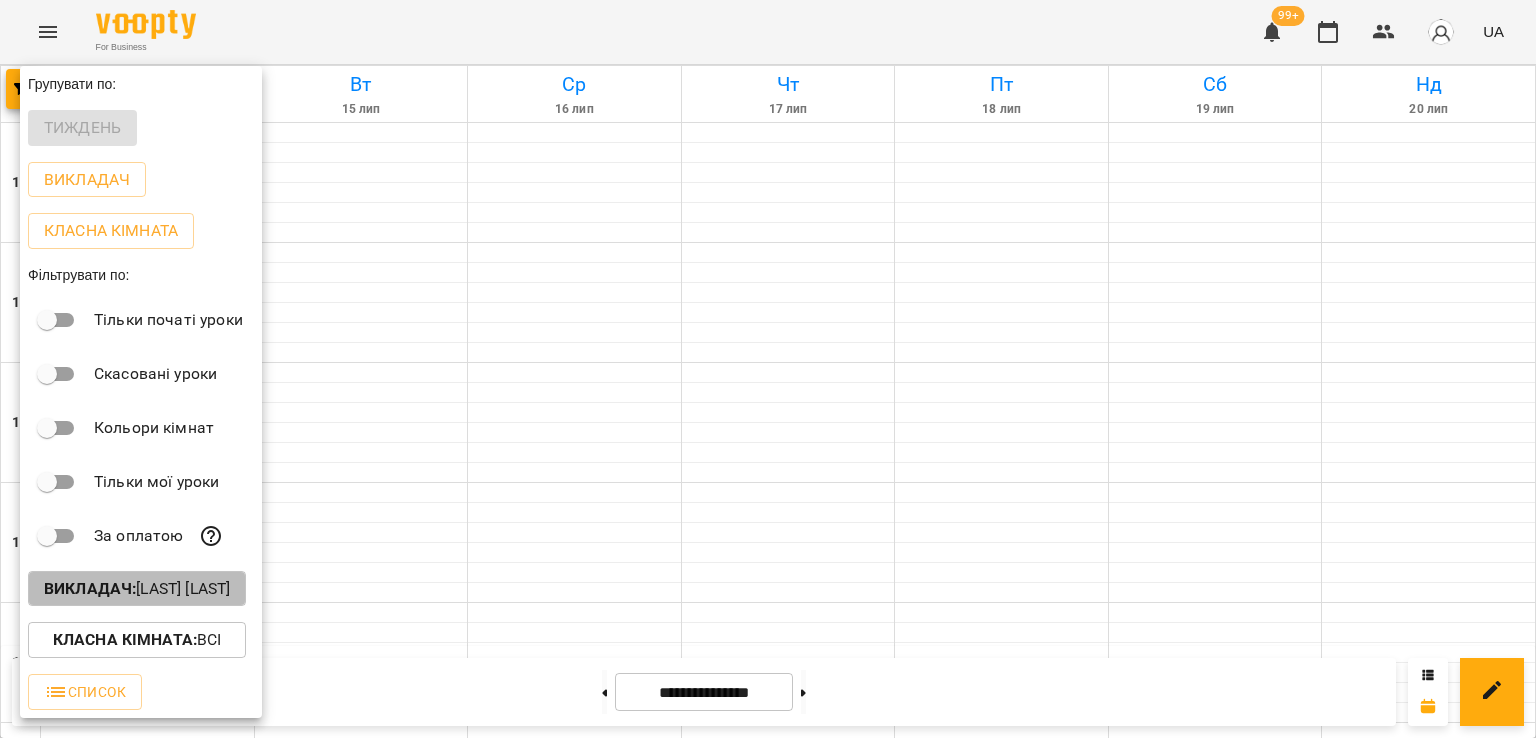 click on "Викладач :  [FIRST] [LAST]" at bounding box center (137, 589) 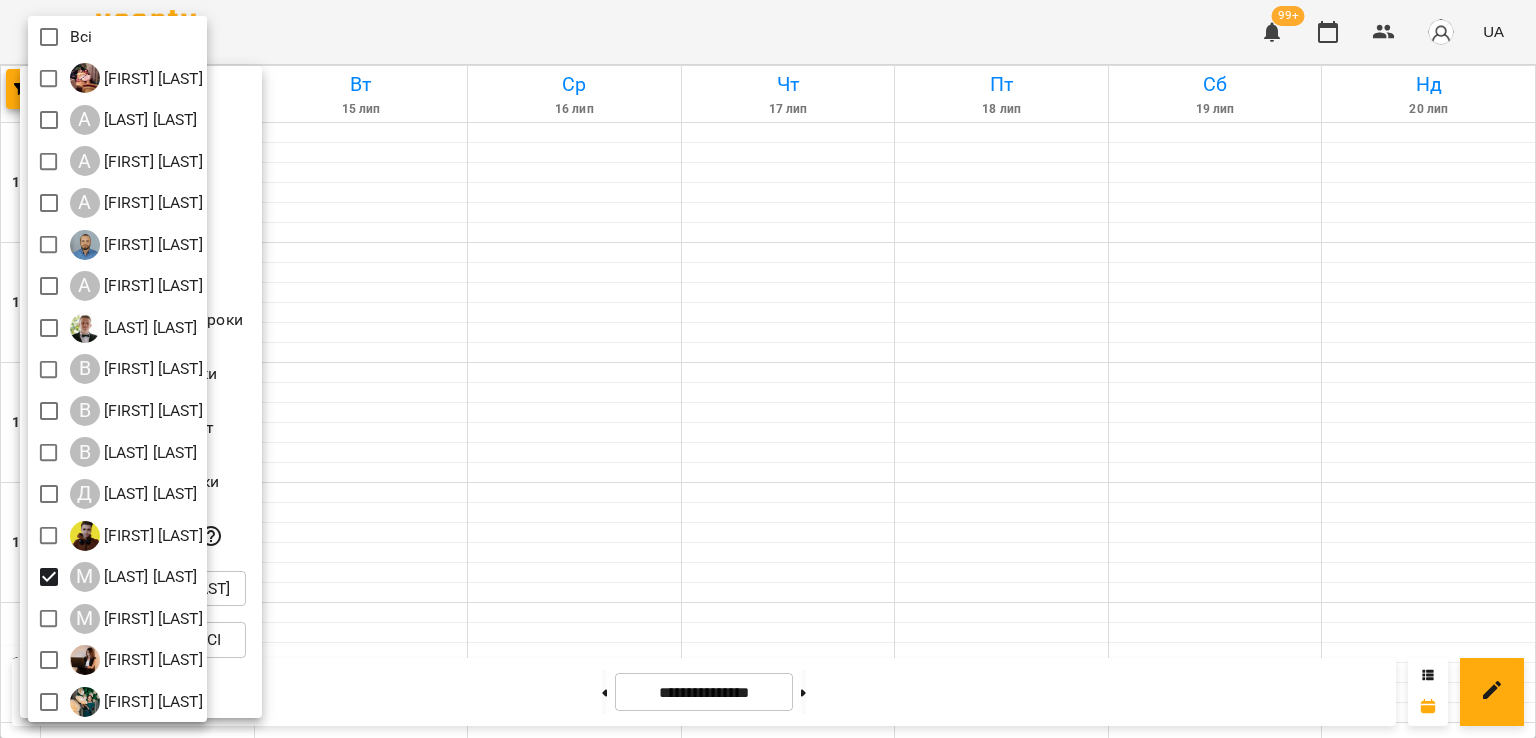 click at bounding box center (768, 369) 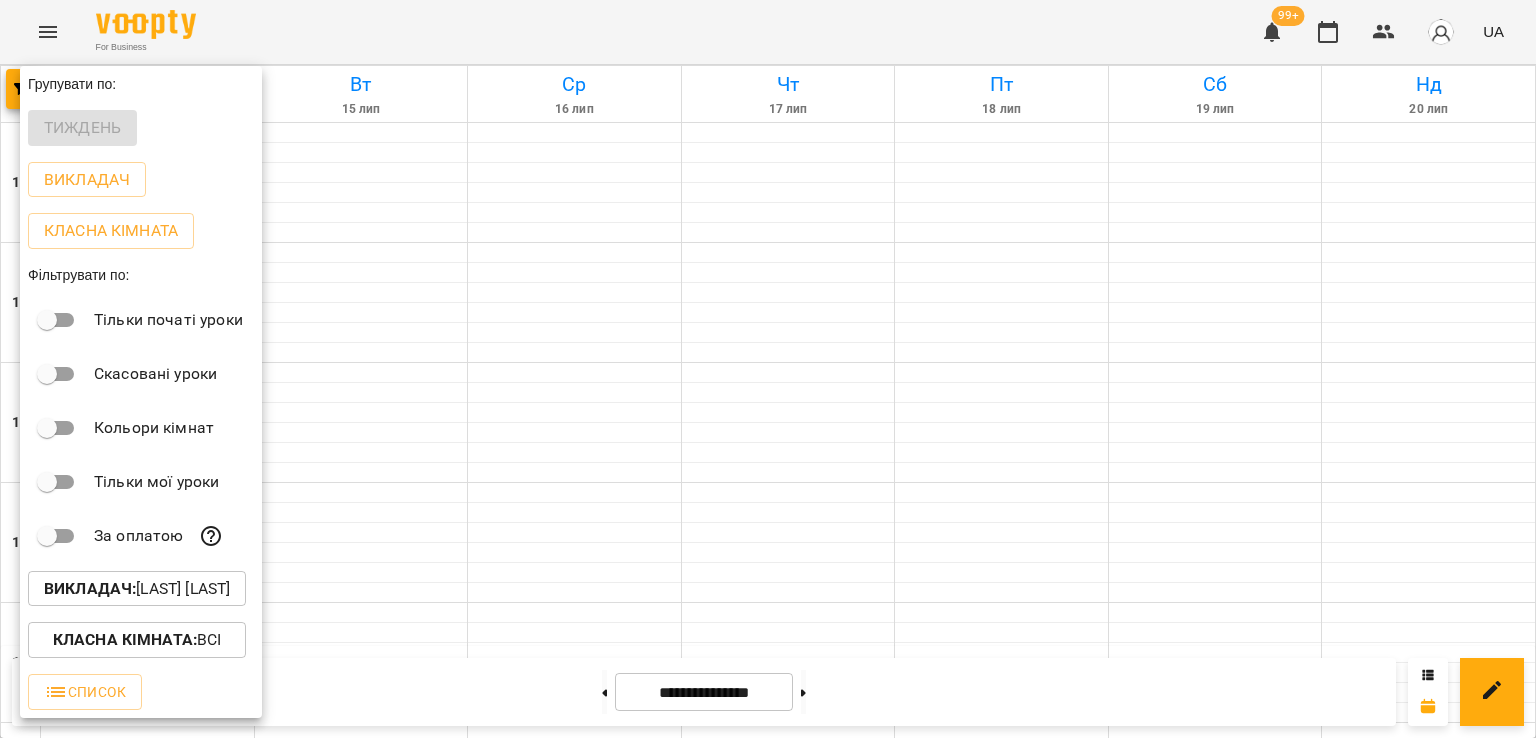 click on "Всі   [FIRST] [LAST]   А   [FIRST] [LAST]   А   [FIRST] [LAST]   А   [FIRST] [LAST]     [FIRST] [LAST]   А   [FIRST] [LAST]     [FIRST]  [LAST]   В   [FIRST] [LAST]   В   [FIRST] [LAST]   В   [FIRST] [LAST]   Д   [FIRST] [LAST]     [FIRST] [LAST]   М   [FIRST] [LAST]   М   [FIRST] [LAST]     [FIRST] [LAST]     [FIRST] [LAST]      [FIRST] [LAST]   Ю   [FIRST] [LAST]   Я   [FIRST] [LAST]" at bounding box center [768, 369] 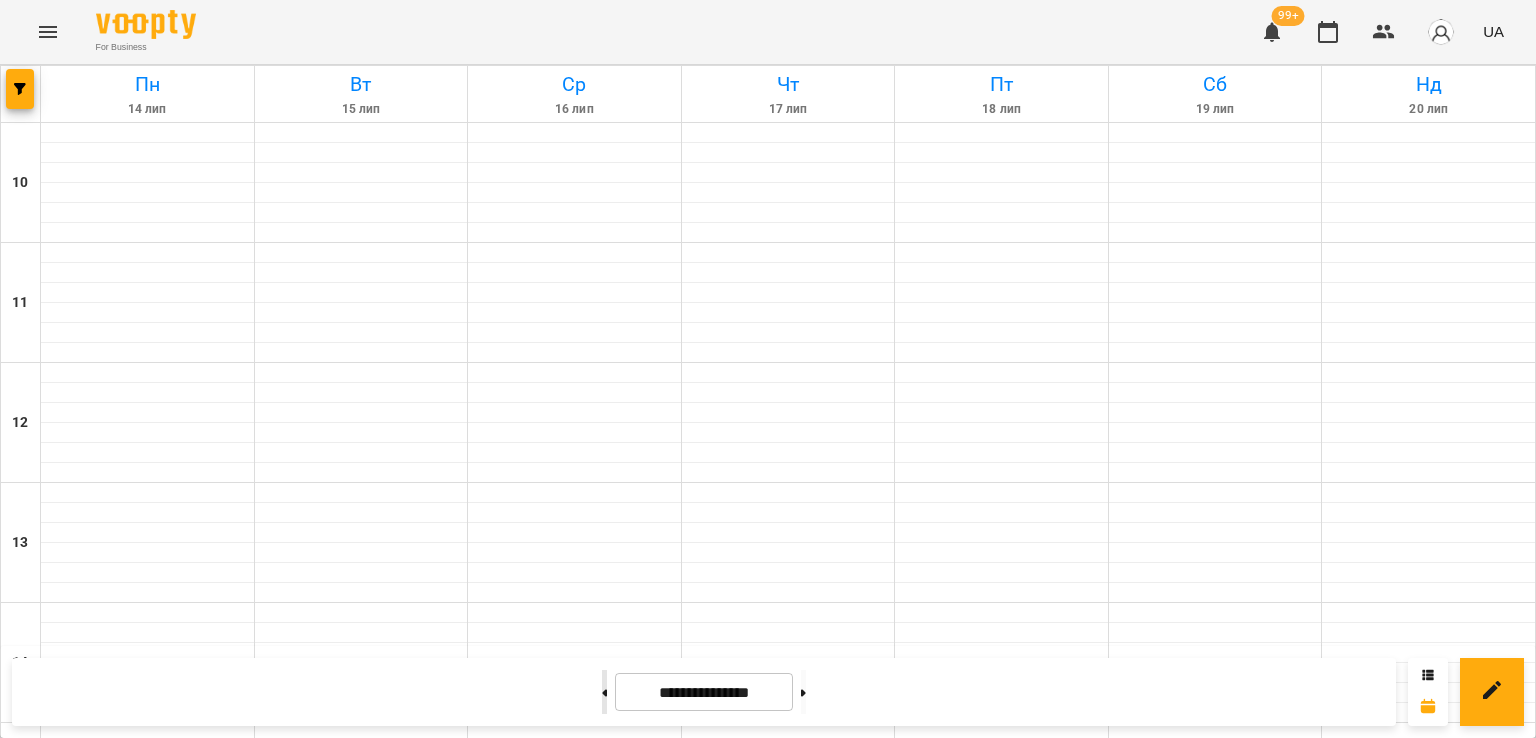 click at bounding box center [604, 692] 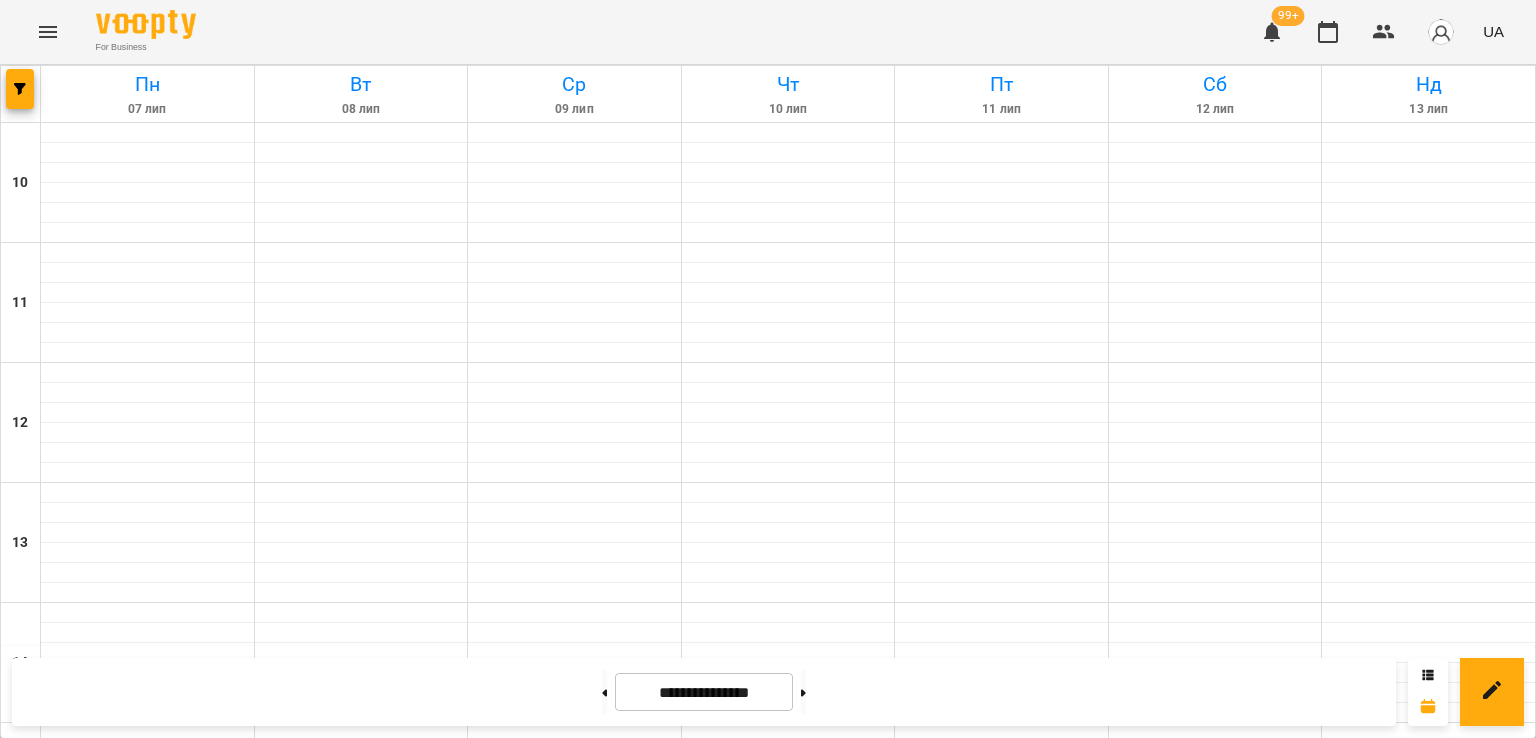click on "19:00 14 [LAST] [LAST]" at bounding box center [148, 1231] 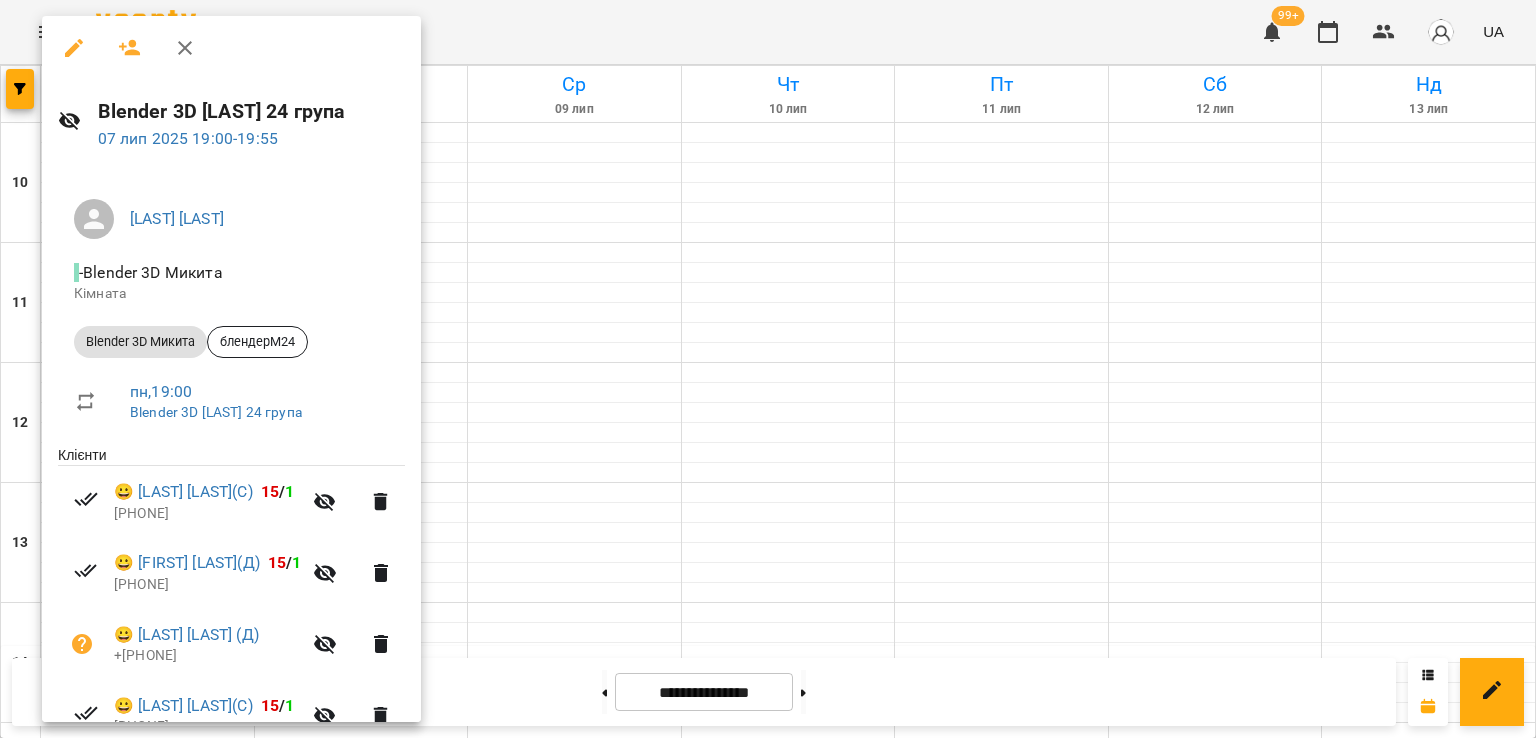 click at bounding box center [768, 369] 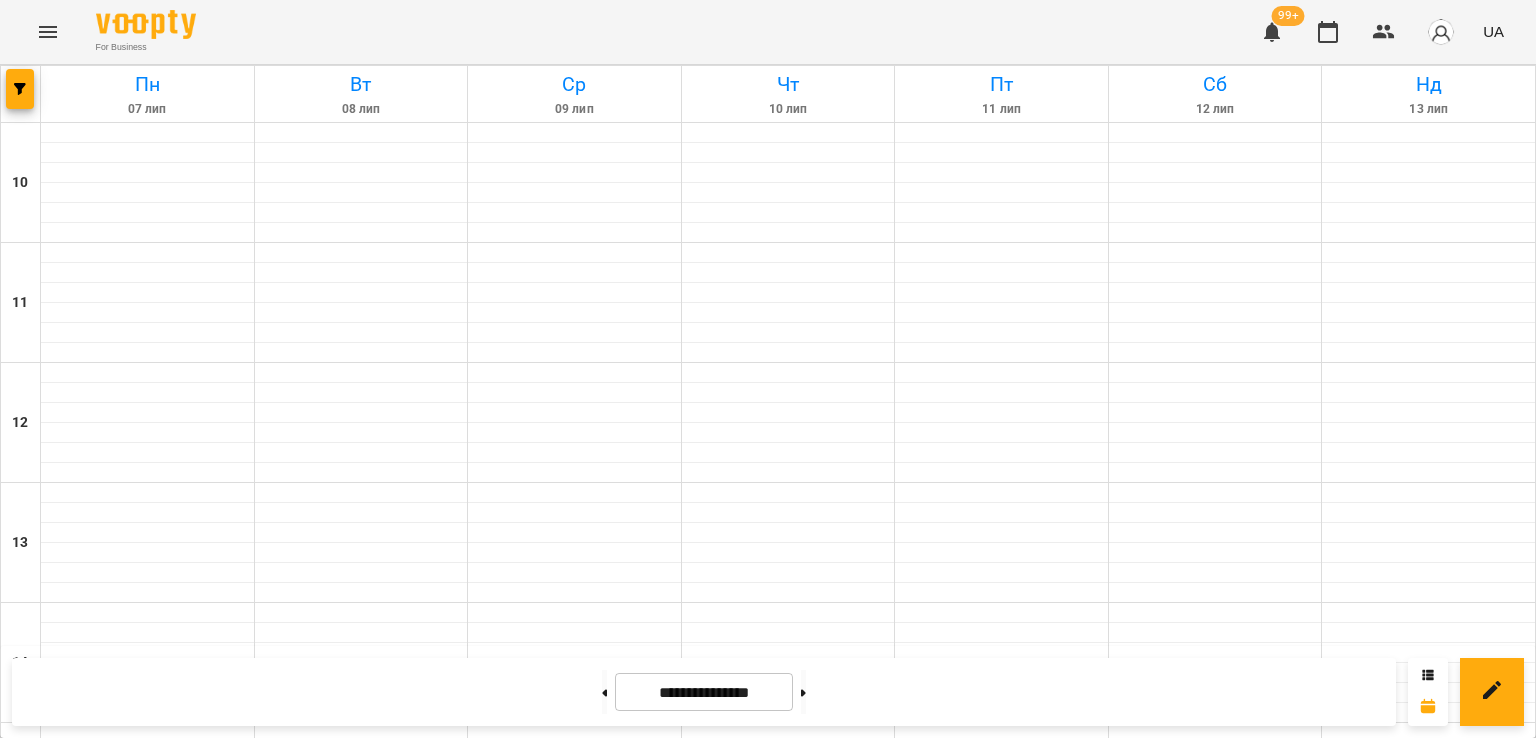 click on "[TIME] [NUMBER] [FIRST] [LAST]" at bounding box center (575, 1231) 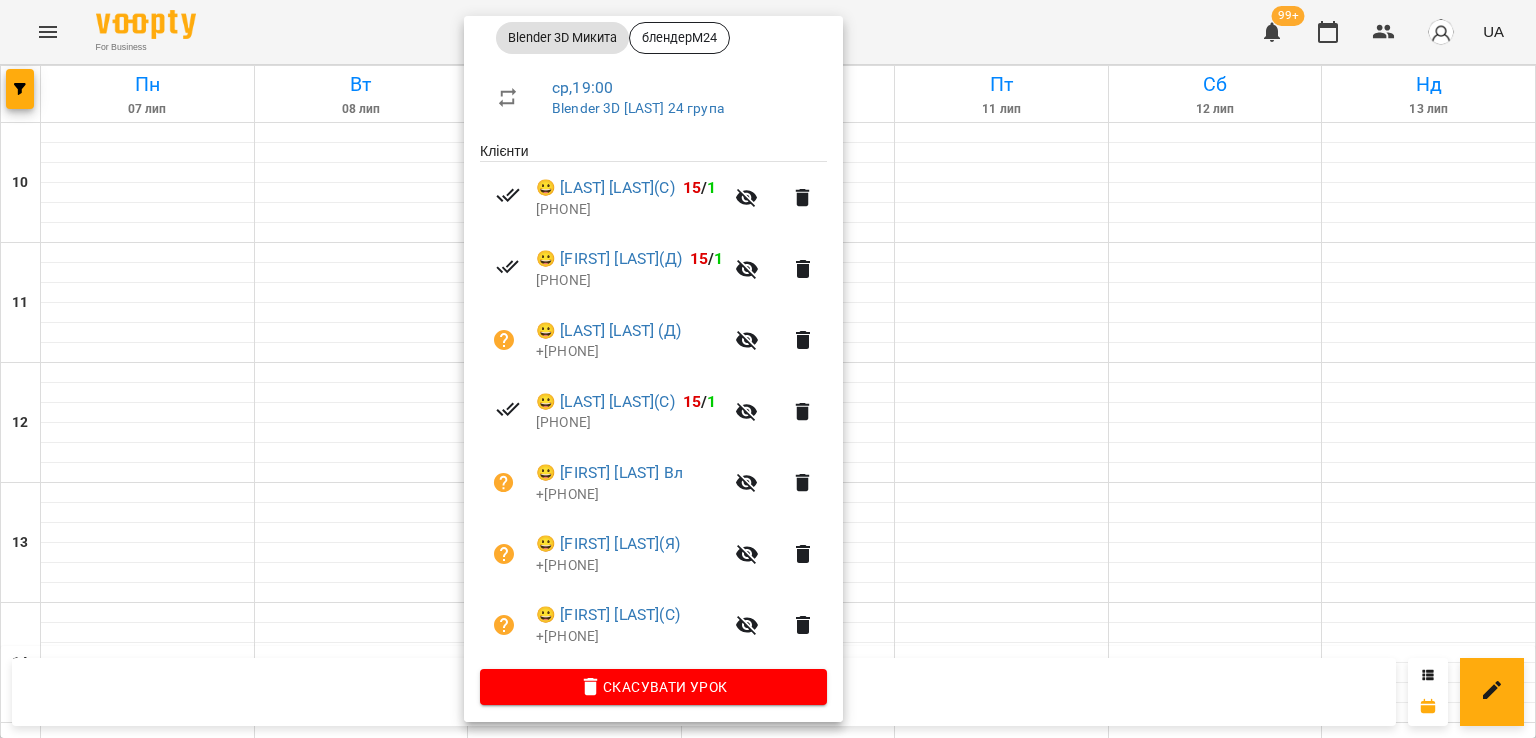 scroll, scrollTop: 313, scrollLeft: 0, axis: vertical 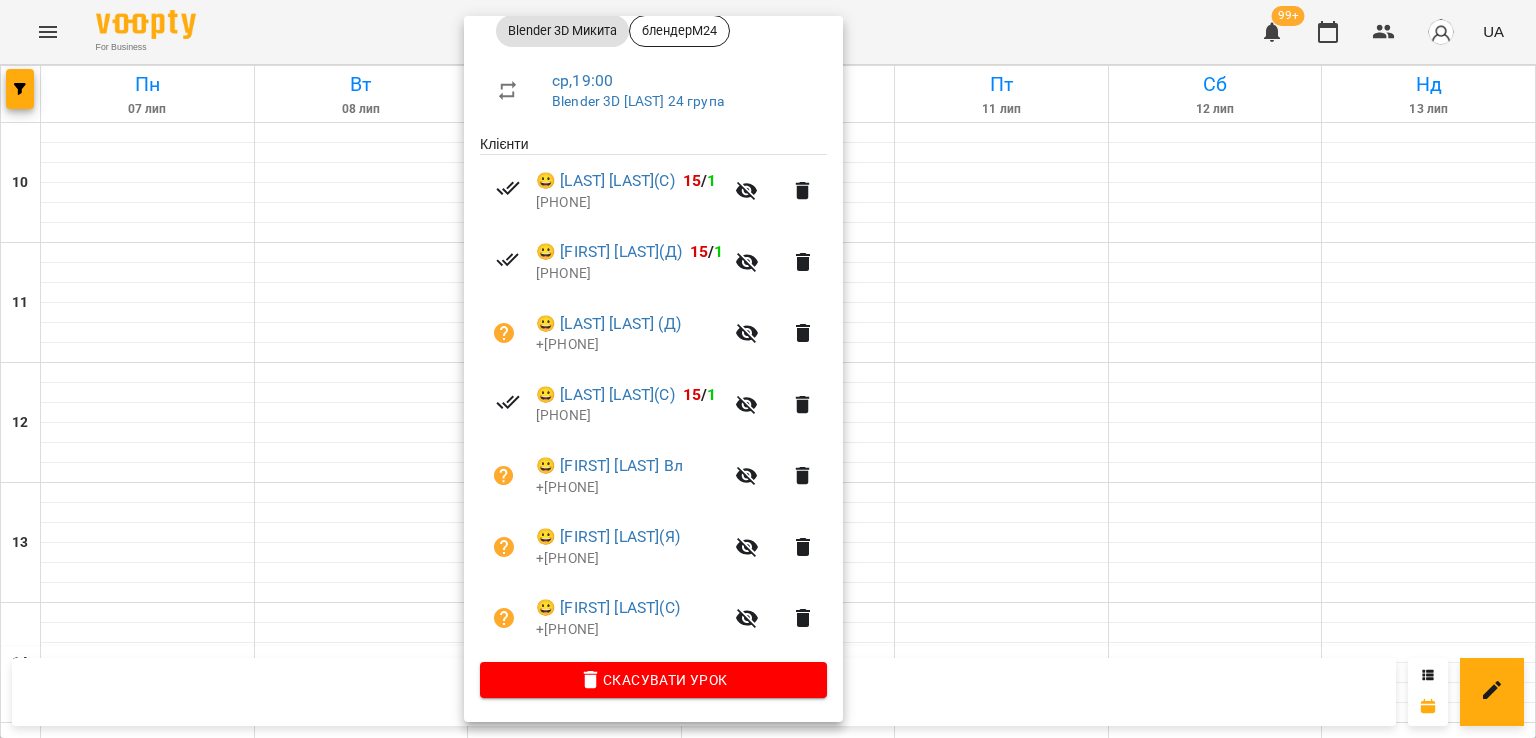 click at bounding box center (768, 369) 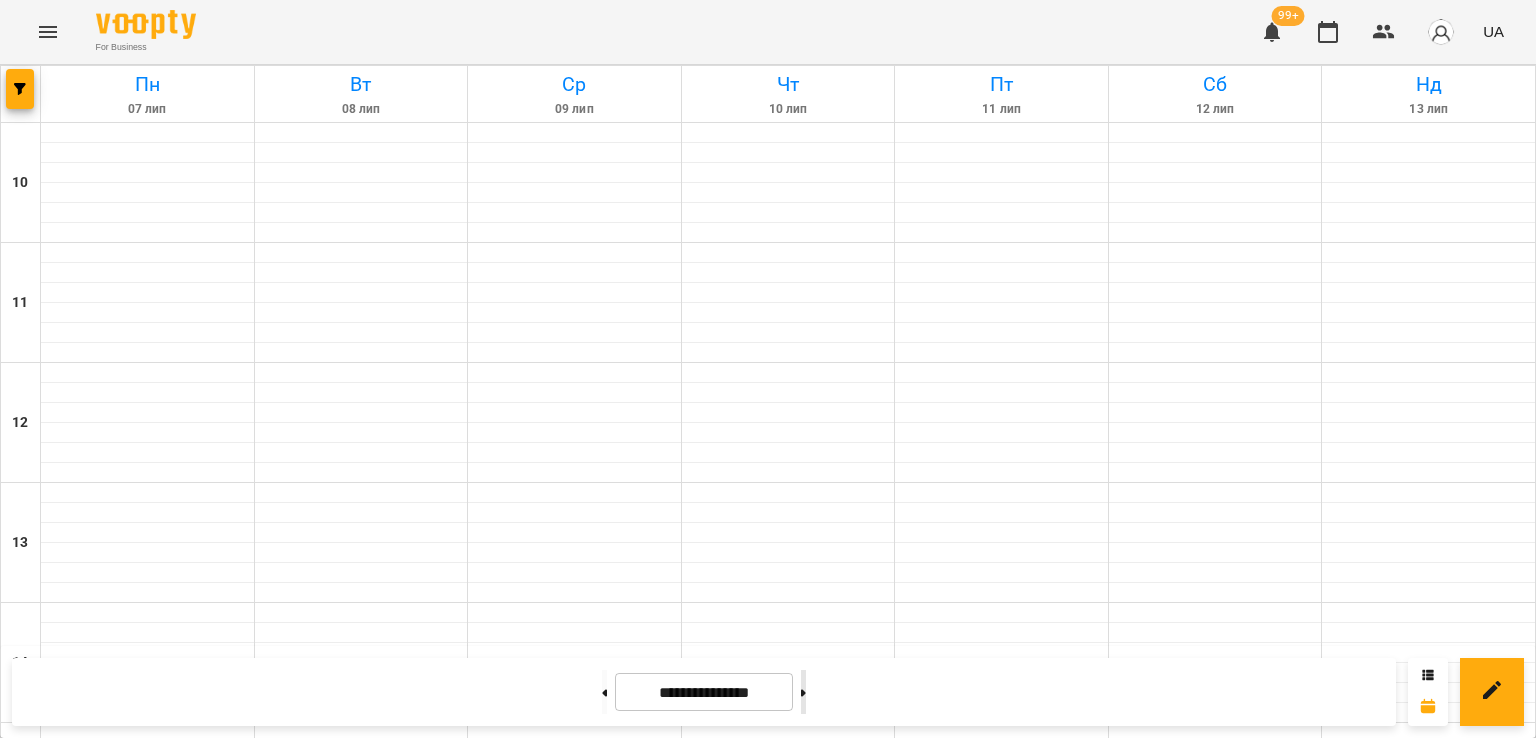 click at bounding box center [803, 692] 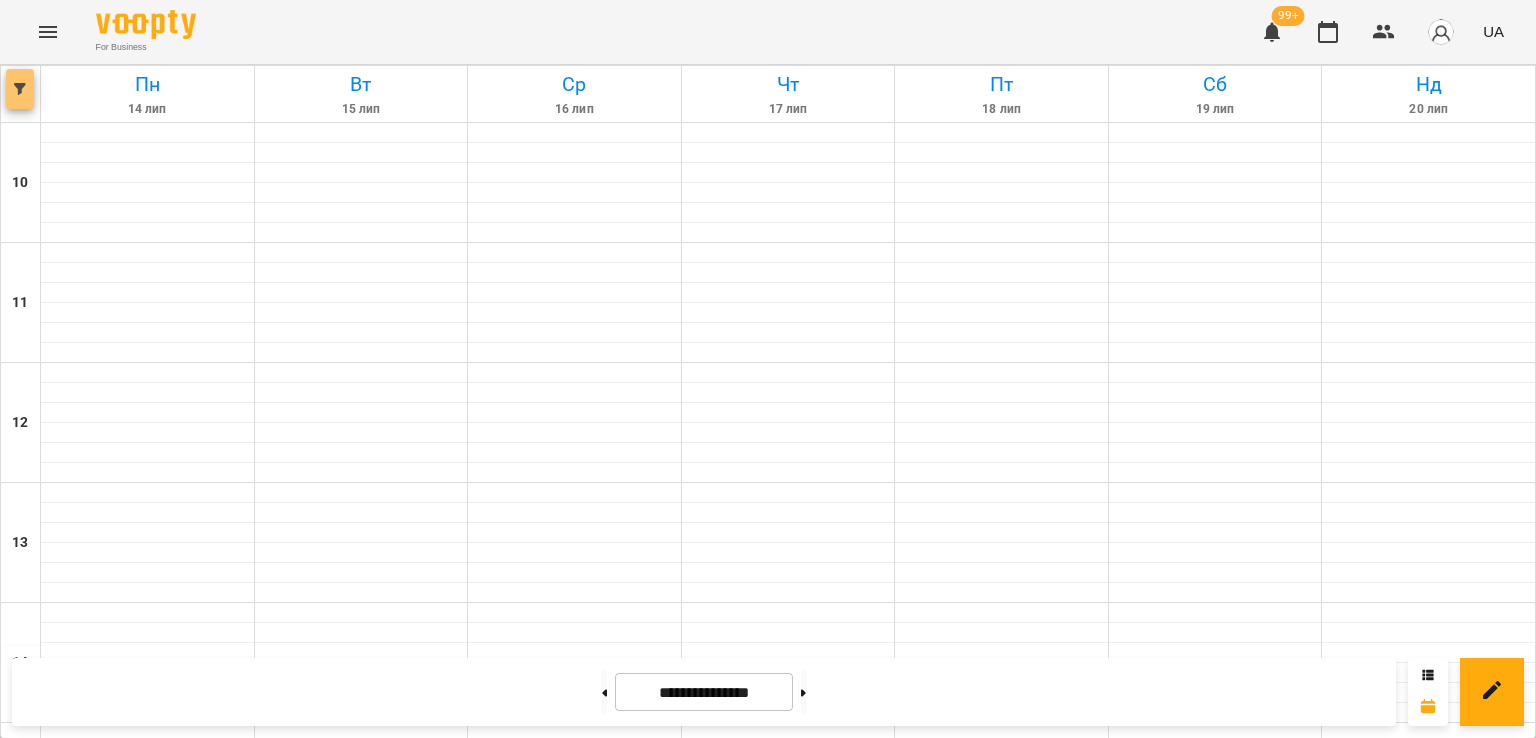 click 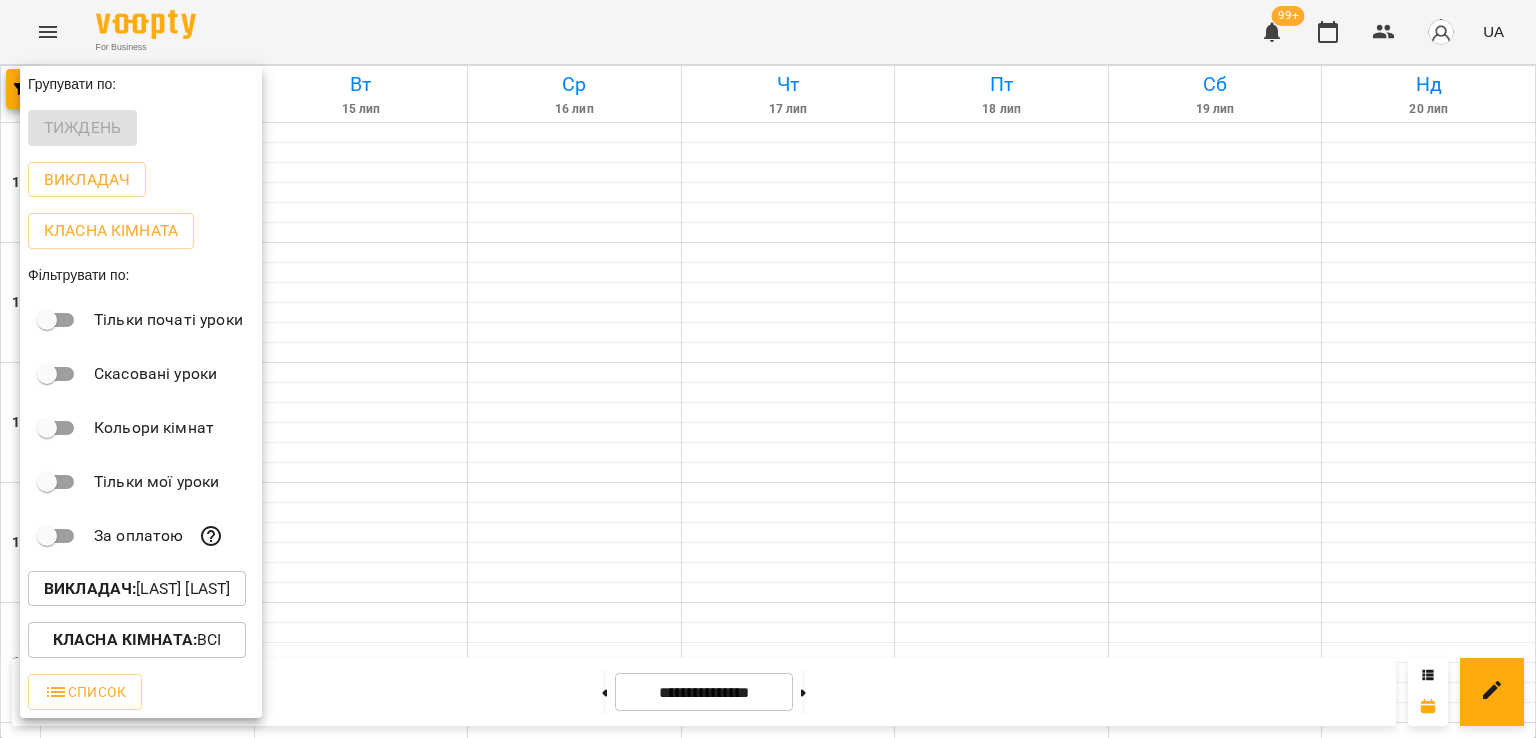 click on "Викладач :  [FIRST] [LAST]" at bounding box center (137, 589) 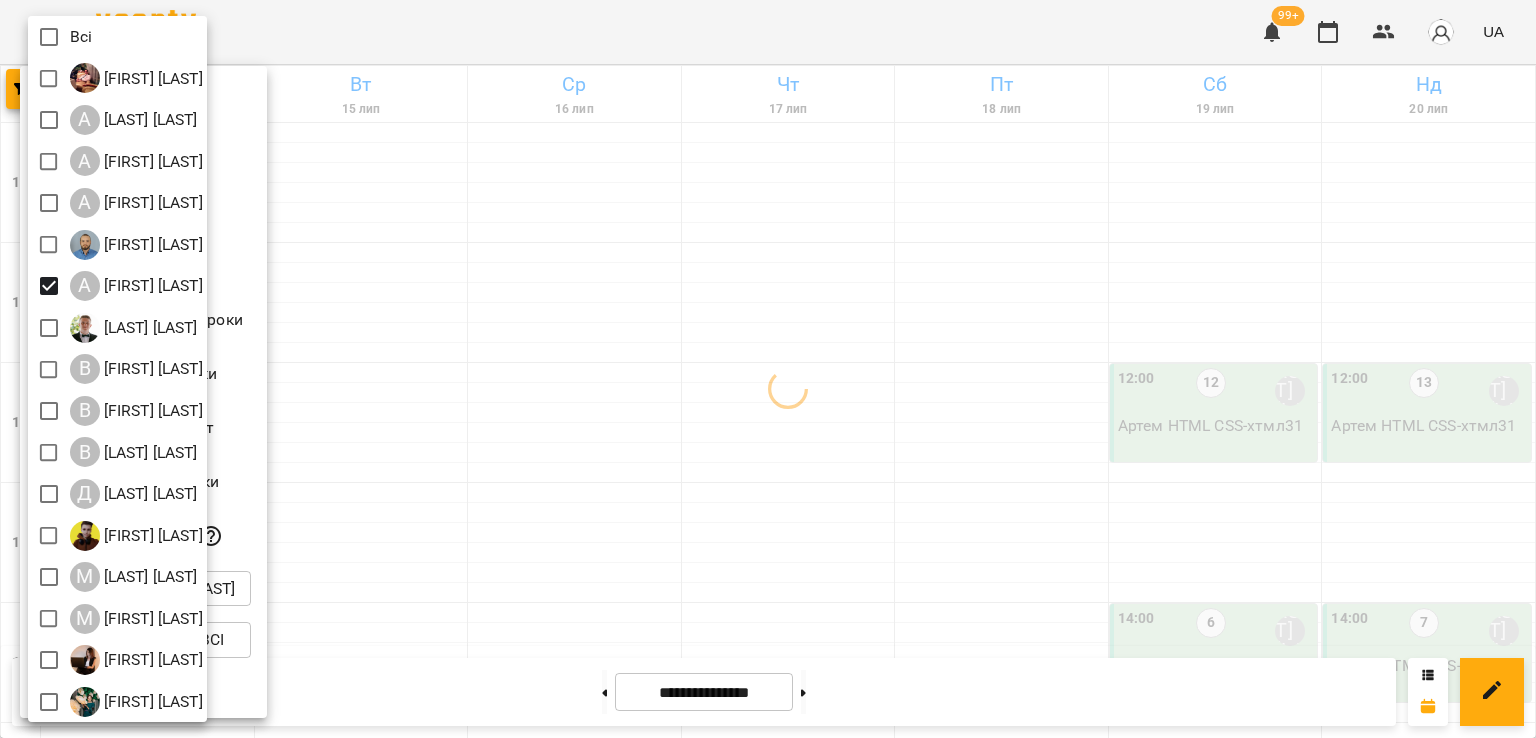 drag, startPoint x: 604, startPoint y: 355, endPoint x: 712, endPoint y: 392, distance: 114.16216 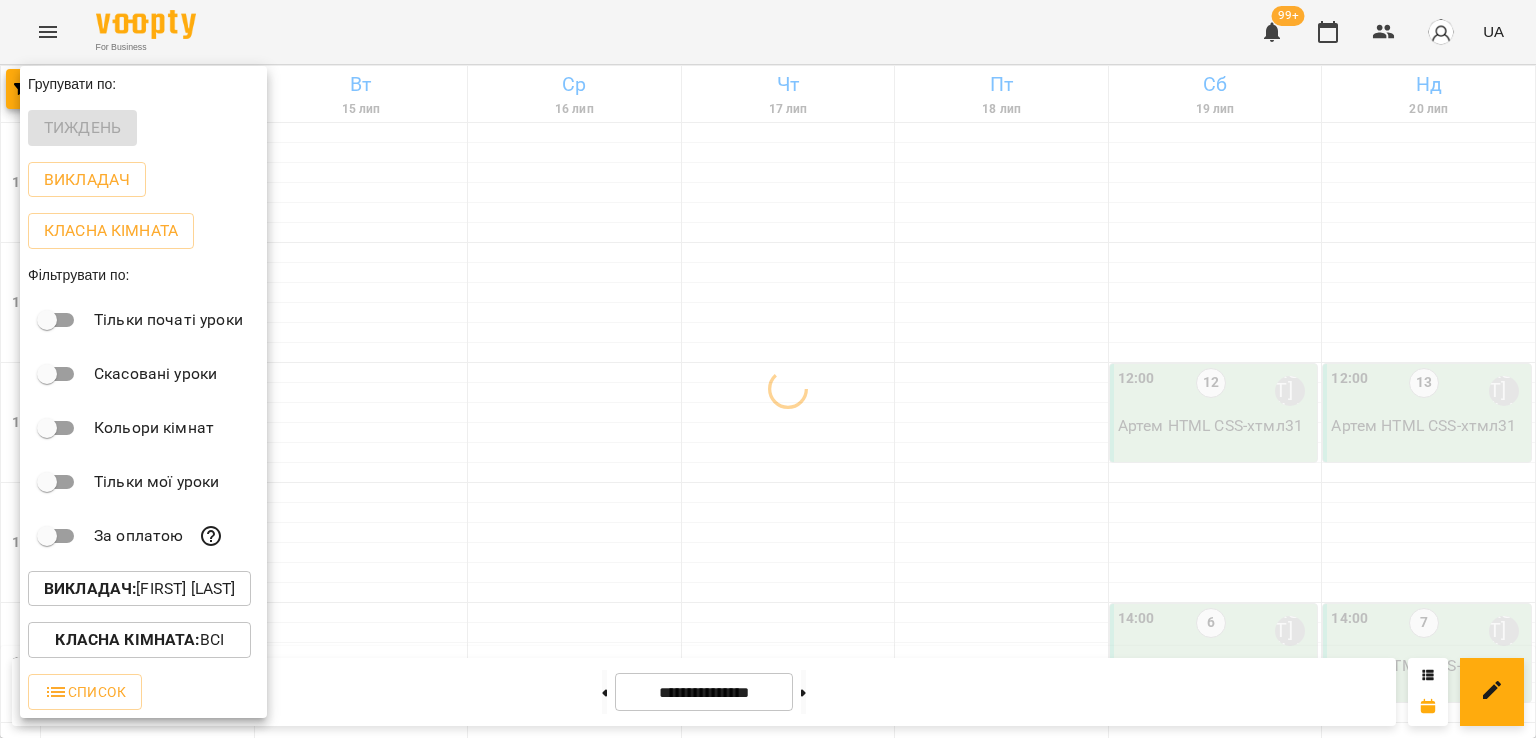 click at bounding box center (768, 369) 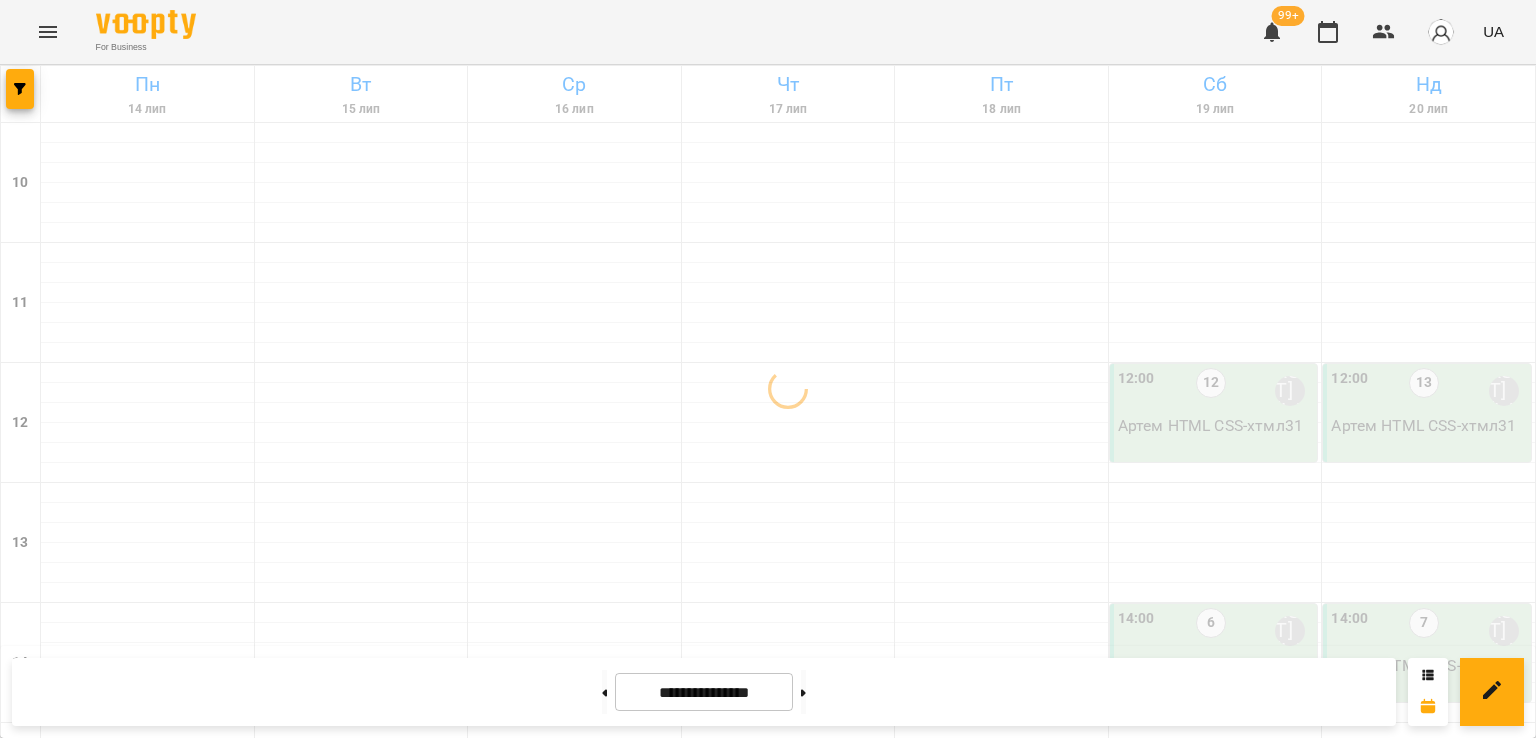 scroll, scrollTop: 1035, scrollLeft: 0, axis: vertical 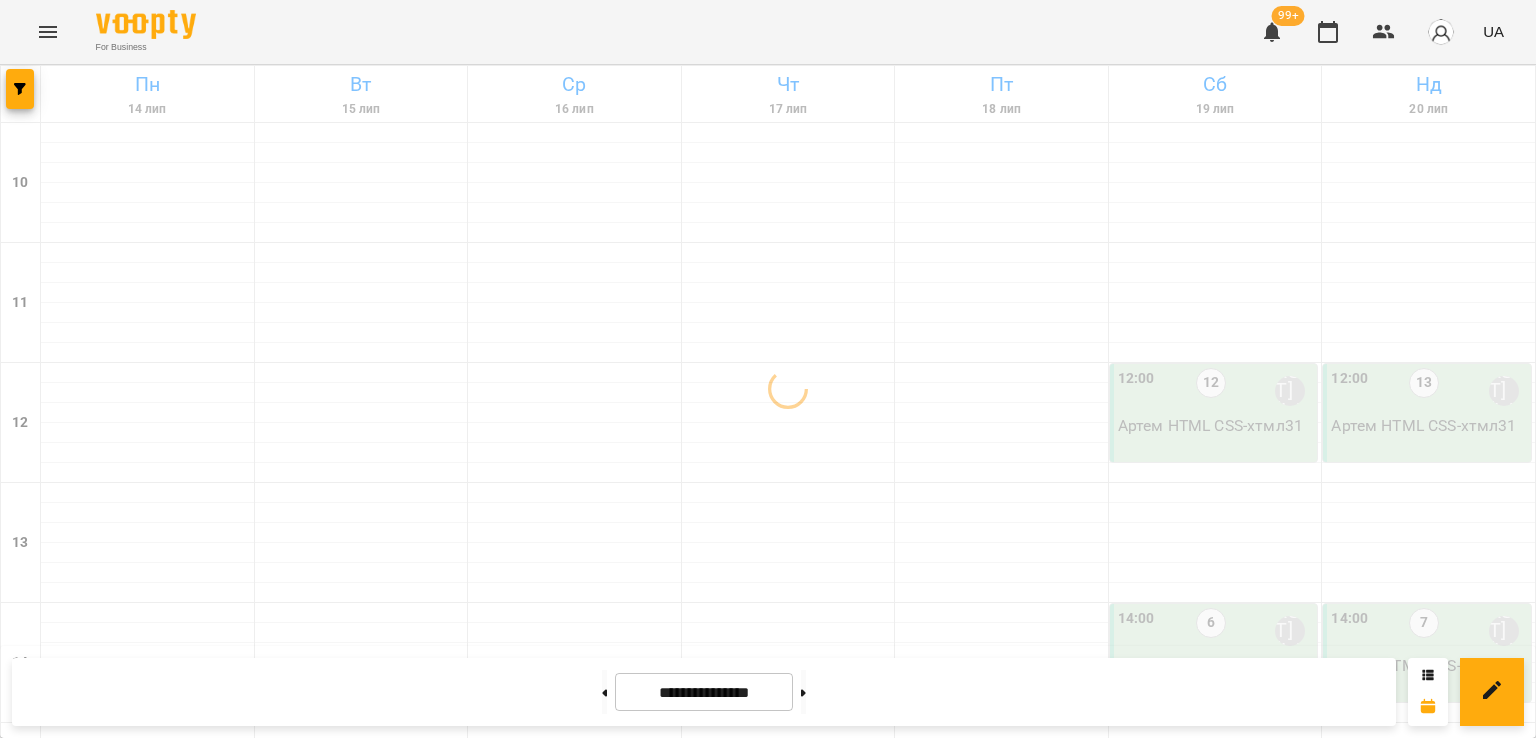 click on "6" at bounding box center [148, 1506] 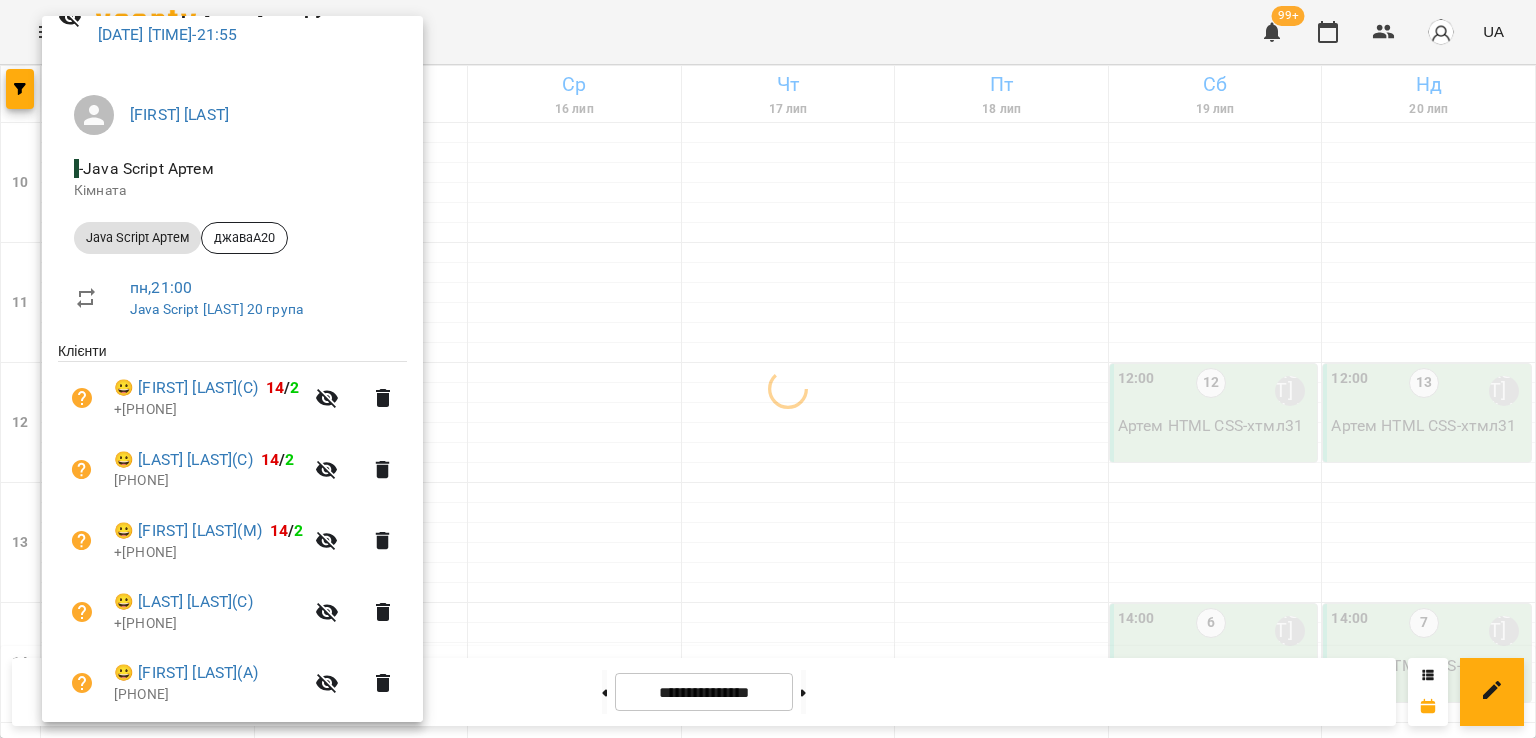 scroll, scrollTop: 243, scrollLeft: 0, axis: vertical 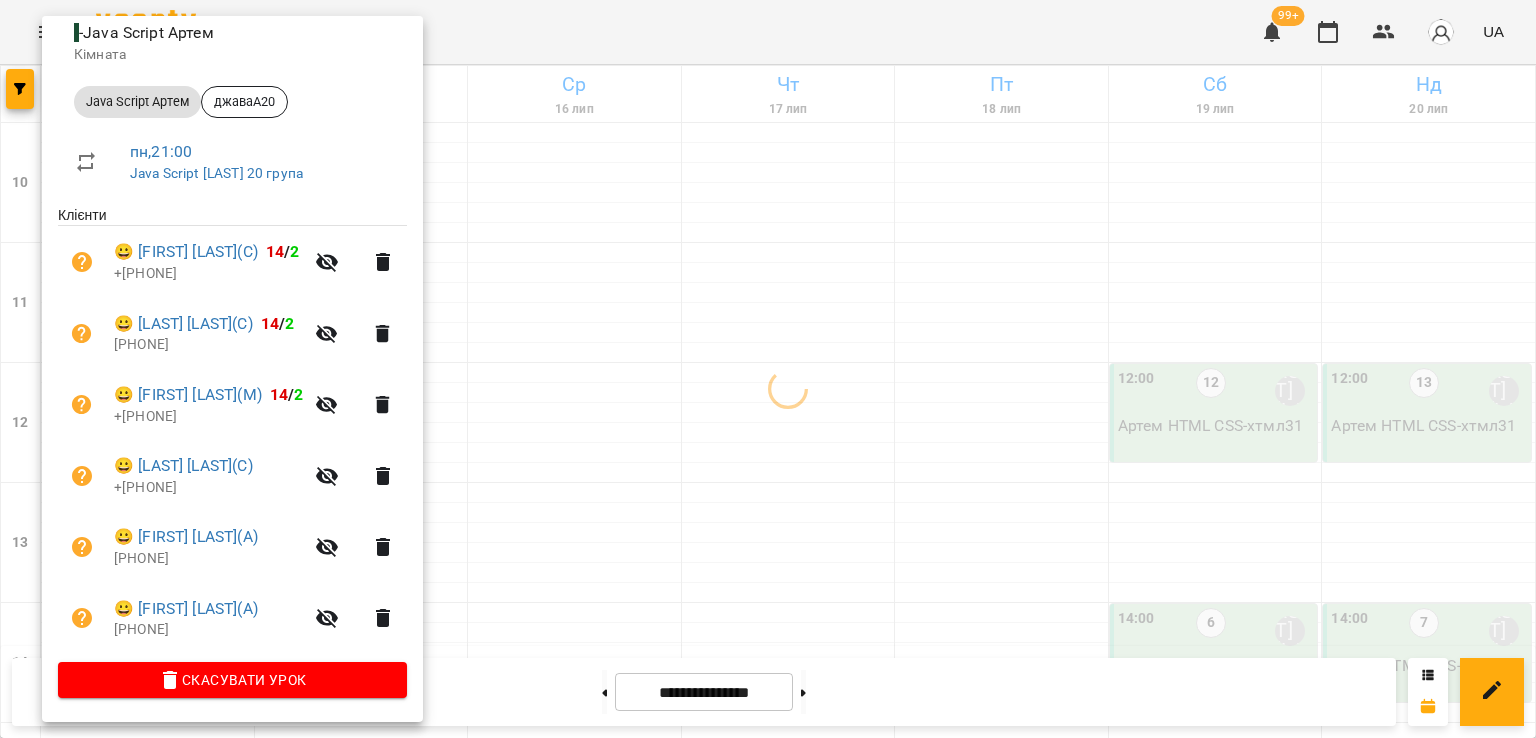 click at bounding box center [768, 369] 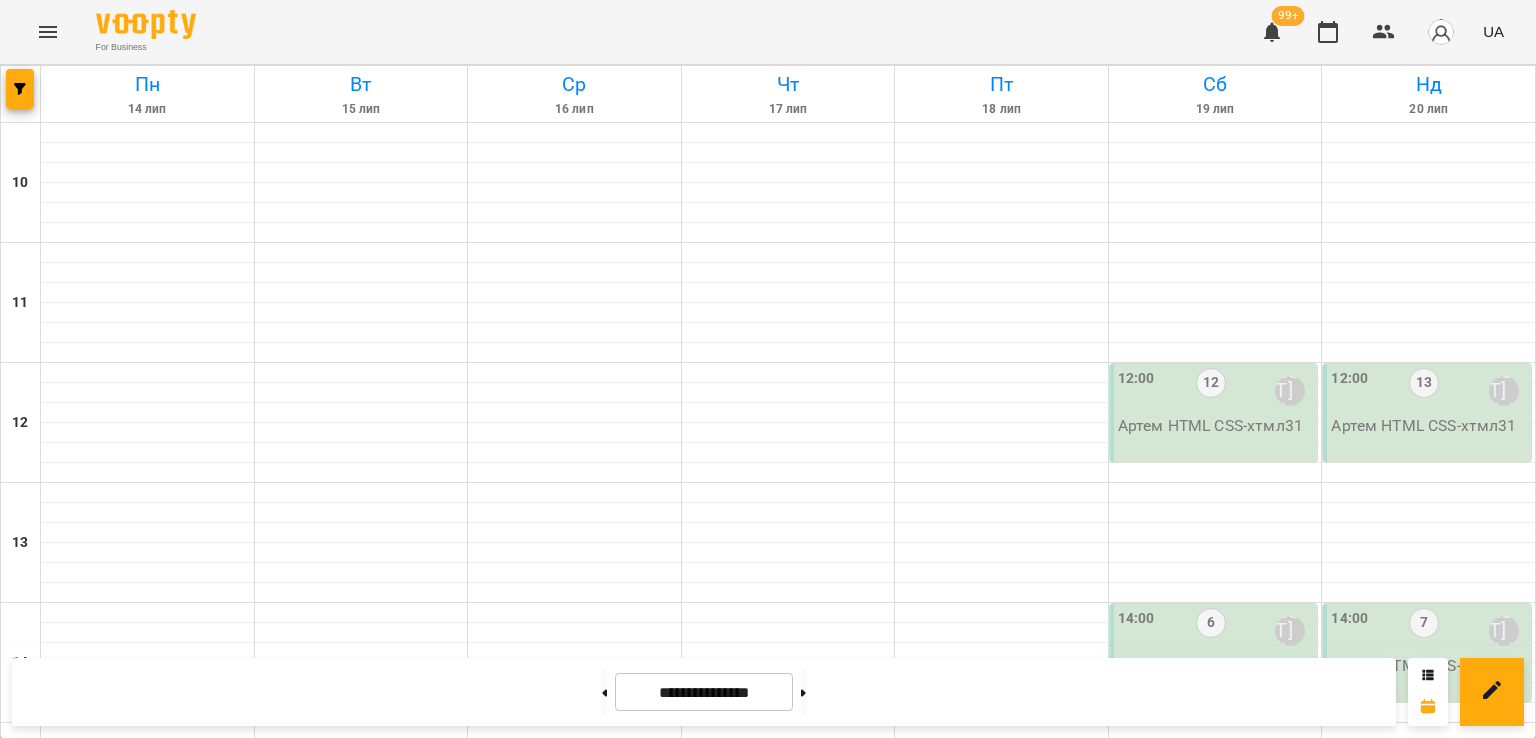 click on "15" at bounding box center (143, 1471) 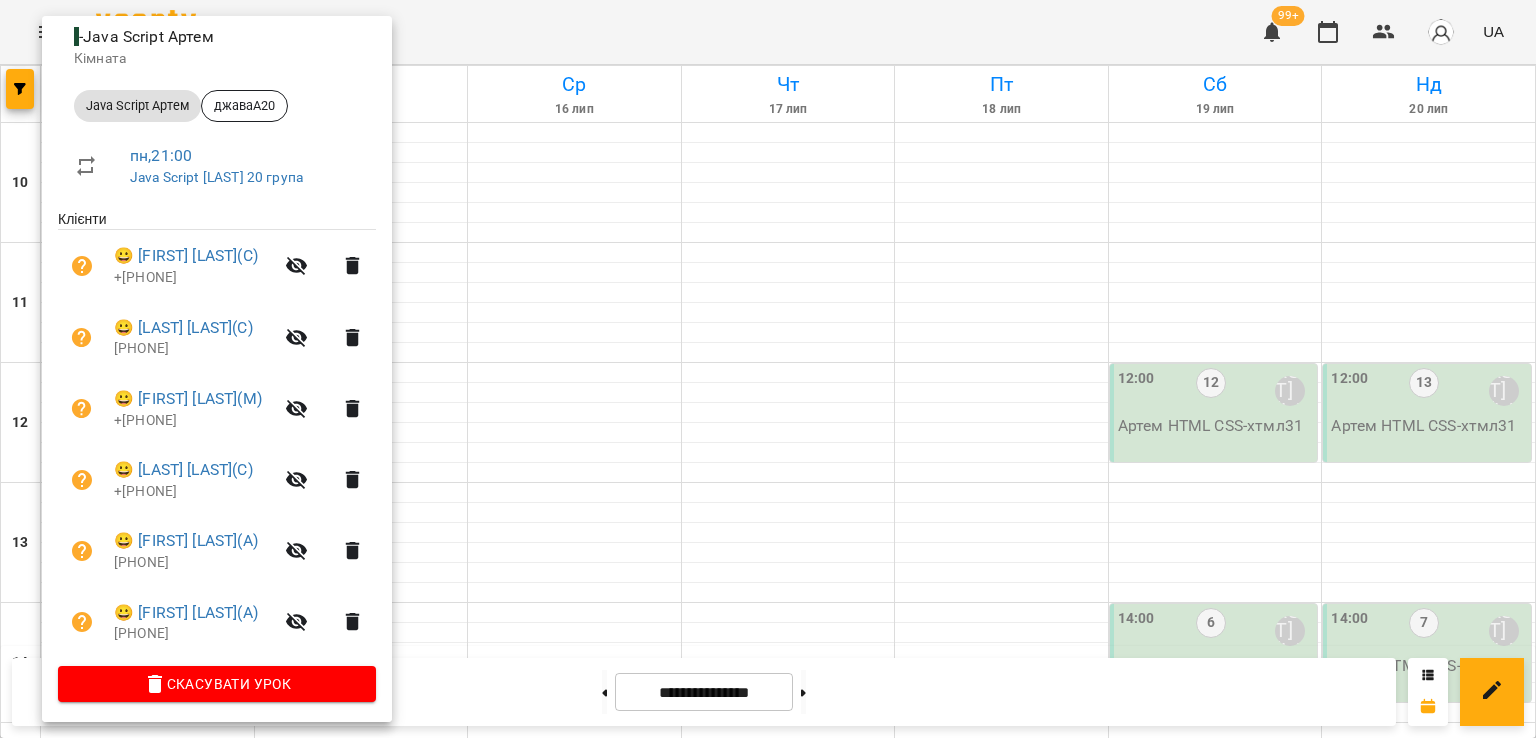scroll, scrollTop: 243, scrollLeft: 0, axis: vertical 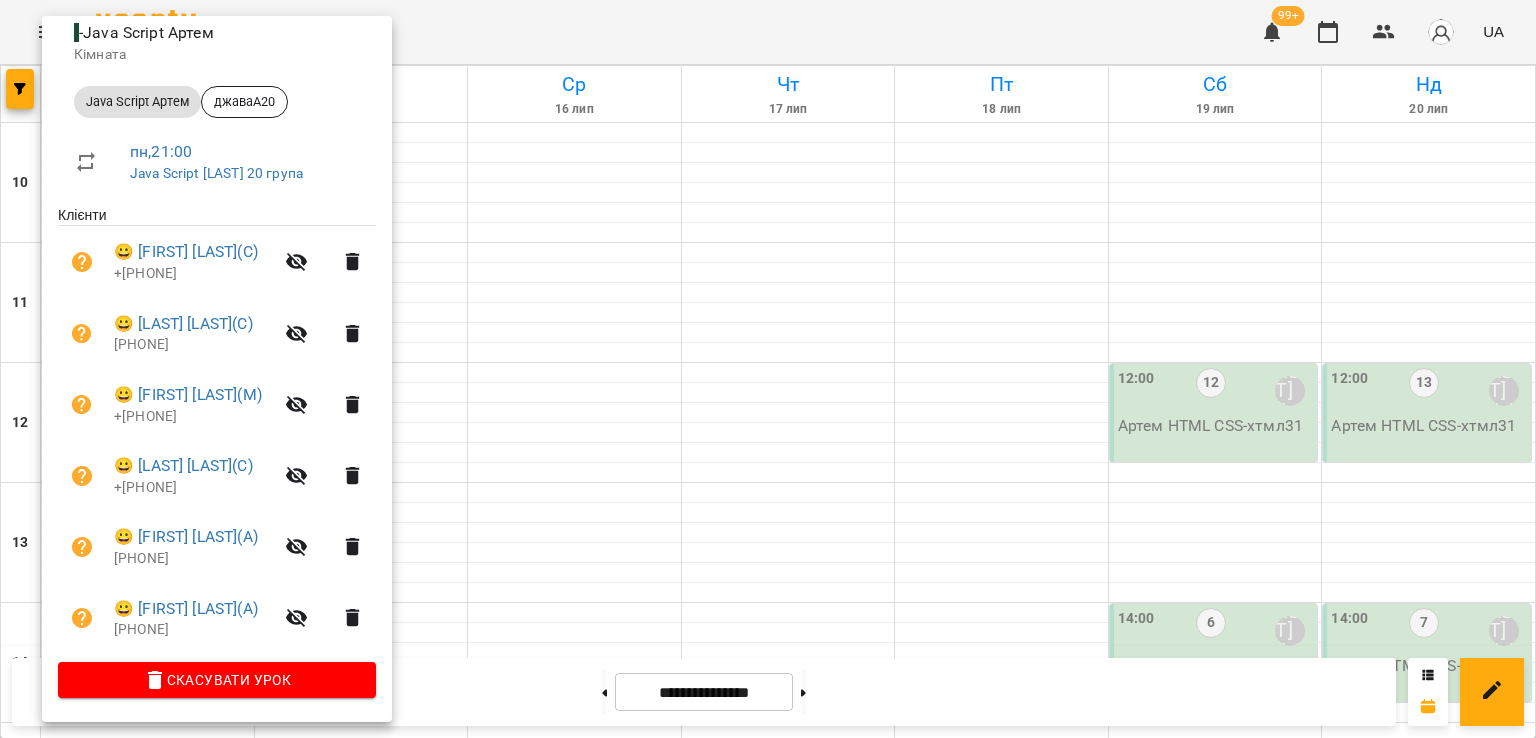 click at bounding box center (768, 369) 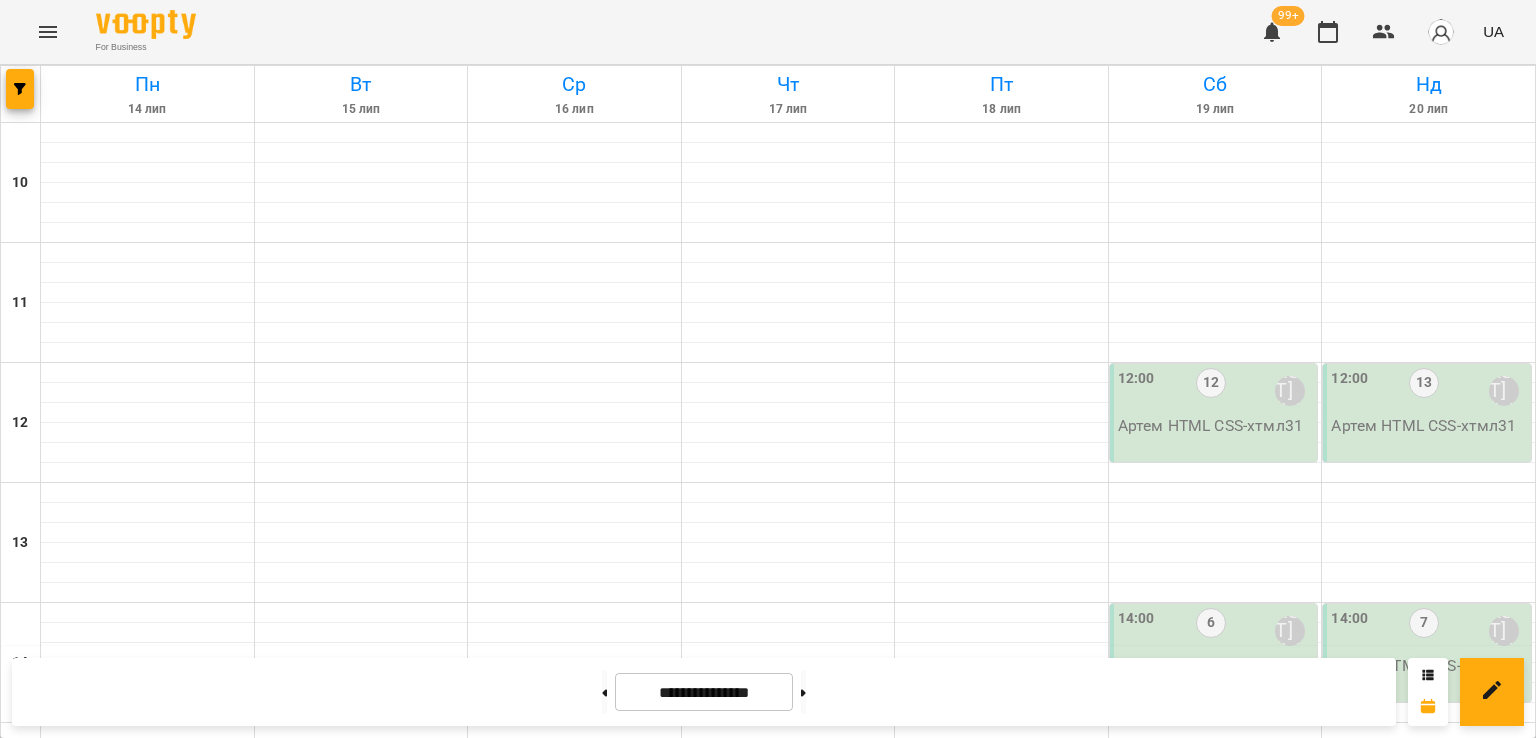 click on "[TIME] [NUMBER] [FIRST] [LAST]" at bounding box center (148, 1471) 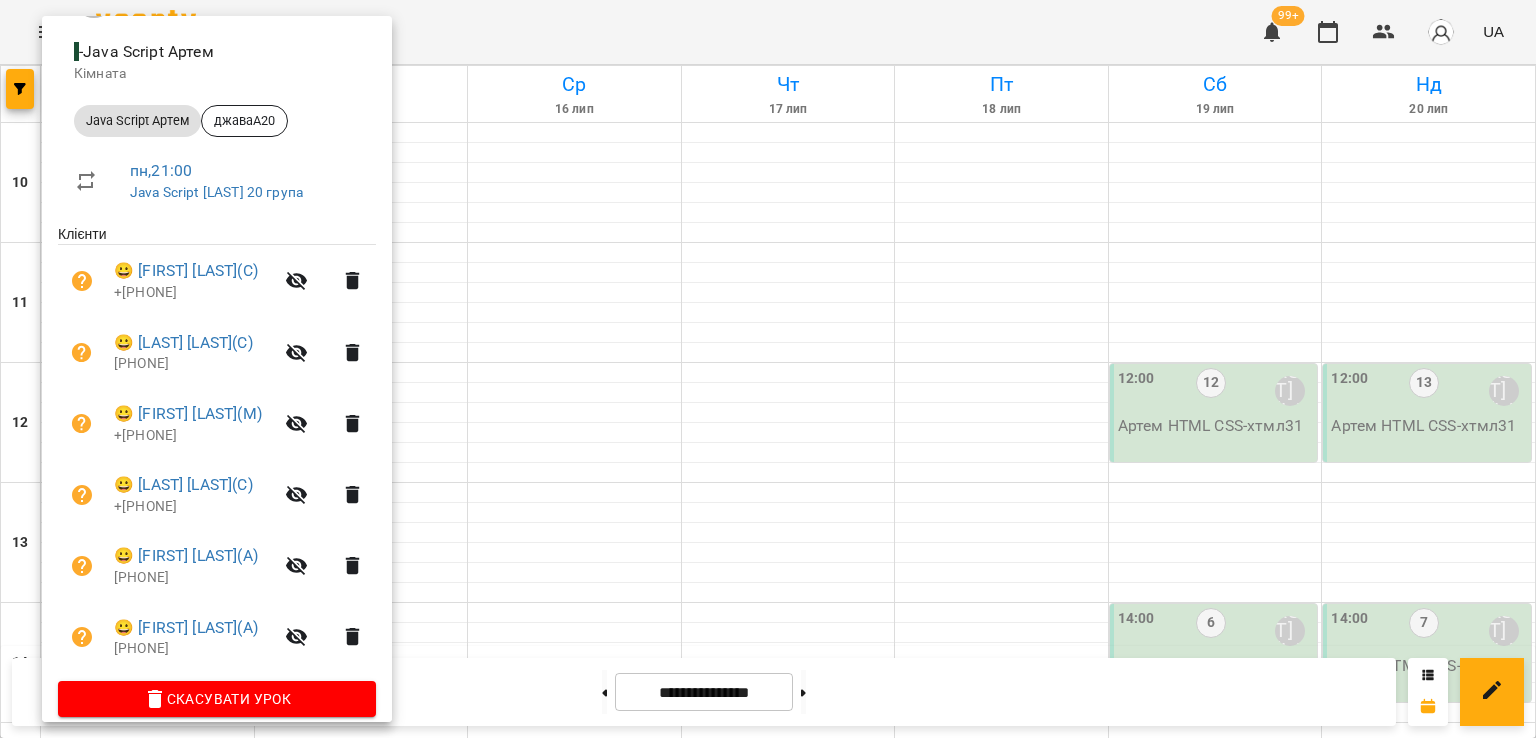 scroll, scrollTop: 243, scrollLeft: 0, axis: vertical 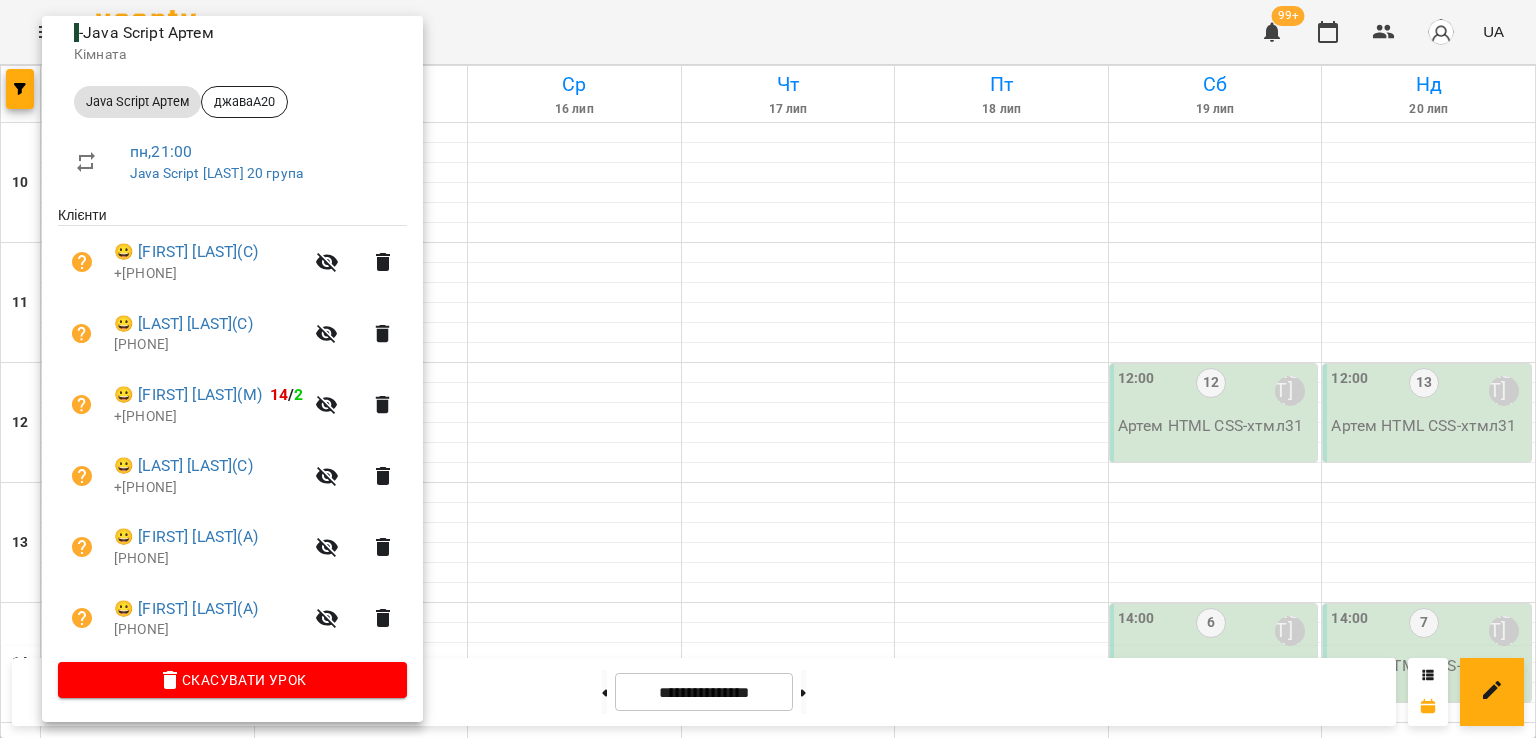 click at bounding box center (768, 369) 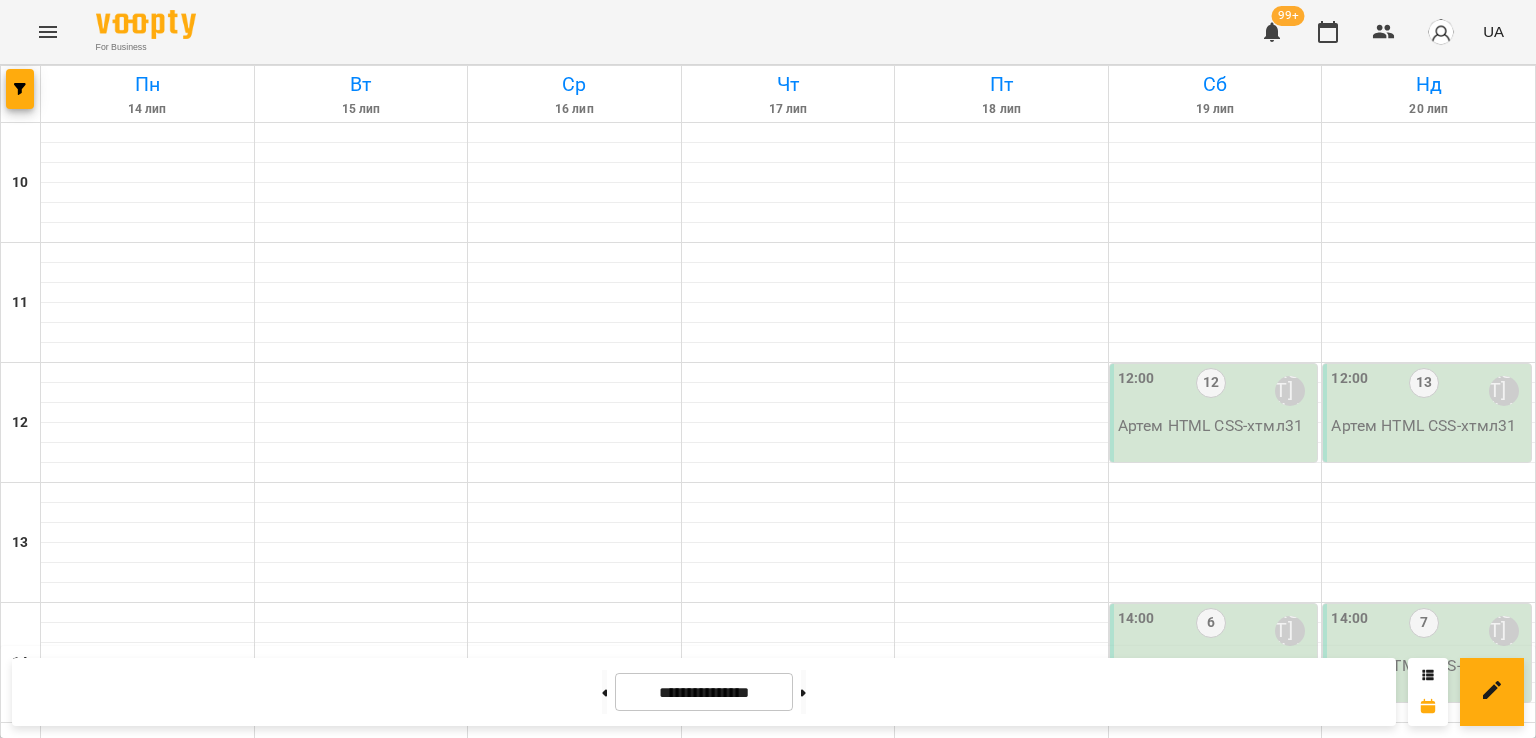 click on "6" at bounding box center (148, 1506) 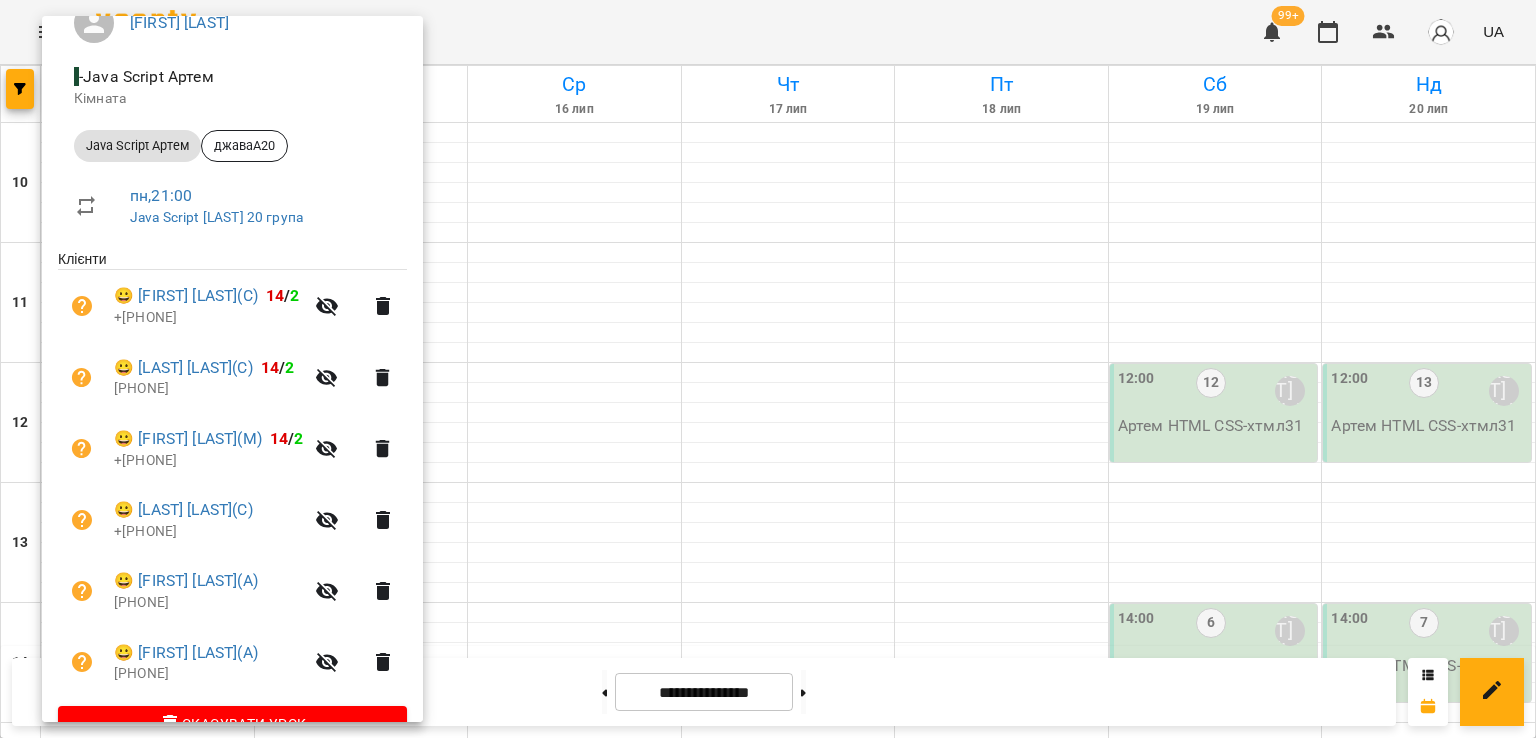 scroll, scrollTop: 243, scrollLeft: 0, axis: vertical 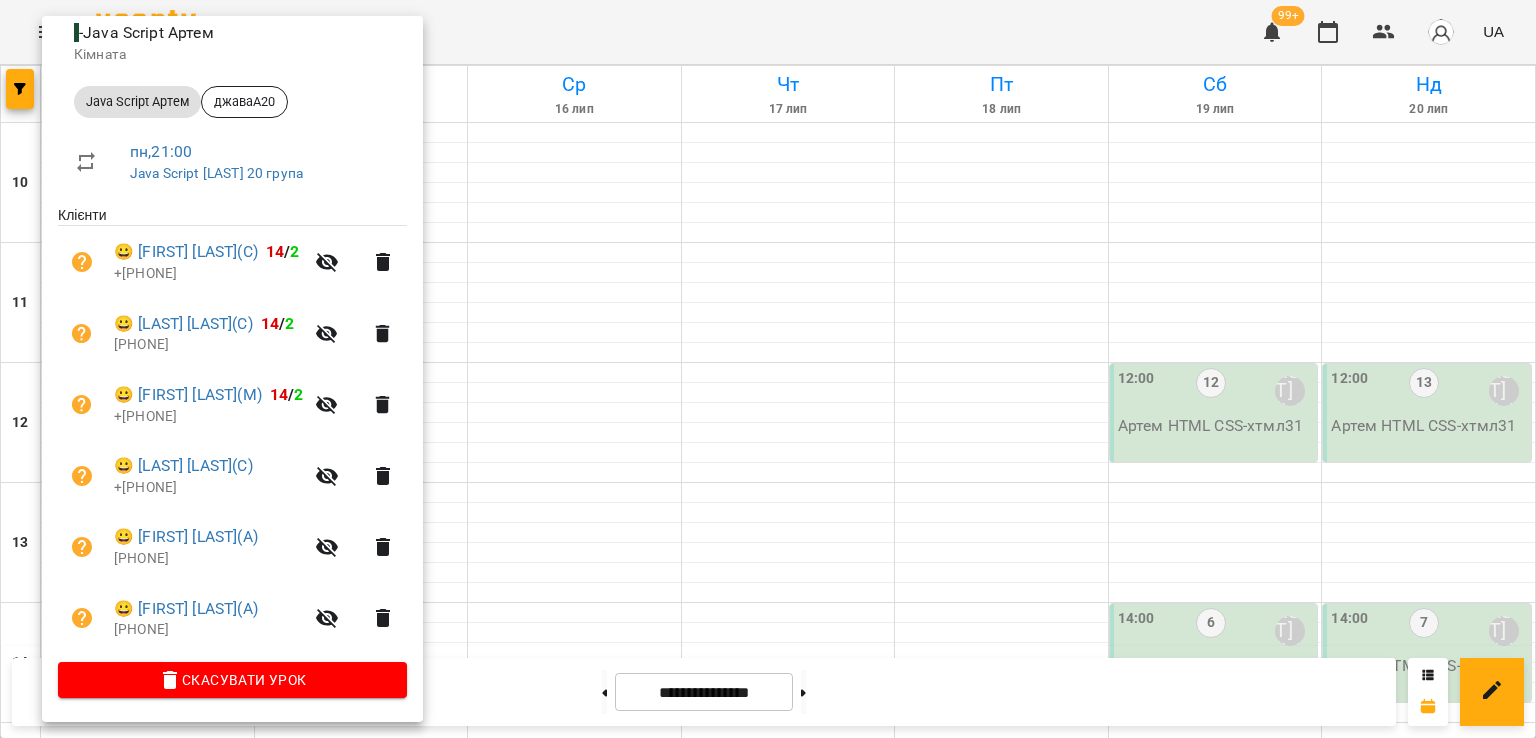 click at bounding box center (768, 369) 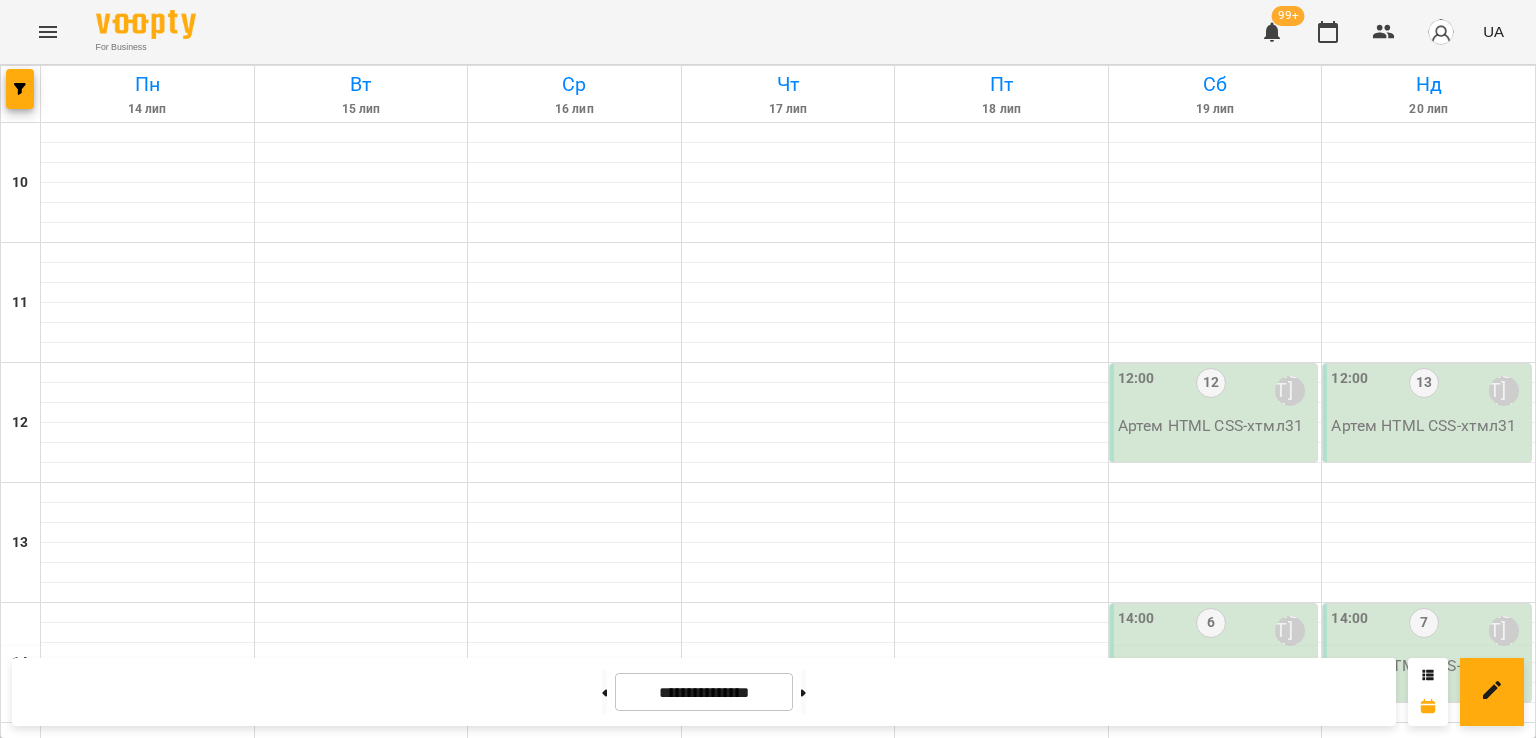 click on "[FIRST] [LAST]" at bounding box center (650, 1471) 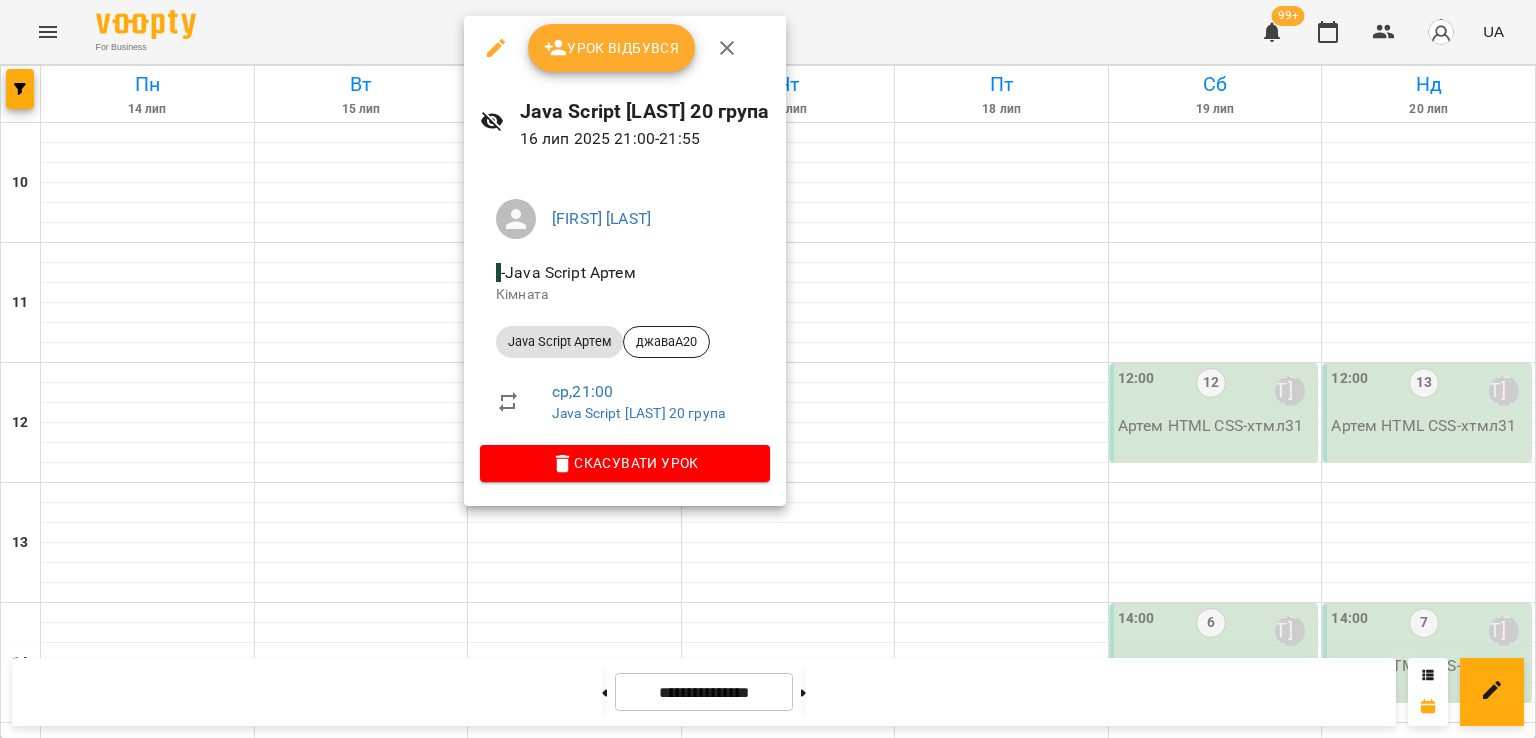 click at bounding box center [768, 369] 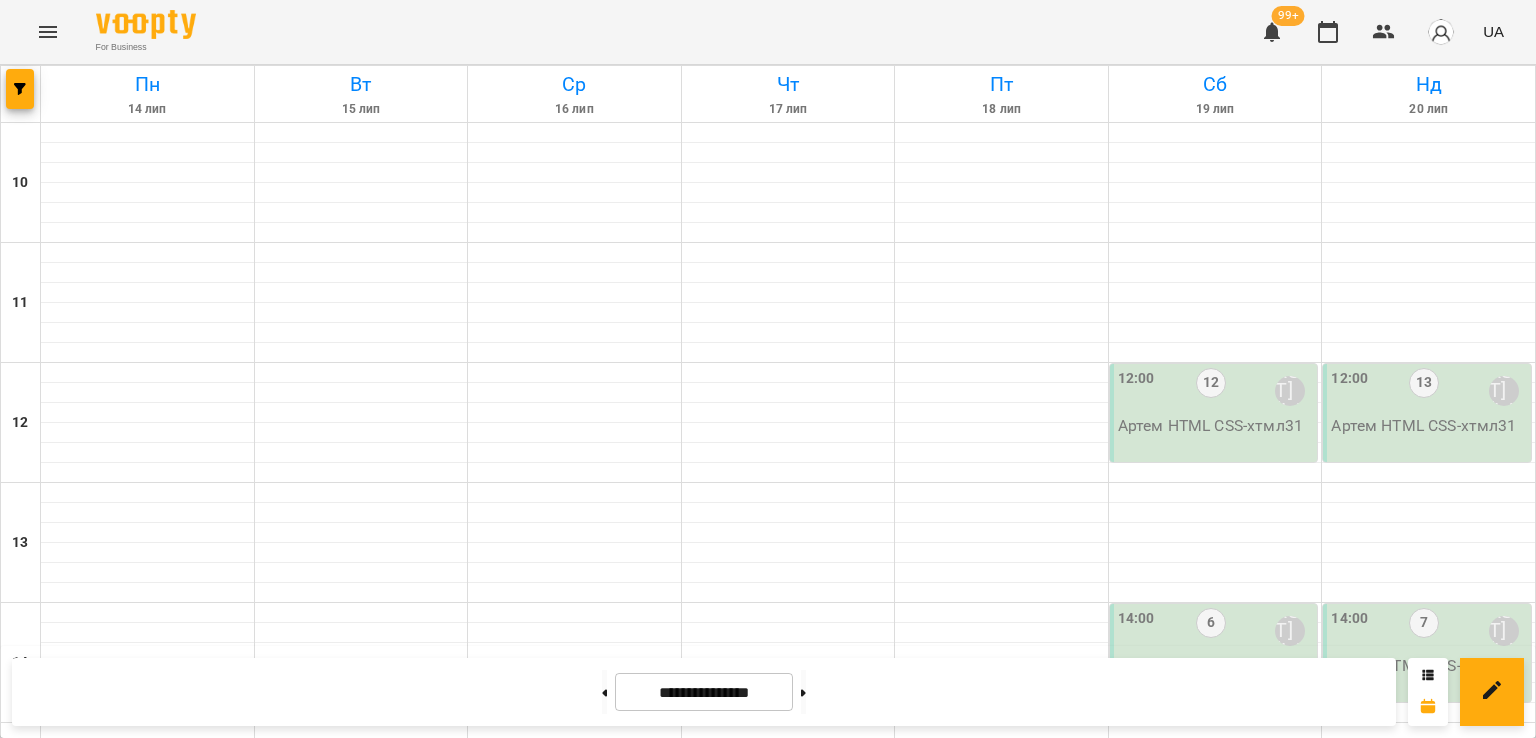 click on "[TIME] [NUMBER] [FIRST] [LAST]" at bounding box center [148, 1471] 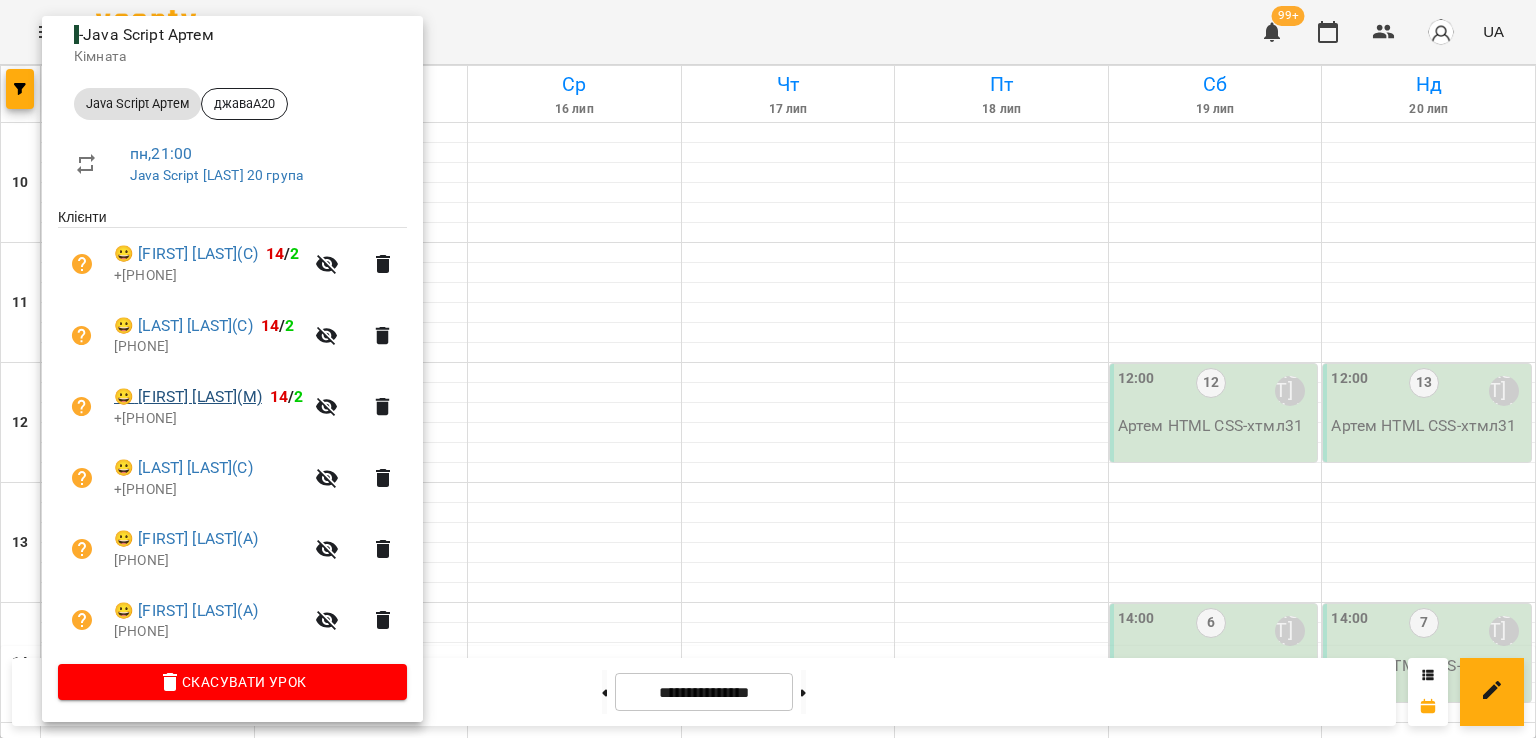 scroll, scrollTop: 243, scrollLeft: 0, axis: vertical 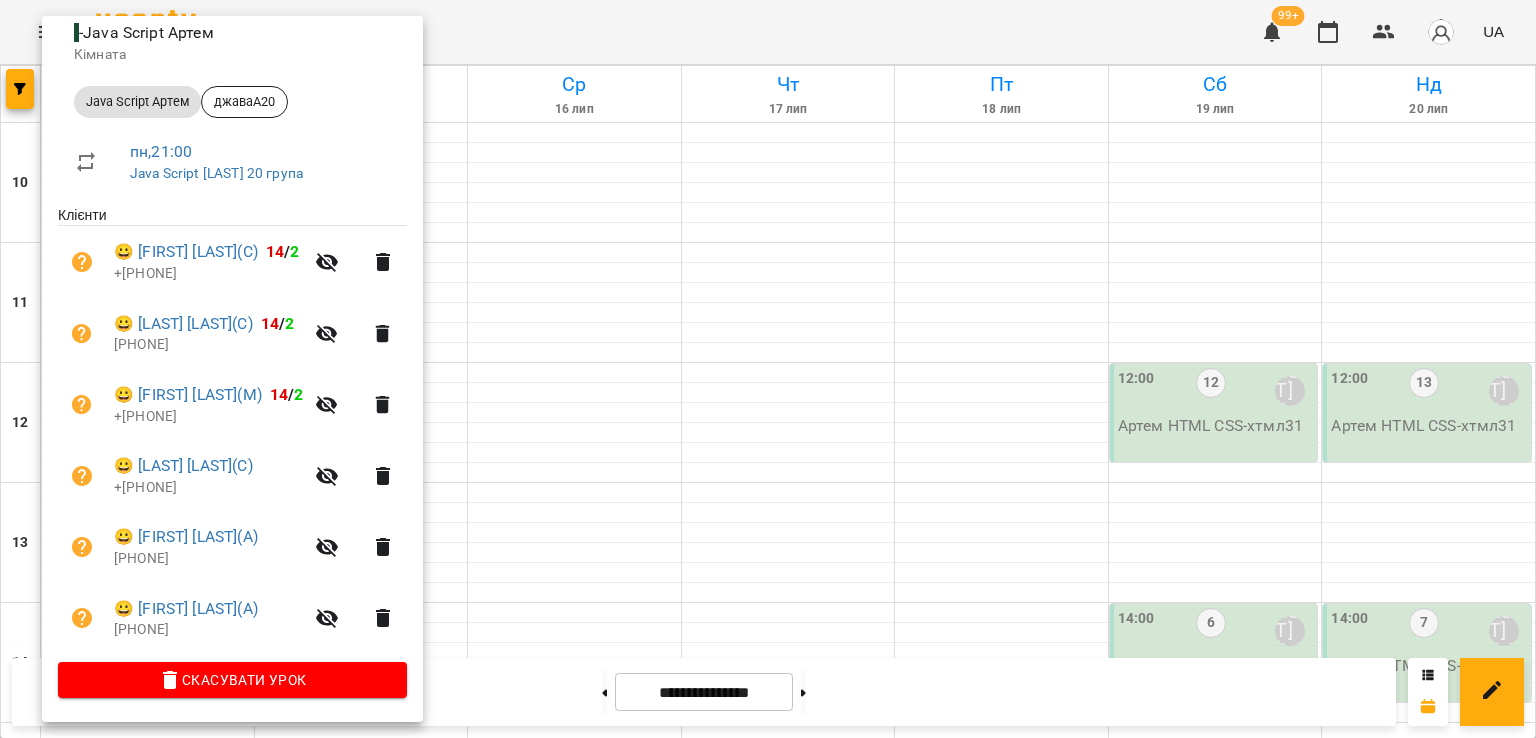 click at bounding box center (768, 369) 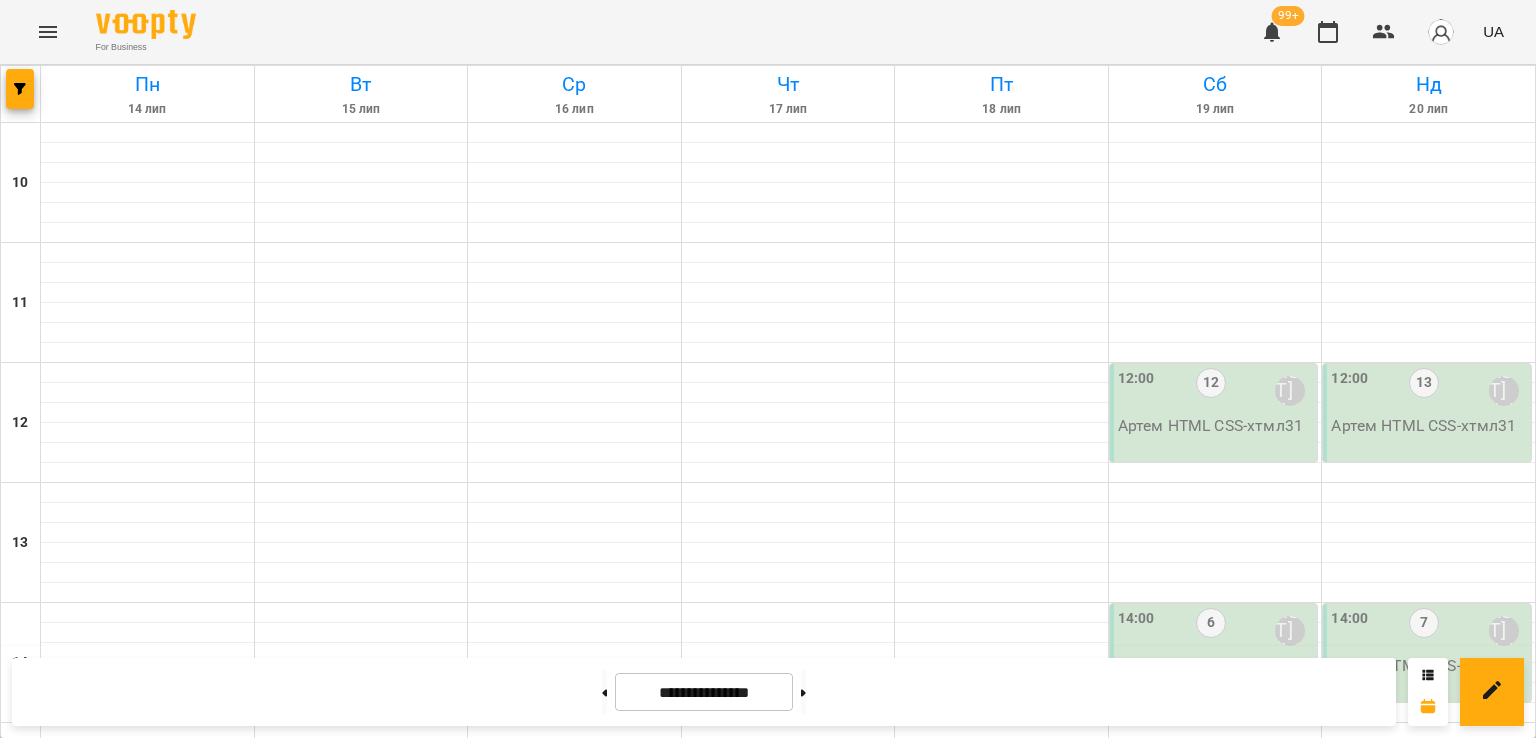 click on "[TIME] [NUMBER] [FIRST] [LAST]" at bounding box center [148, 1471] 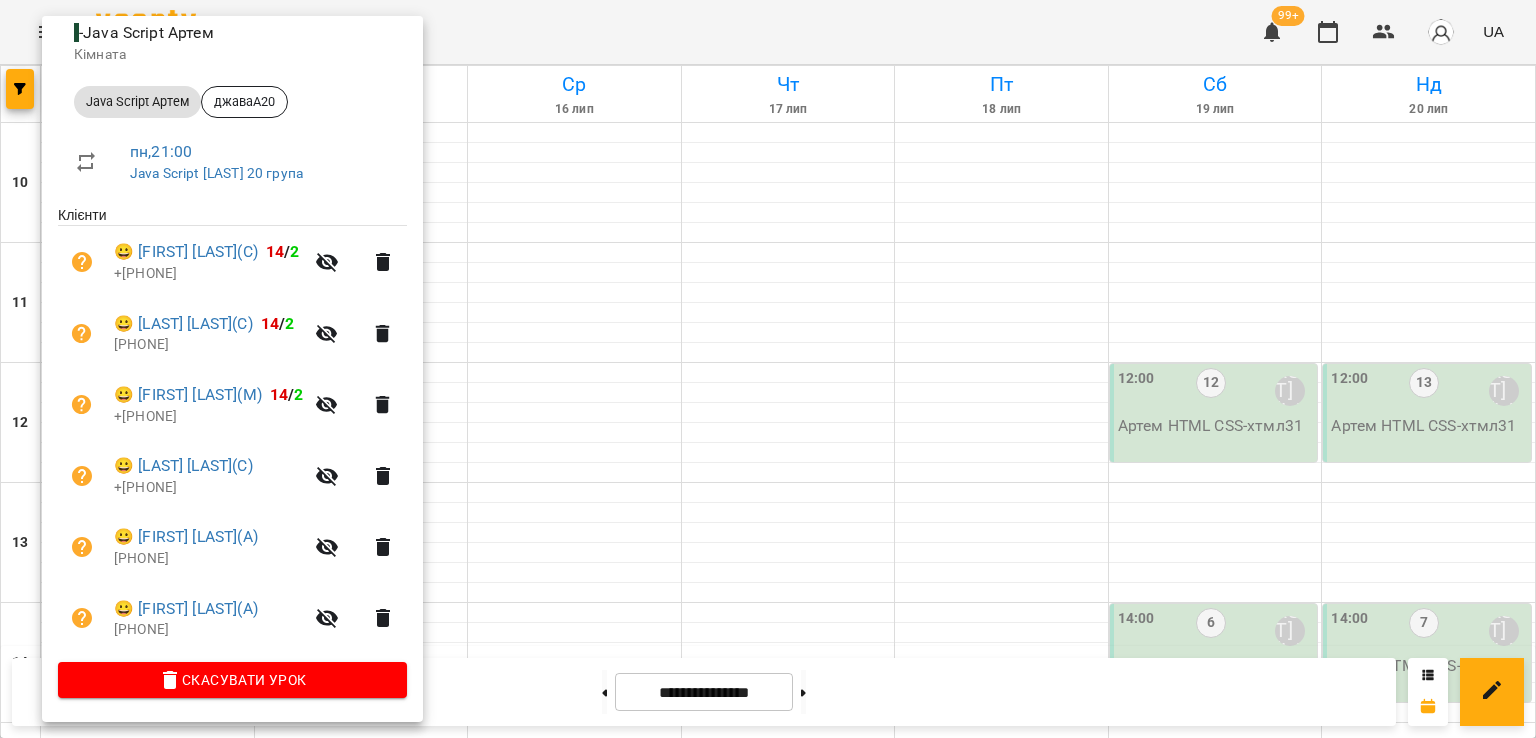 scroll, scrollTop: 243, scrollLeft: 0, axis: vertical 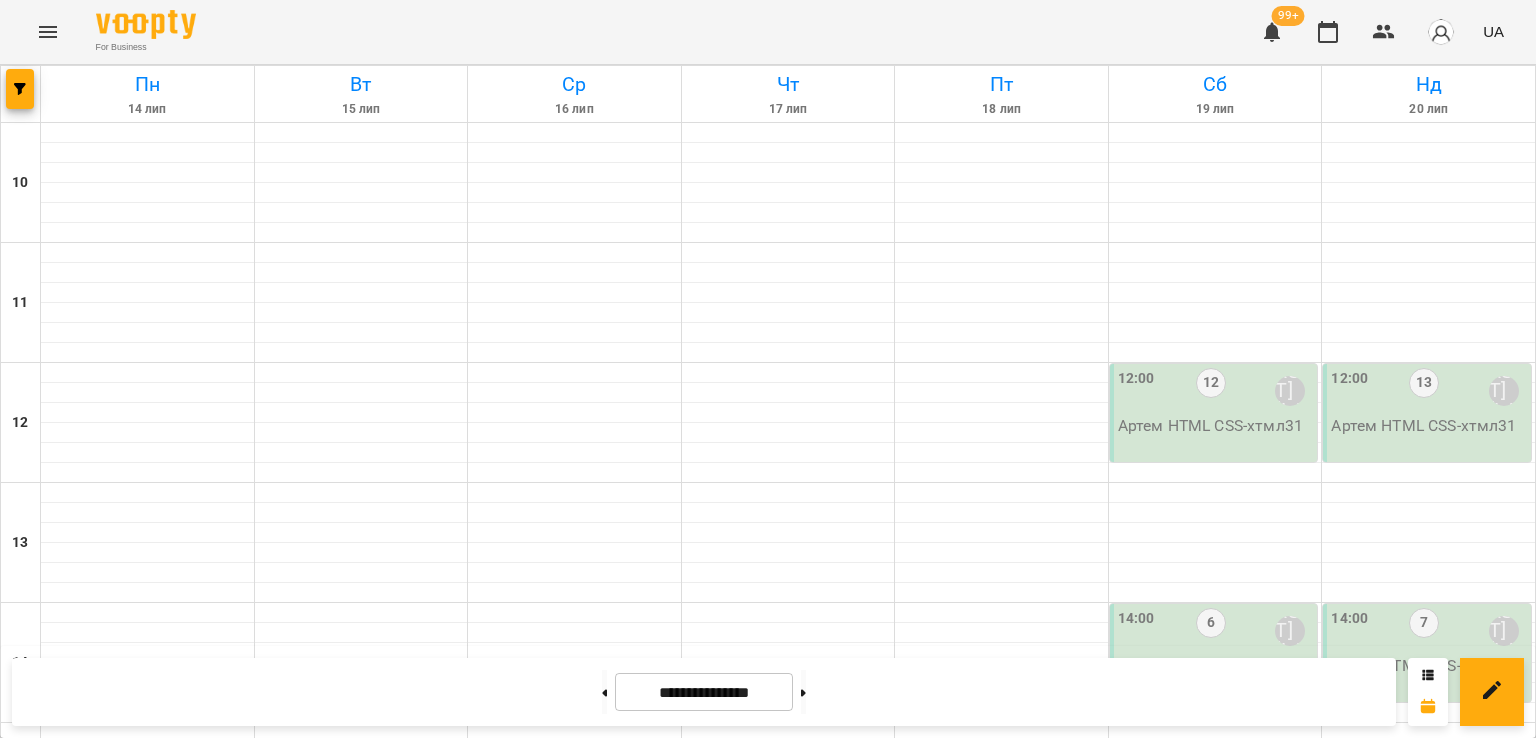 click on "6" at bounding box center (148, 1266) 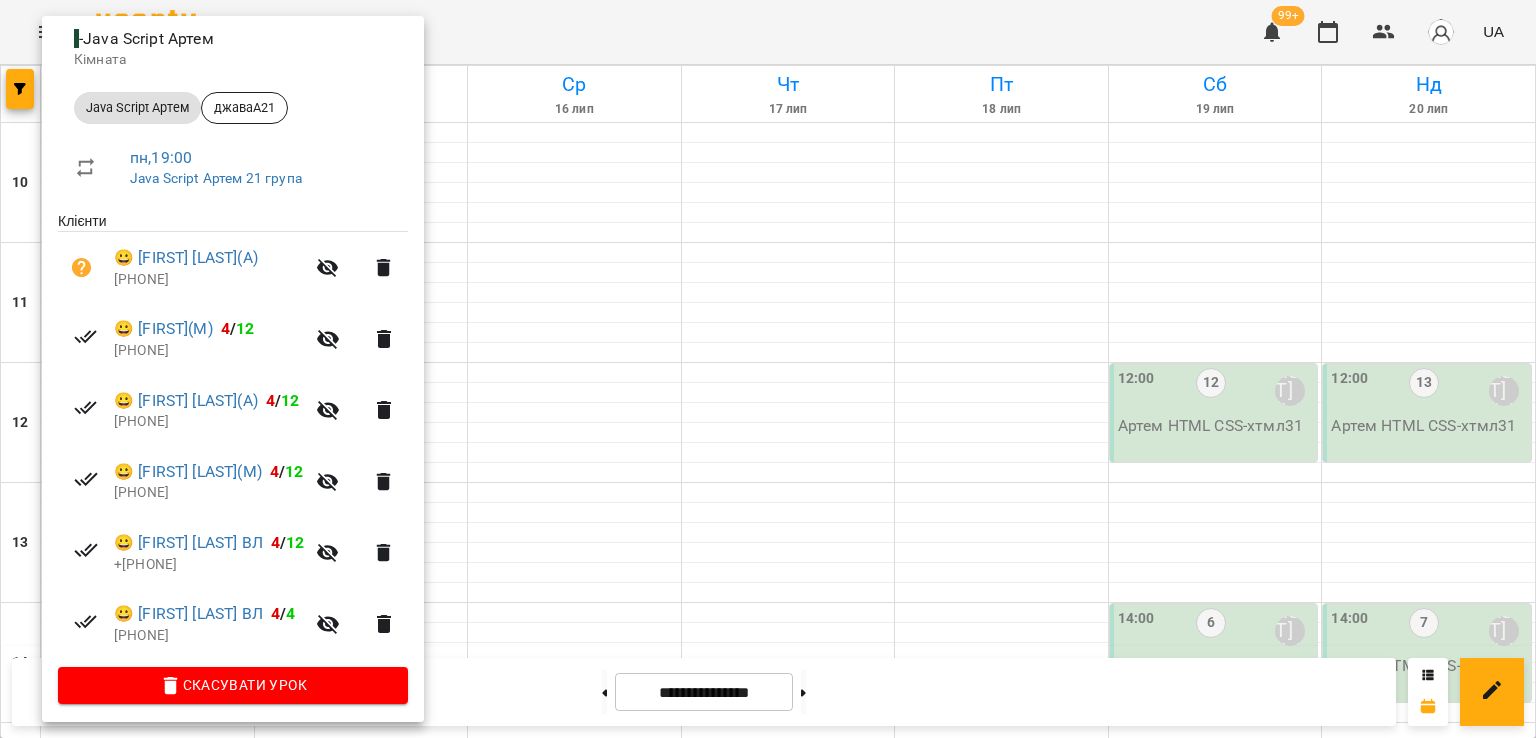 scroll, scrollTop: 242, scrollLeft: 0, axis: vertical 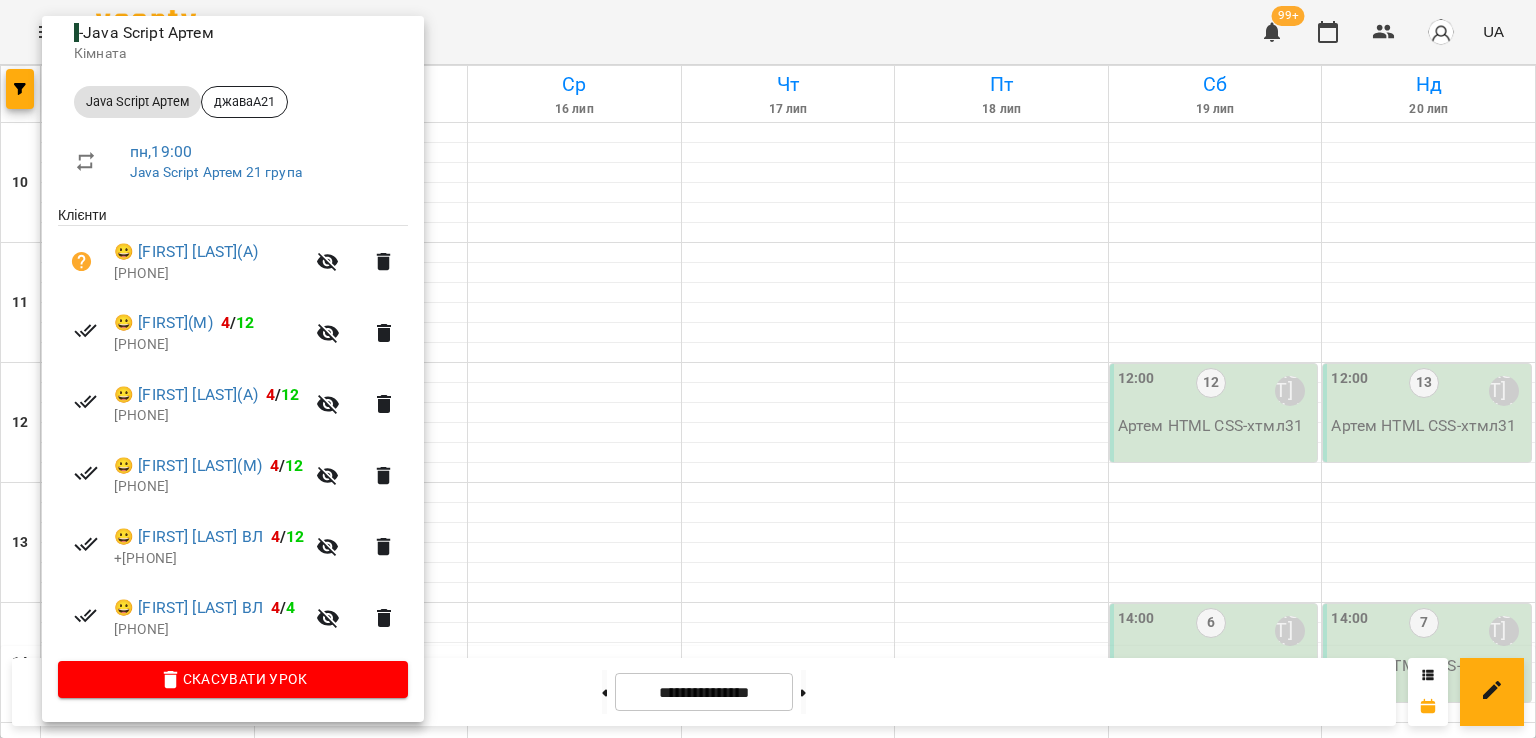 click at bounding box center (768, 369) 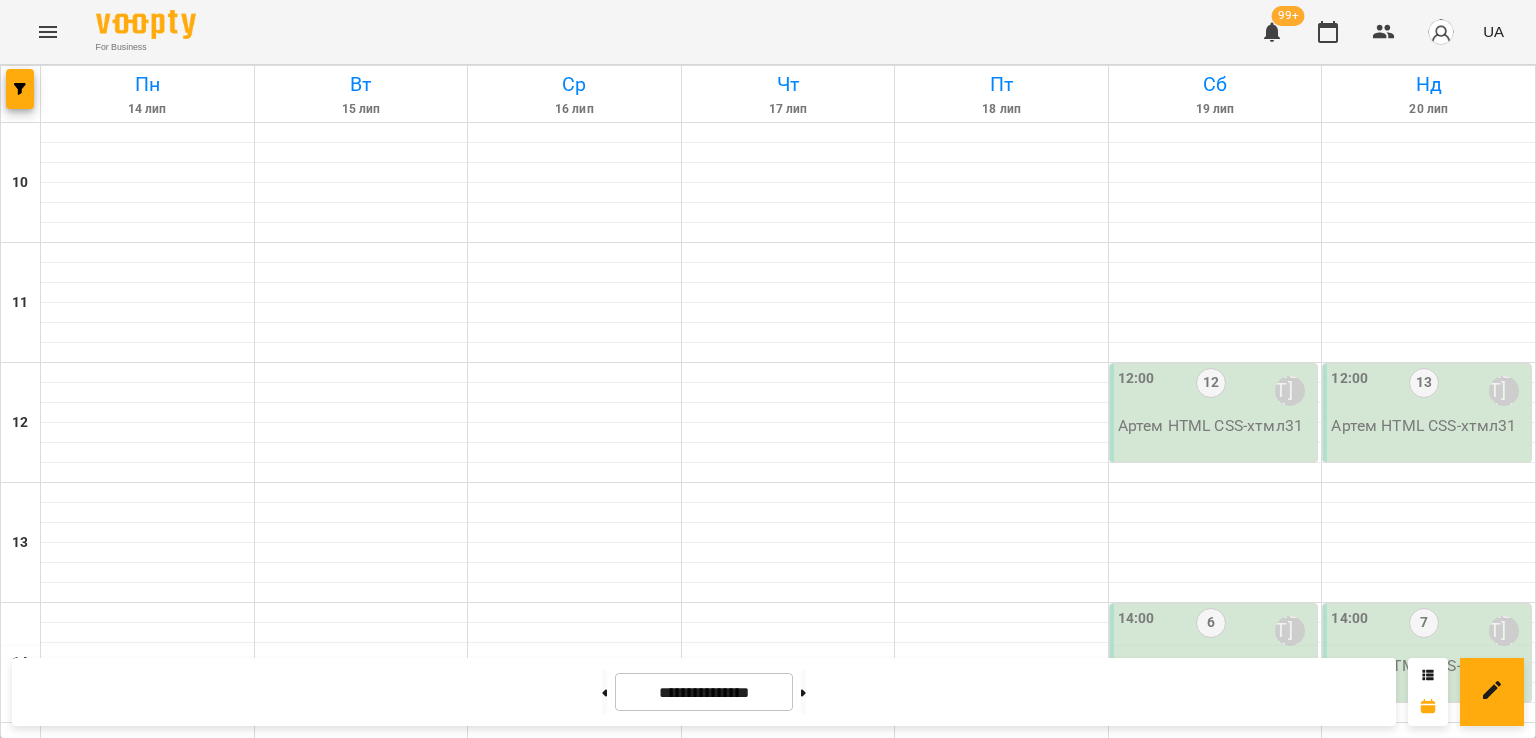 click on "6" at bounding box center (148, 1266) 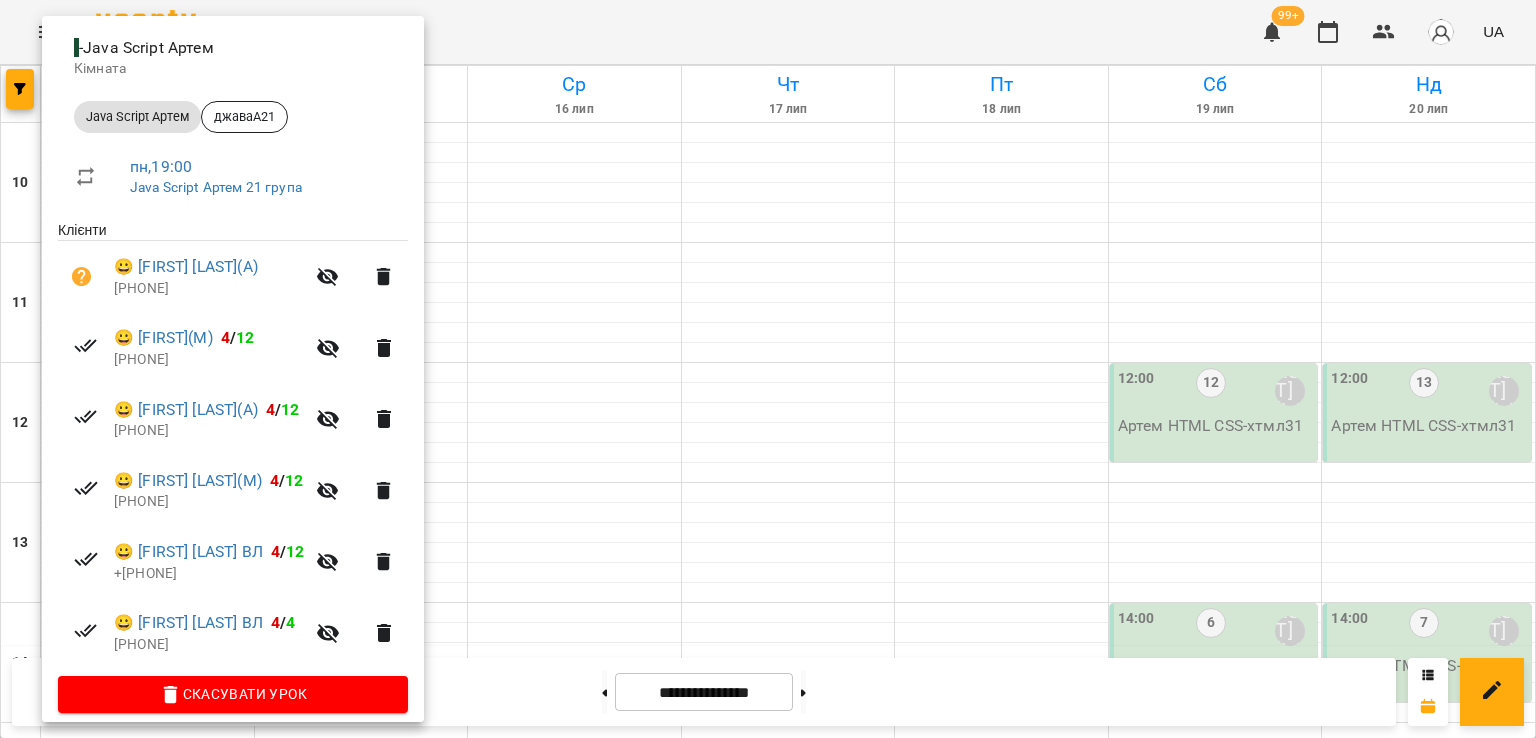 scroll, scrollTop: 242, scrollLeft: 0, axis: vertical 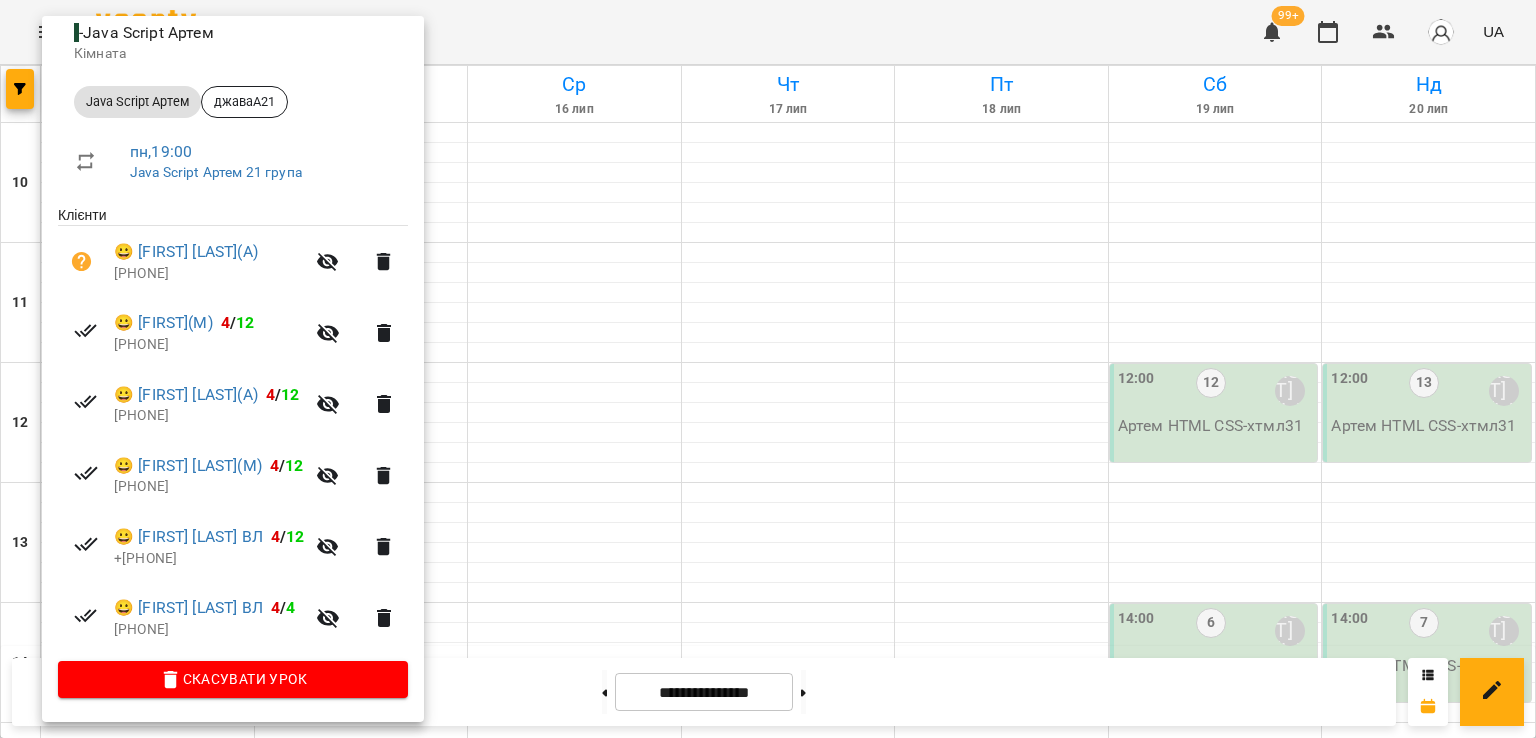click at bounding box center [768, 369] 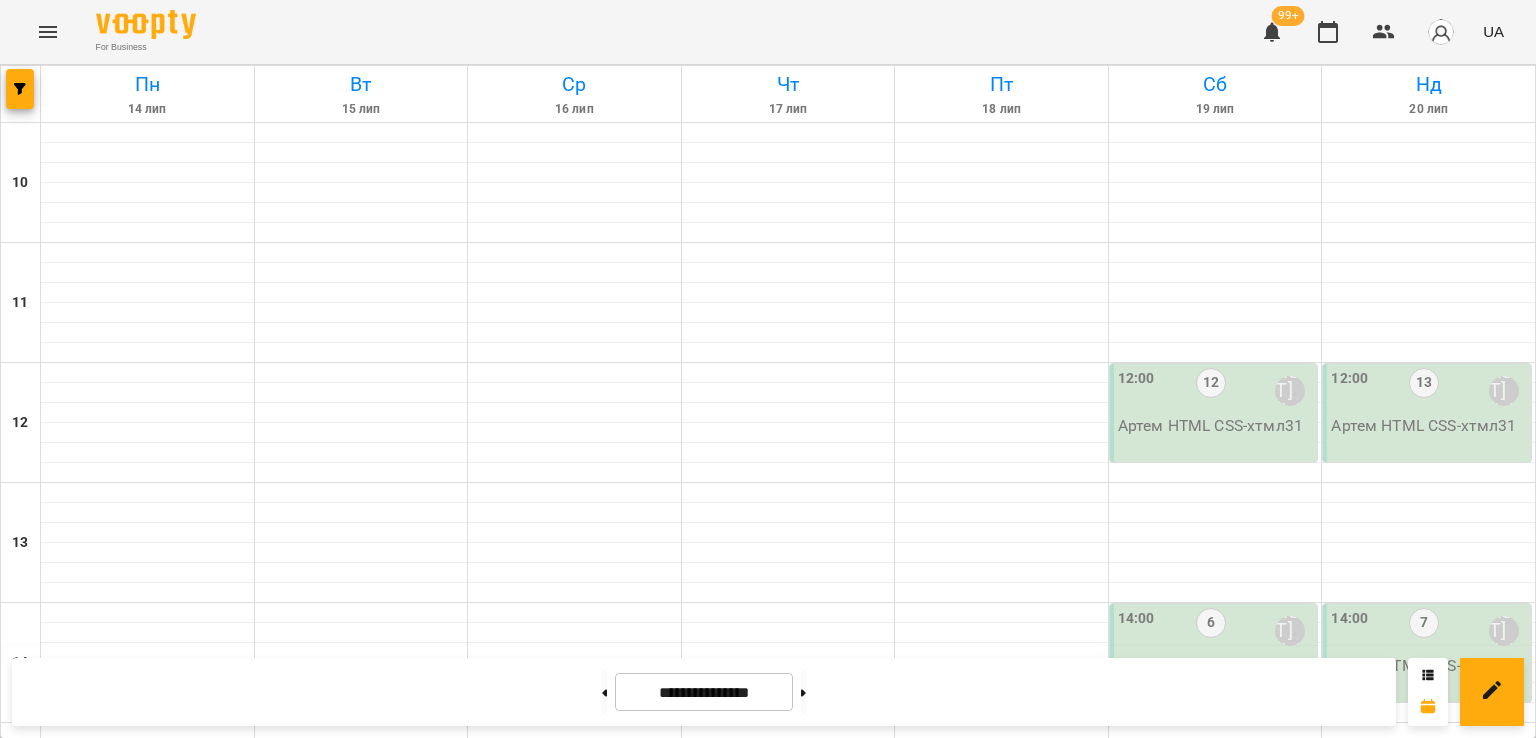 click on "19:00 4 [FIRST] [LAST]" at bounding box center [148, 1231] 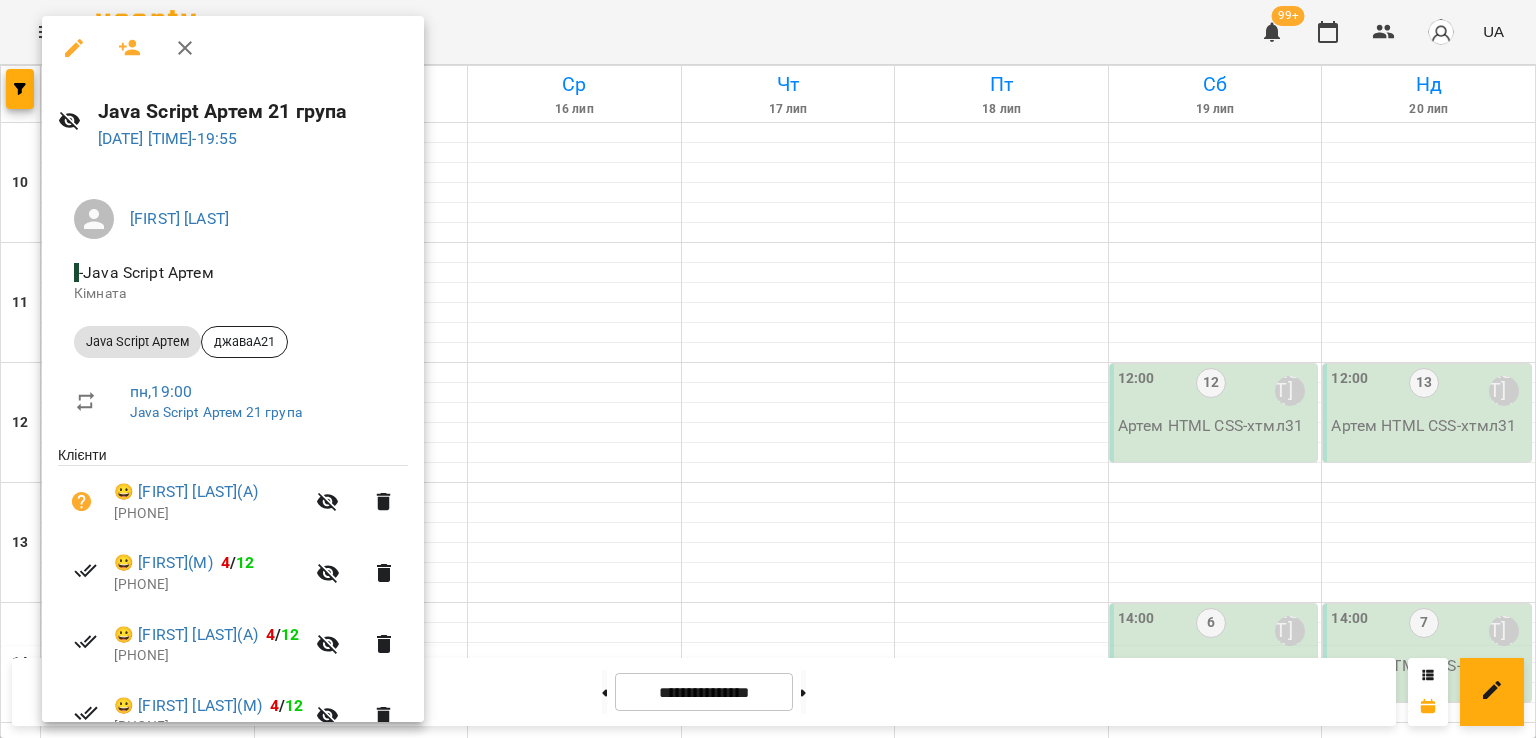 click at bounding box center (768, 369) 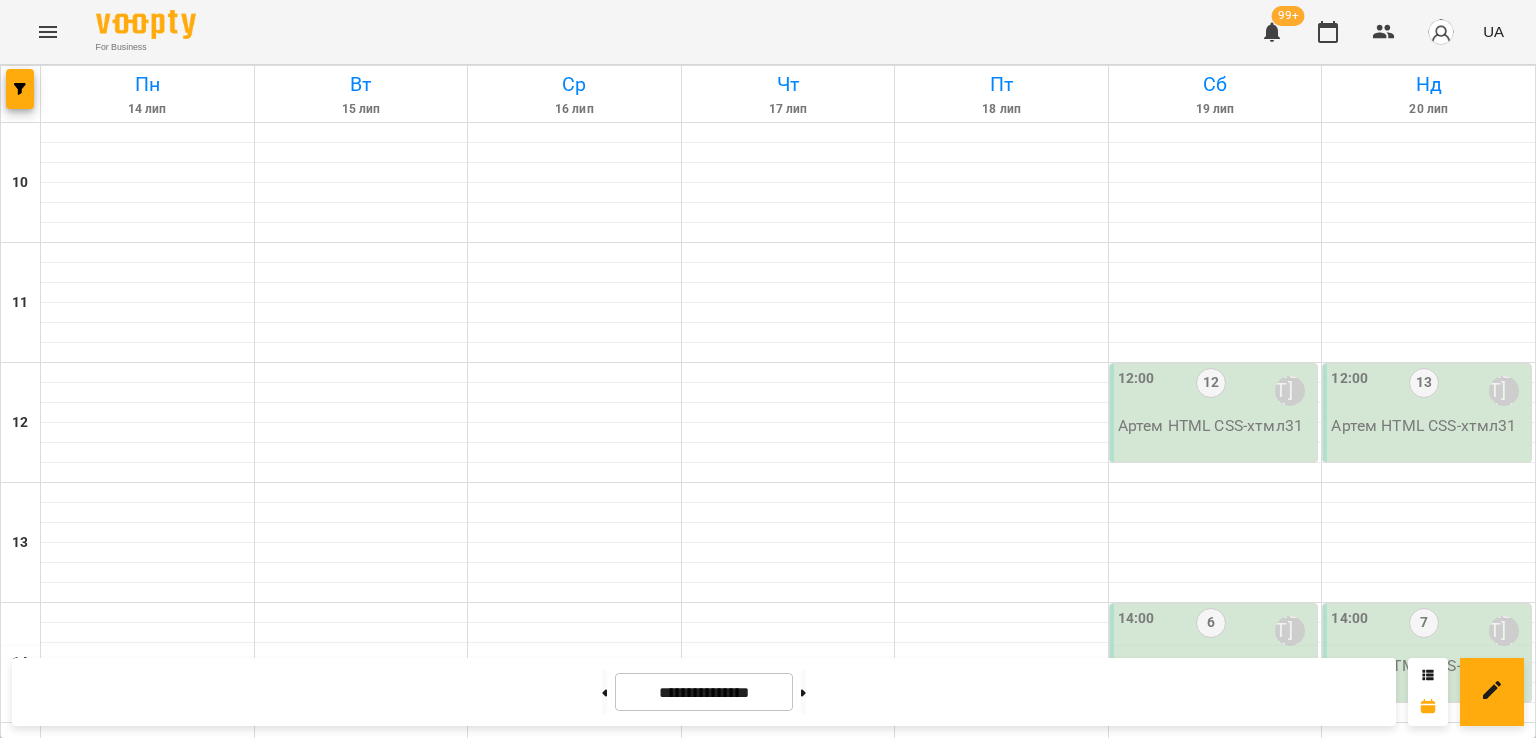 click on "6" at bounding box center (148, 1506) 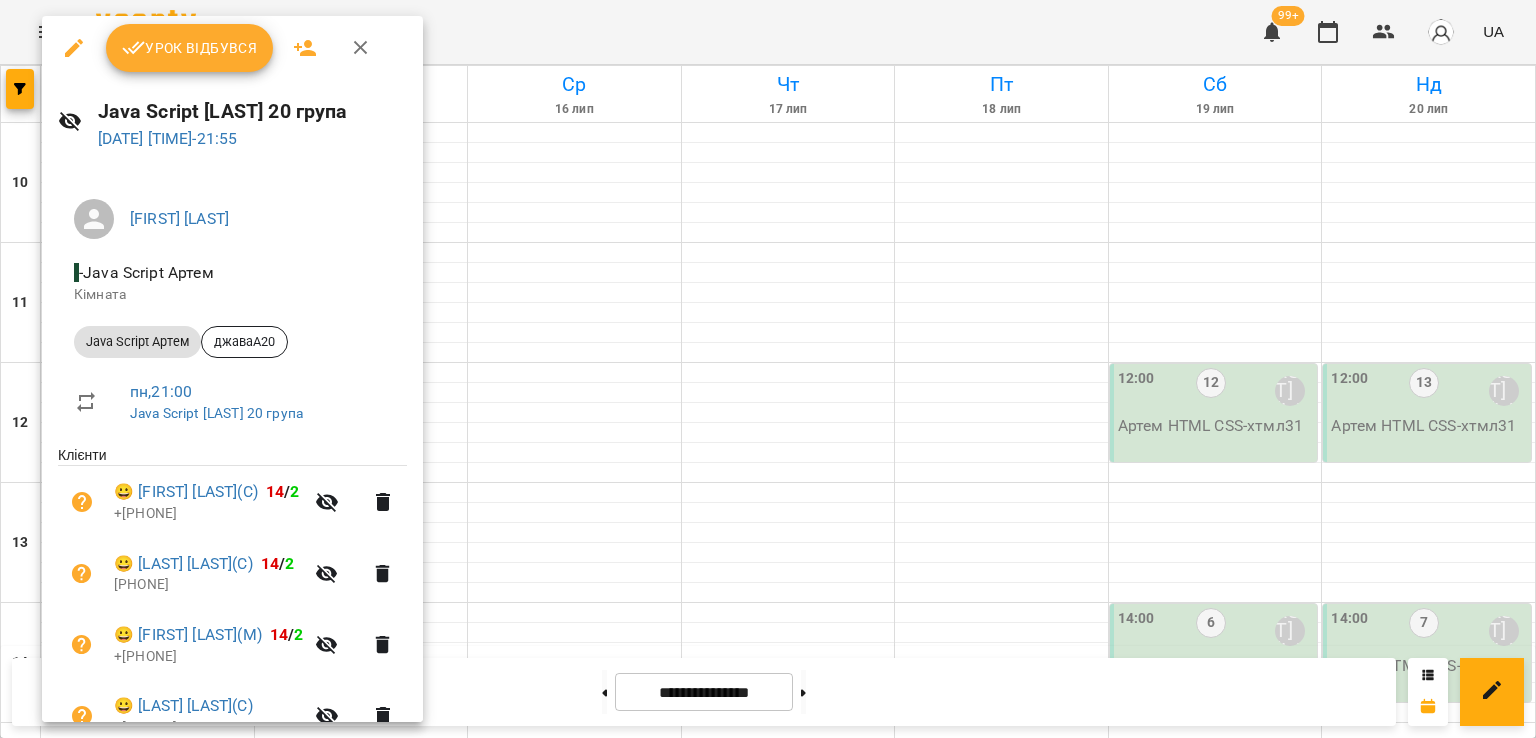 click at bounding box center [768, 369] 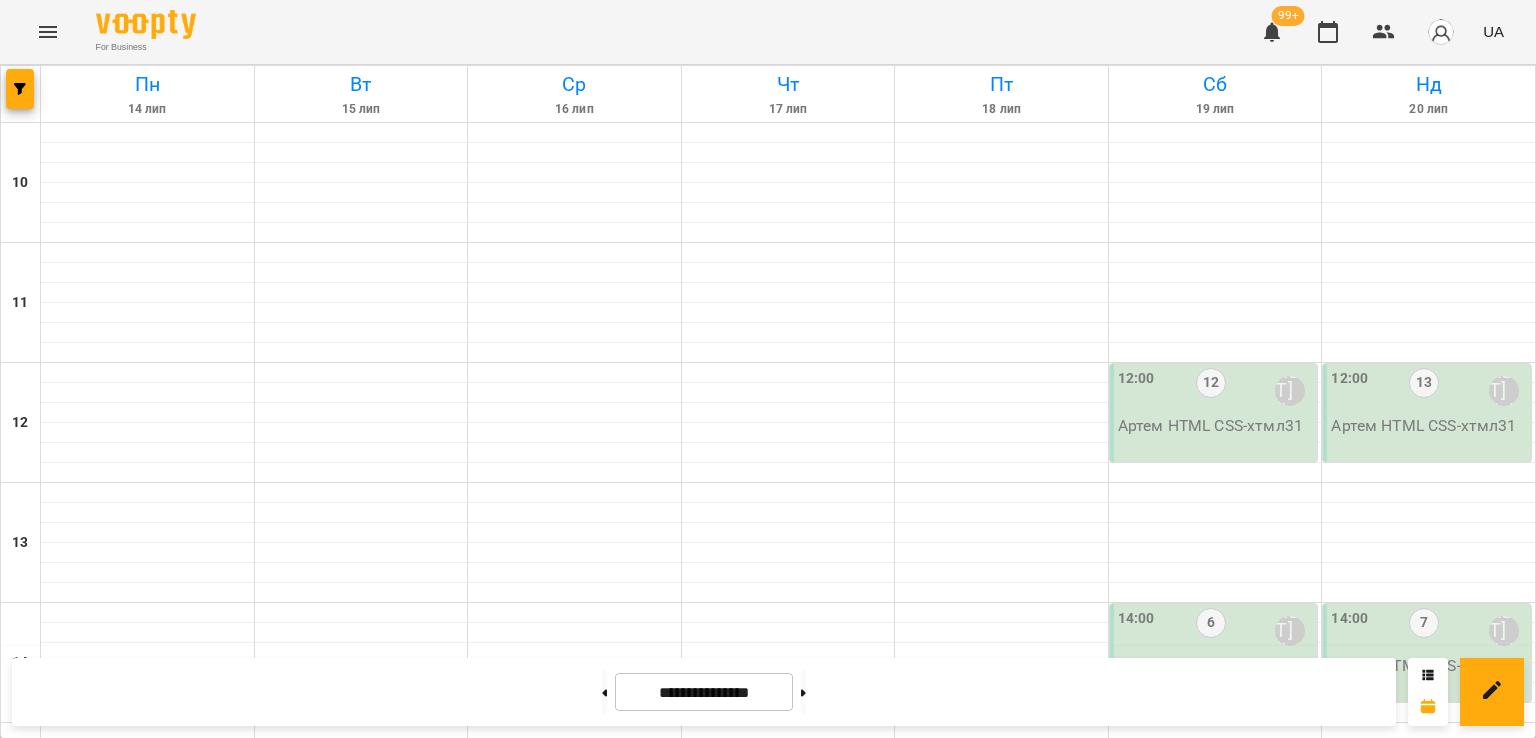 click on "3" at bounding box center (362, 1506) 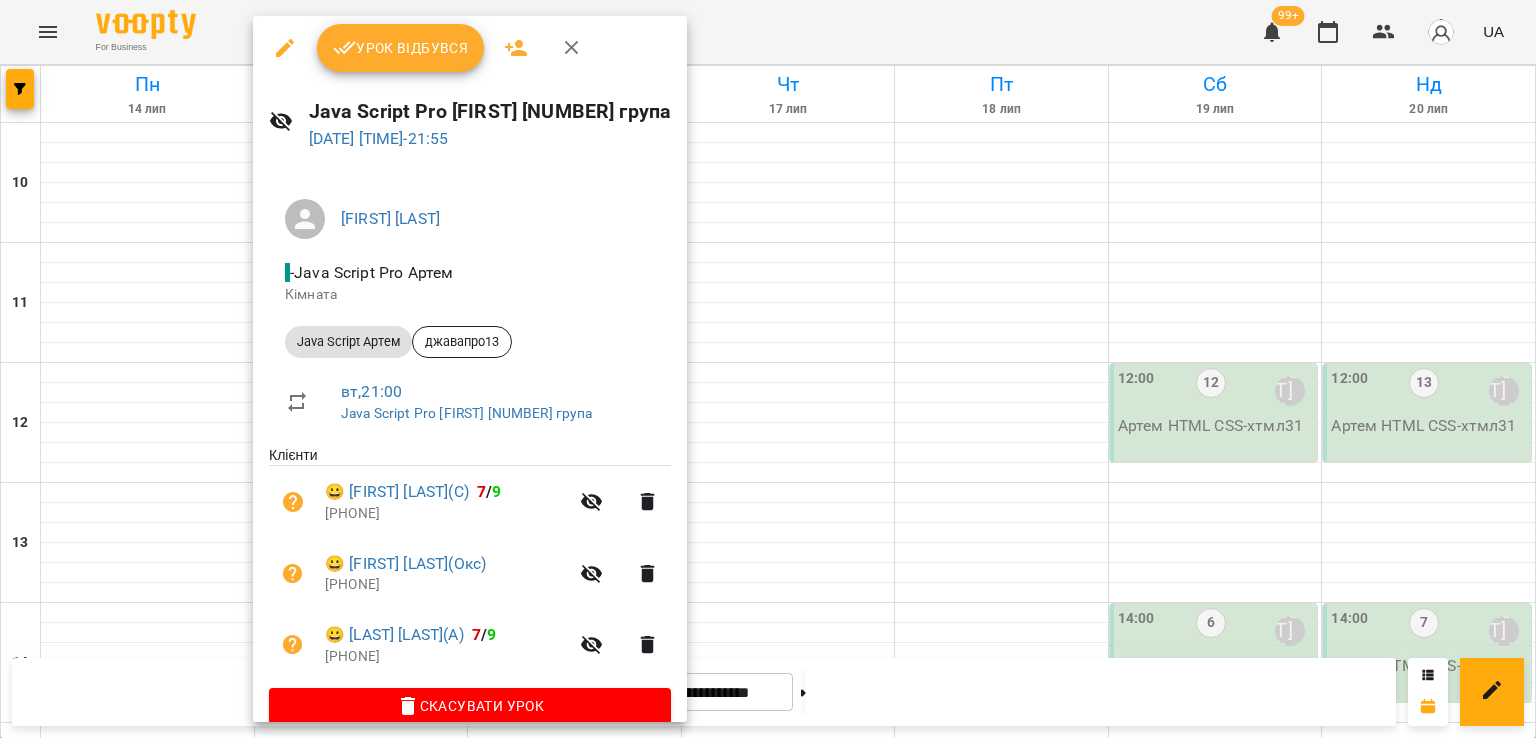 click at bounding box center (768, 369) 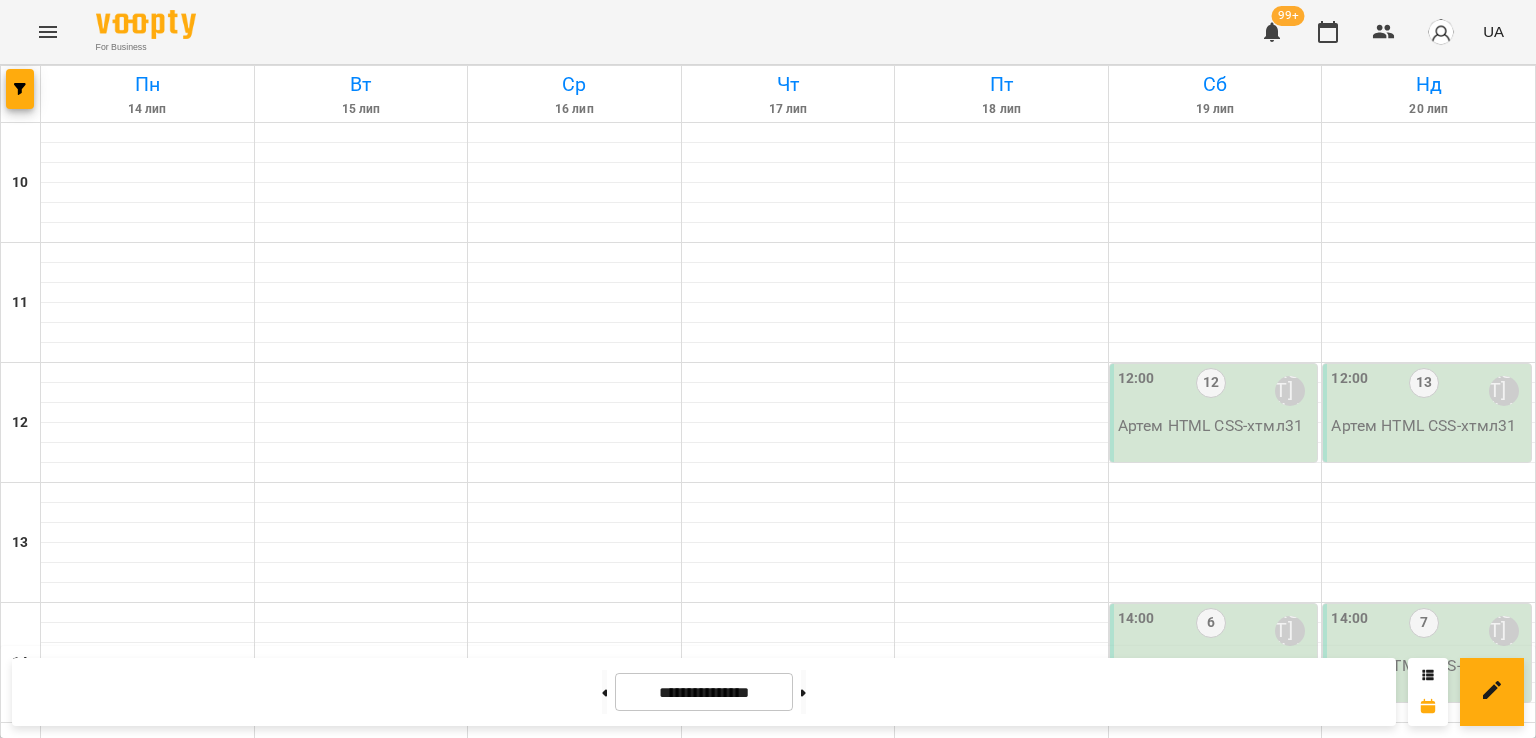 click on "Java Script [LAST] - джаваА21" at bounding box center (1002, 1277) 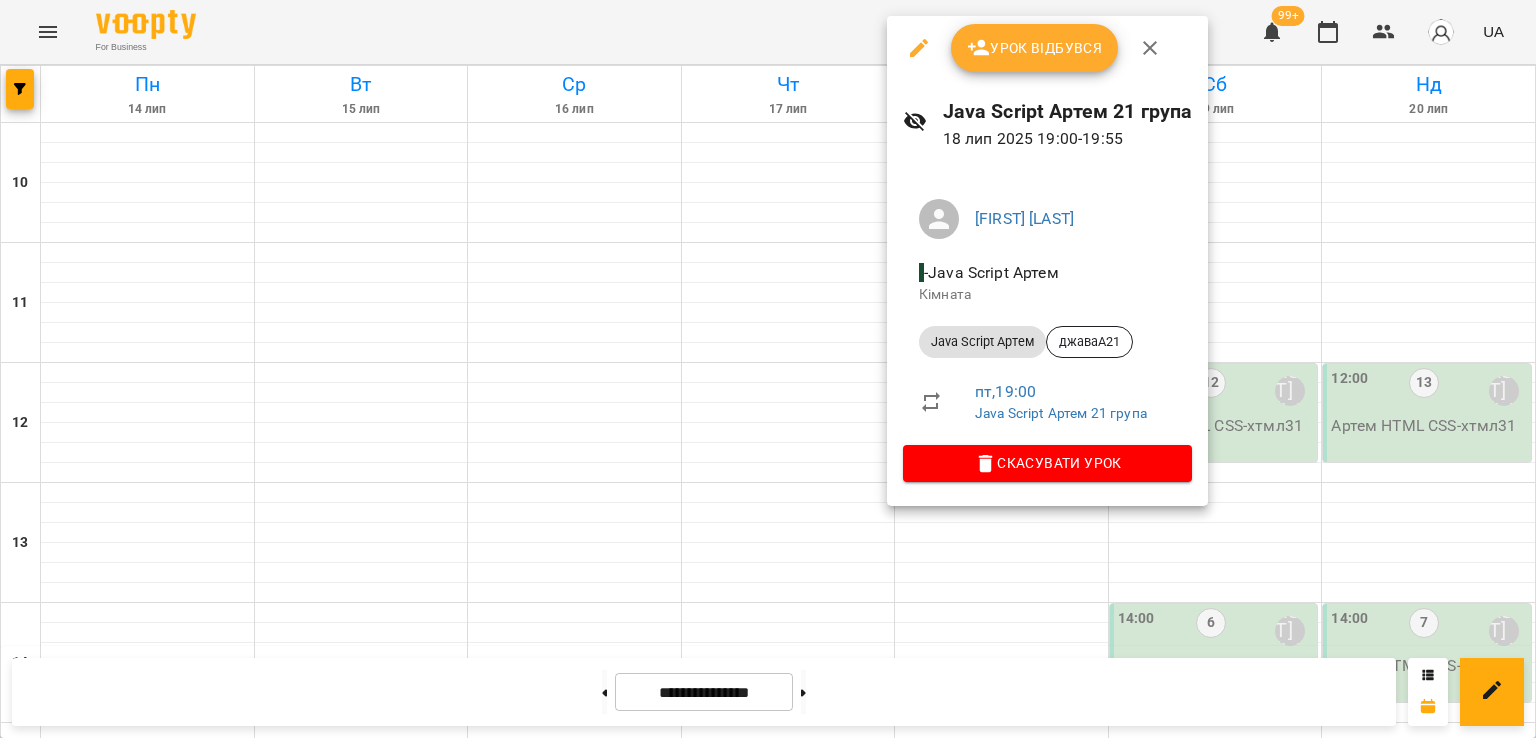 drag, startPoint x: 707, startPoint y: 385, endPoint x: 619, endPoint y: 310, distance: 115.62439 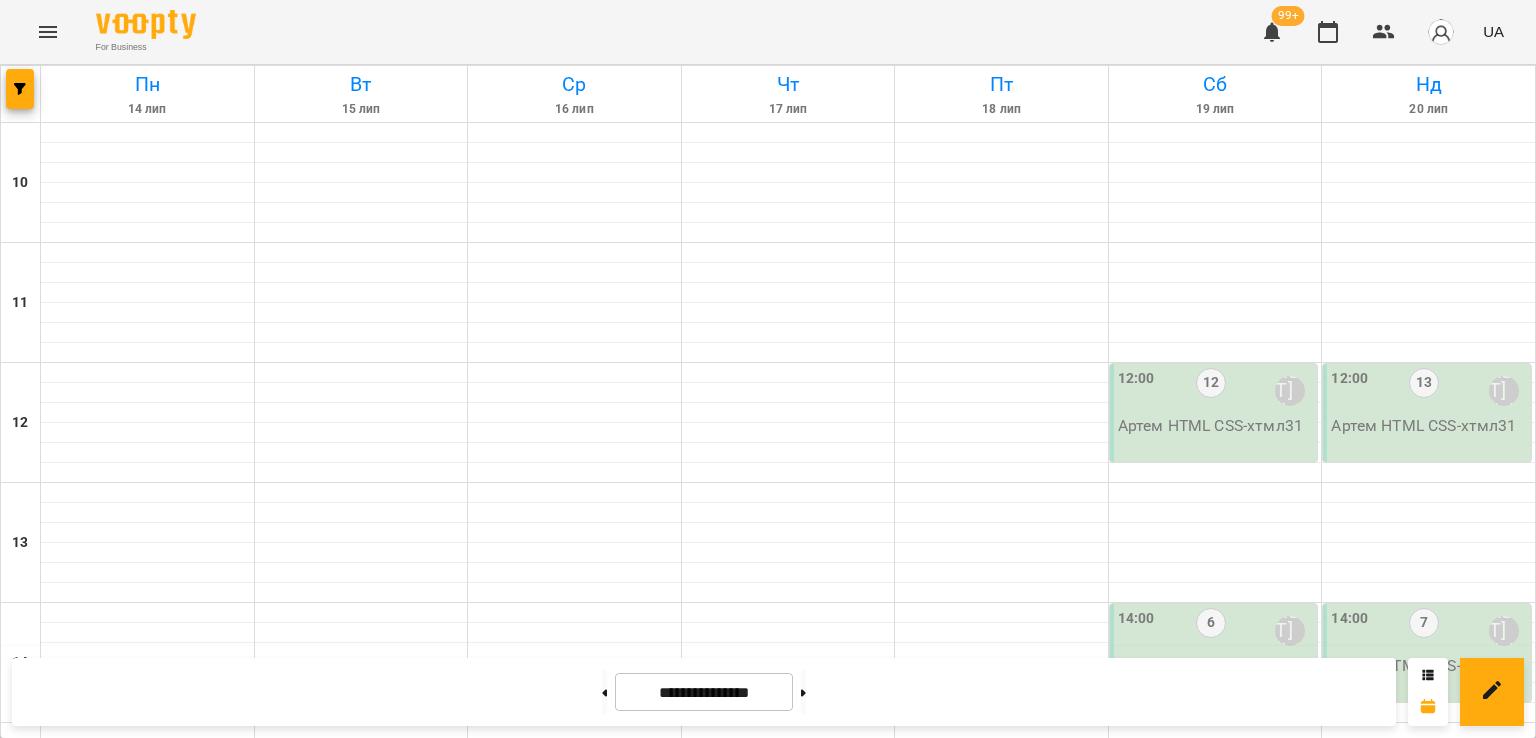 click on "Java Script [LAST] - джаваА21" at bounding box center (575, 1277) 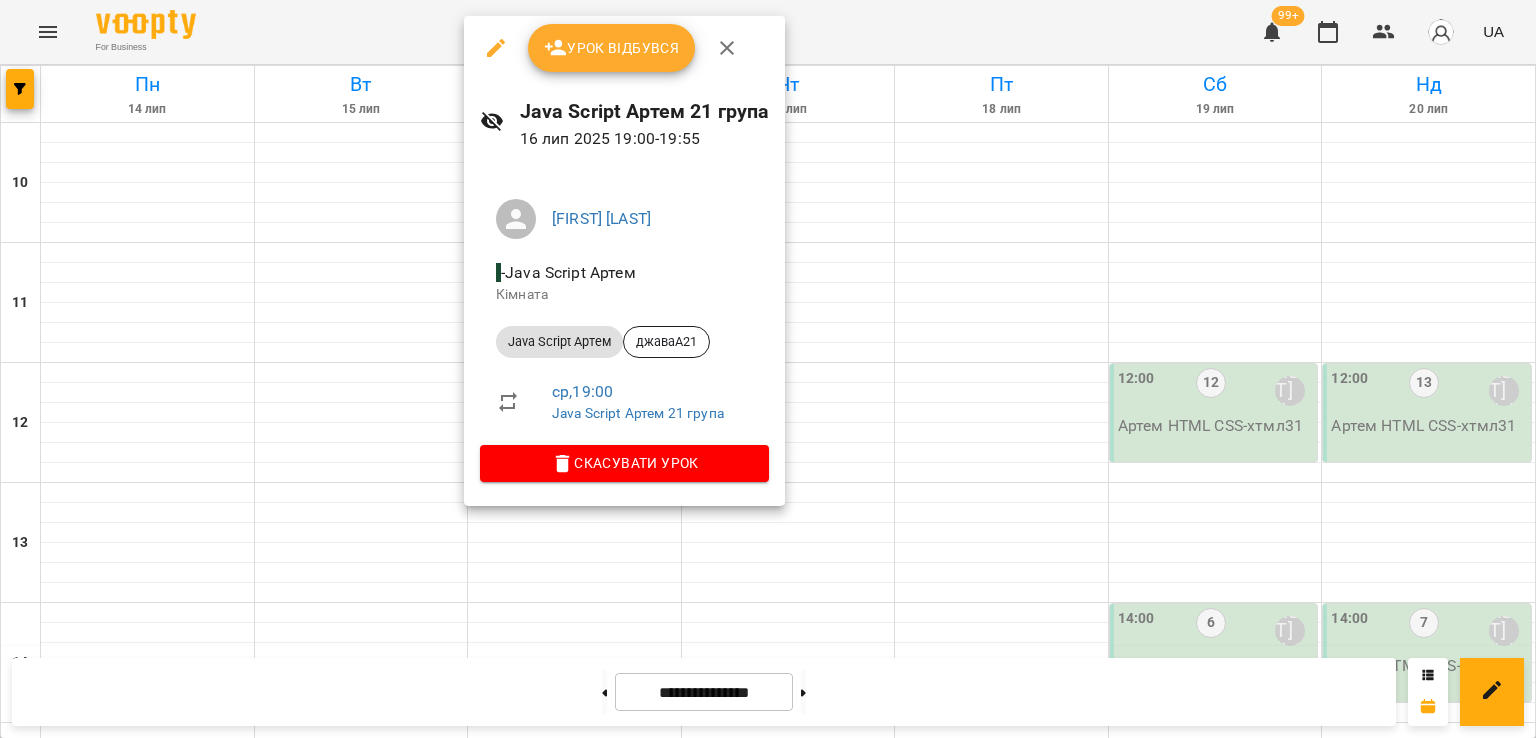 click at bounding box center (768, 369) 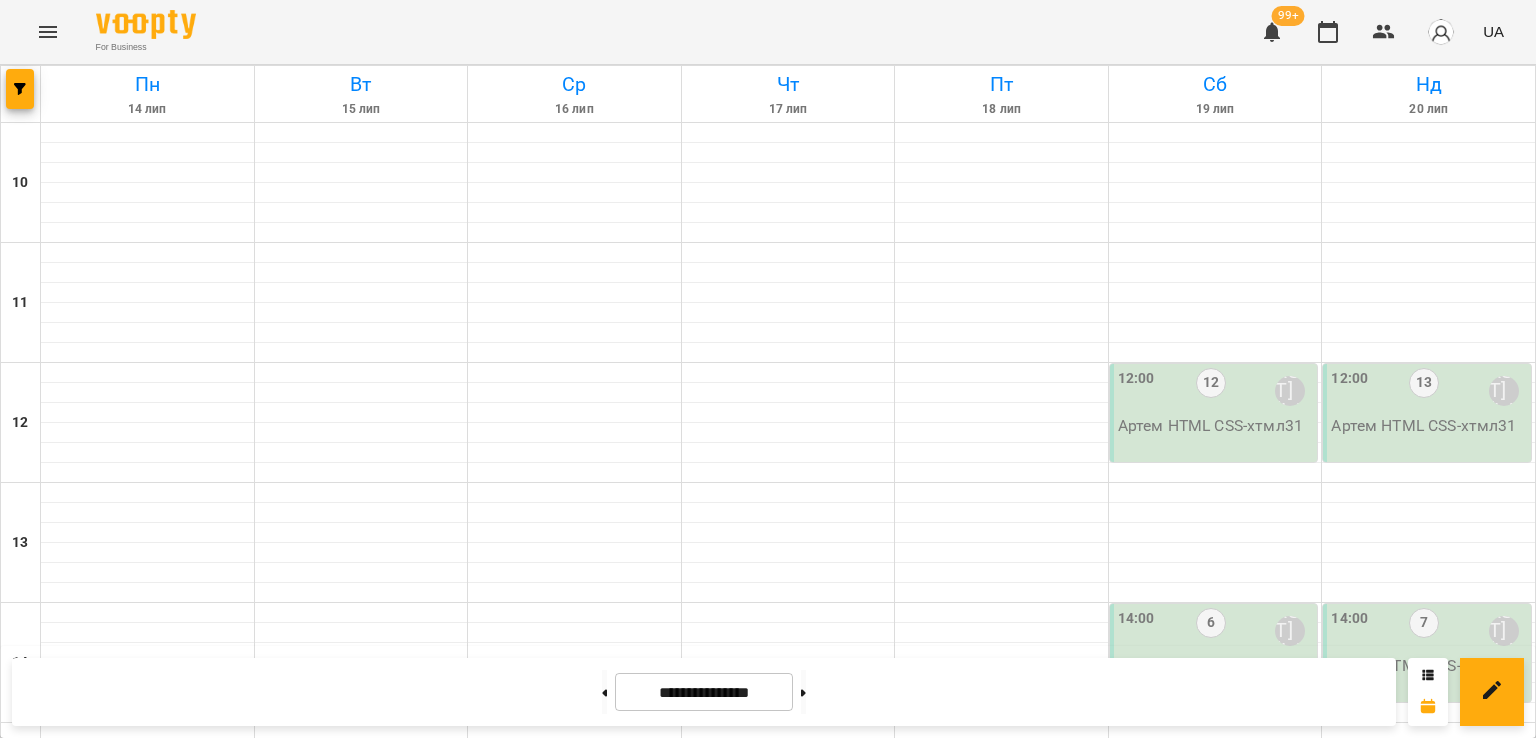 scroll, scrollTop: 100, scrollLeft: 0, axis: vertical 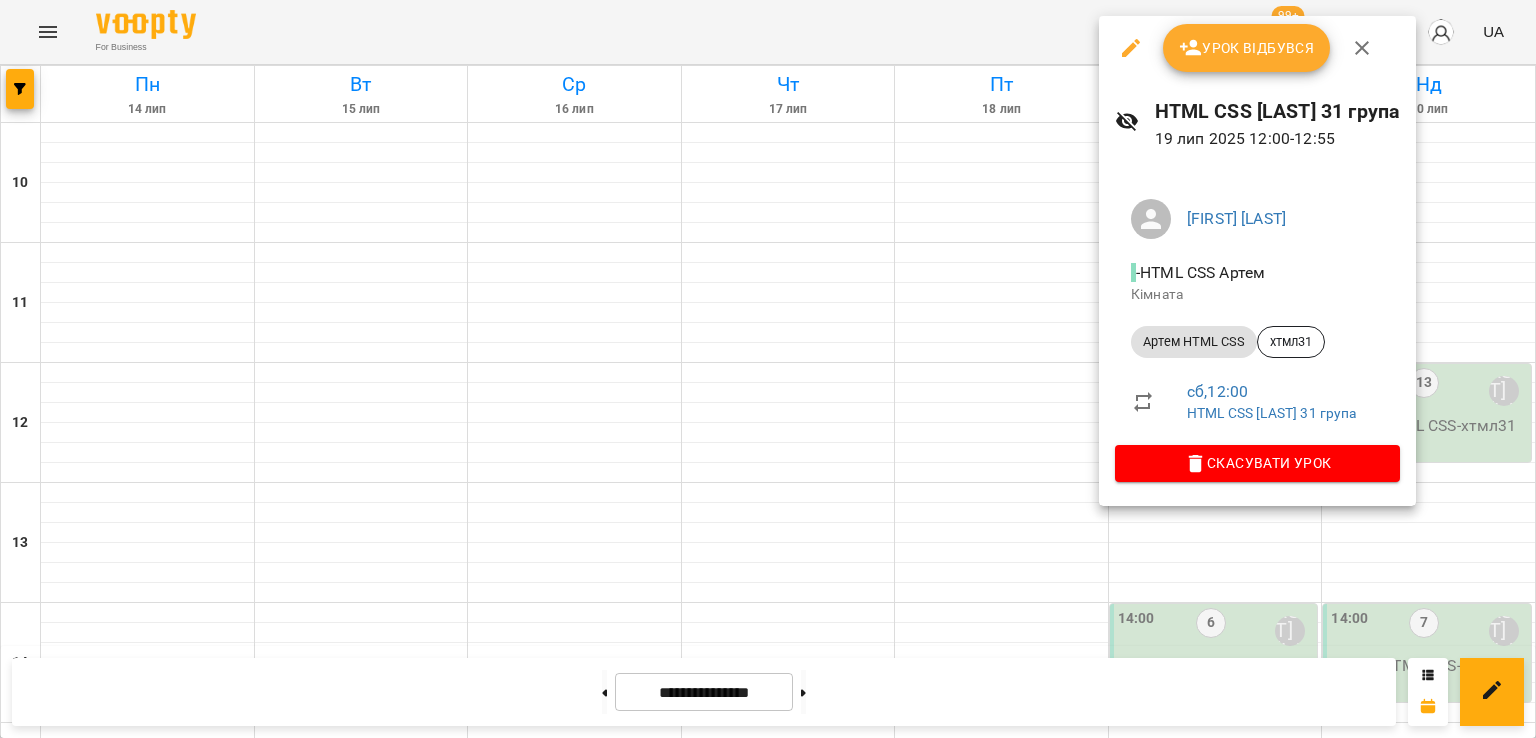 click at bounding box center (768, 369) 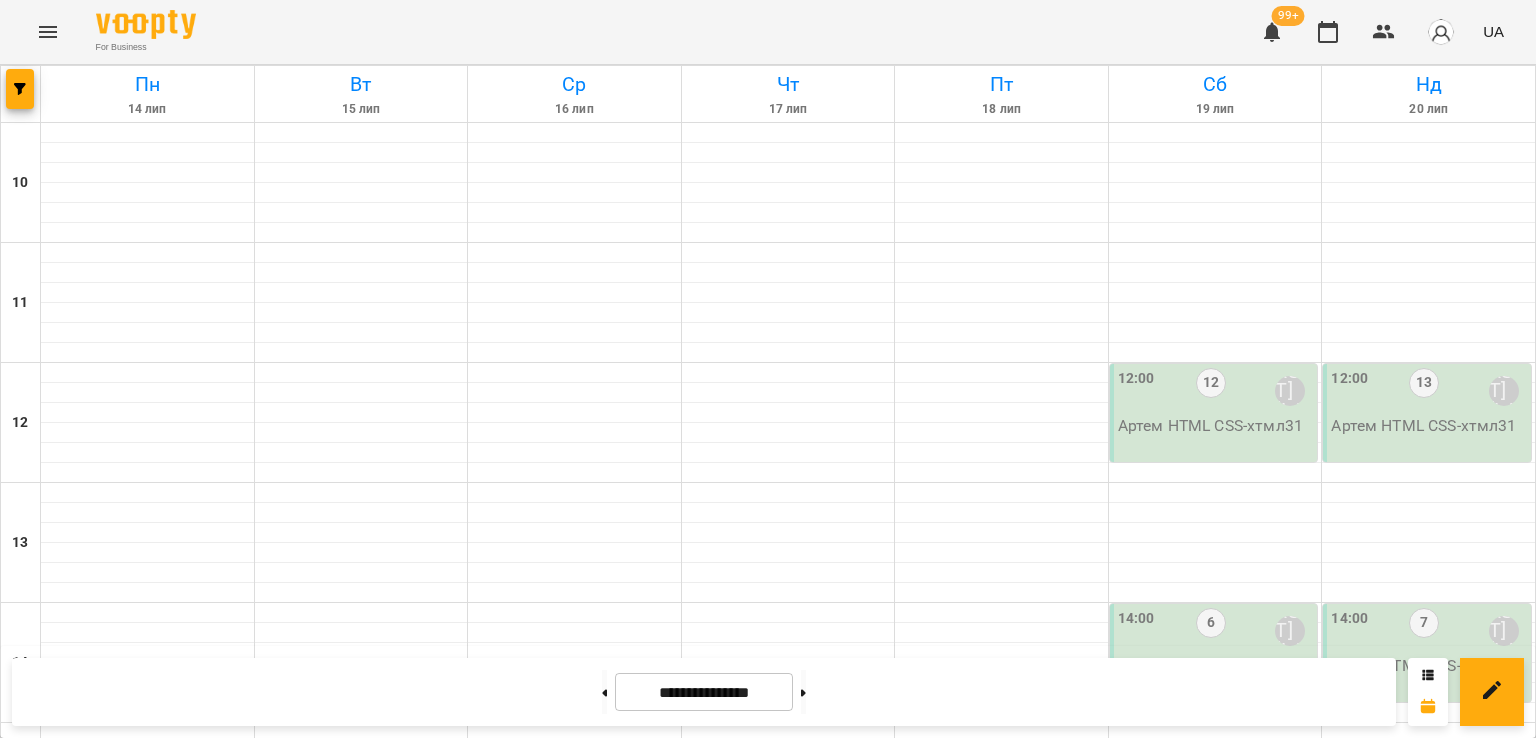 scroll, scrollTop: 1035, scrollLeft: 0, axis: vertical 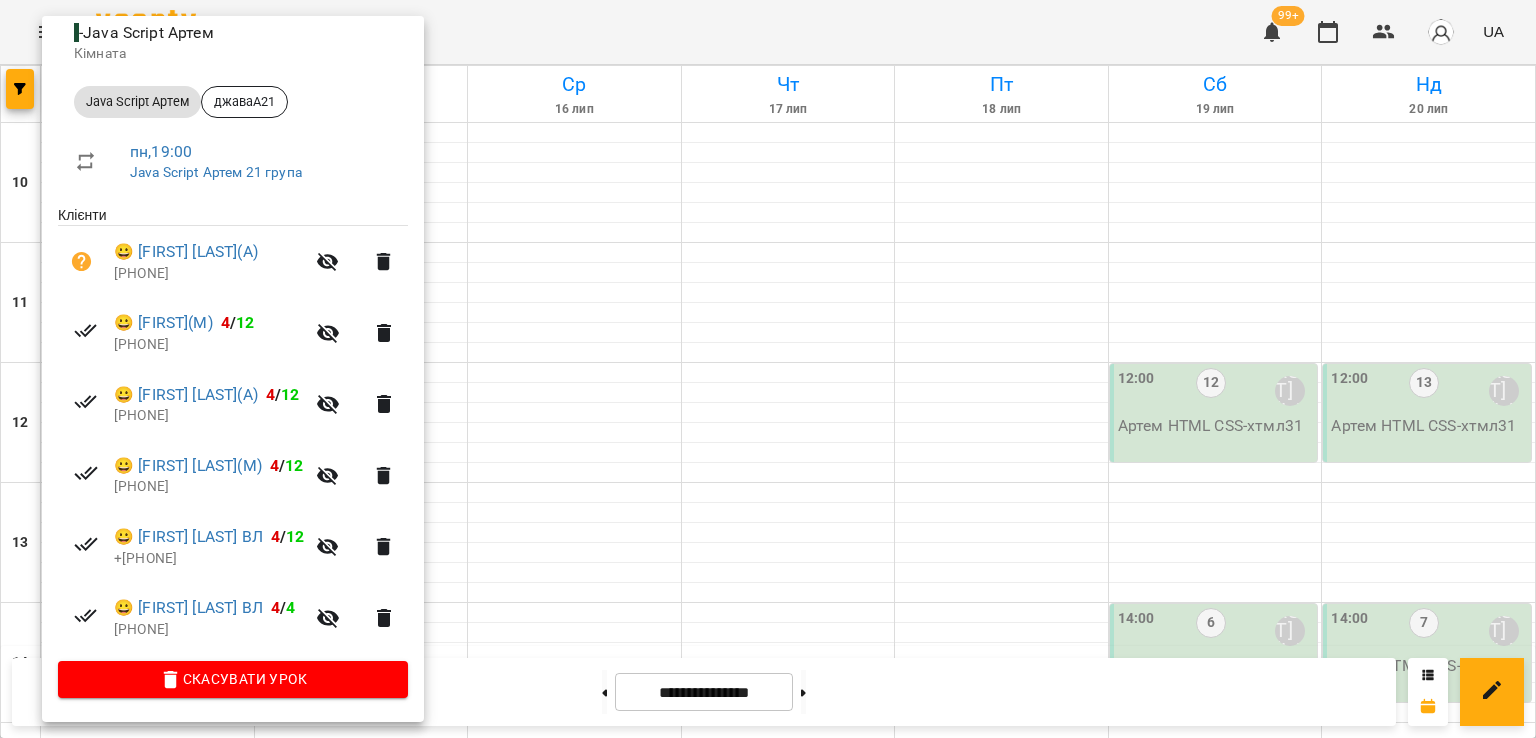 click at bounding box center (768, 369) 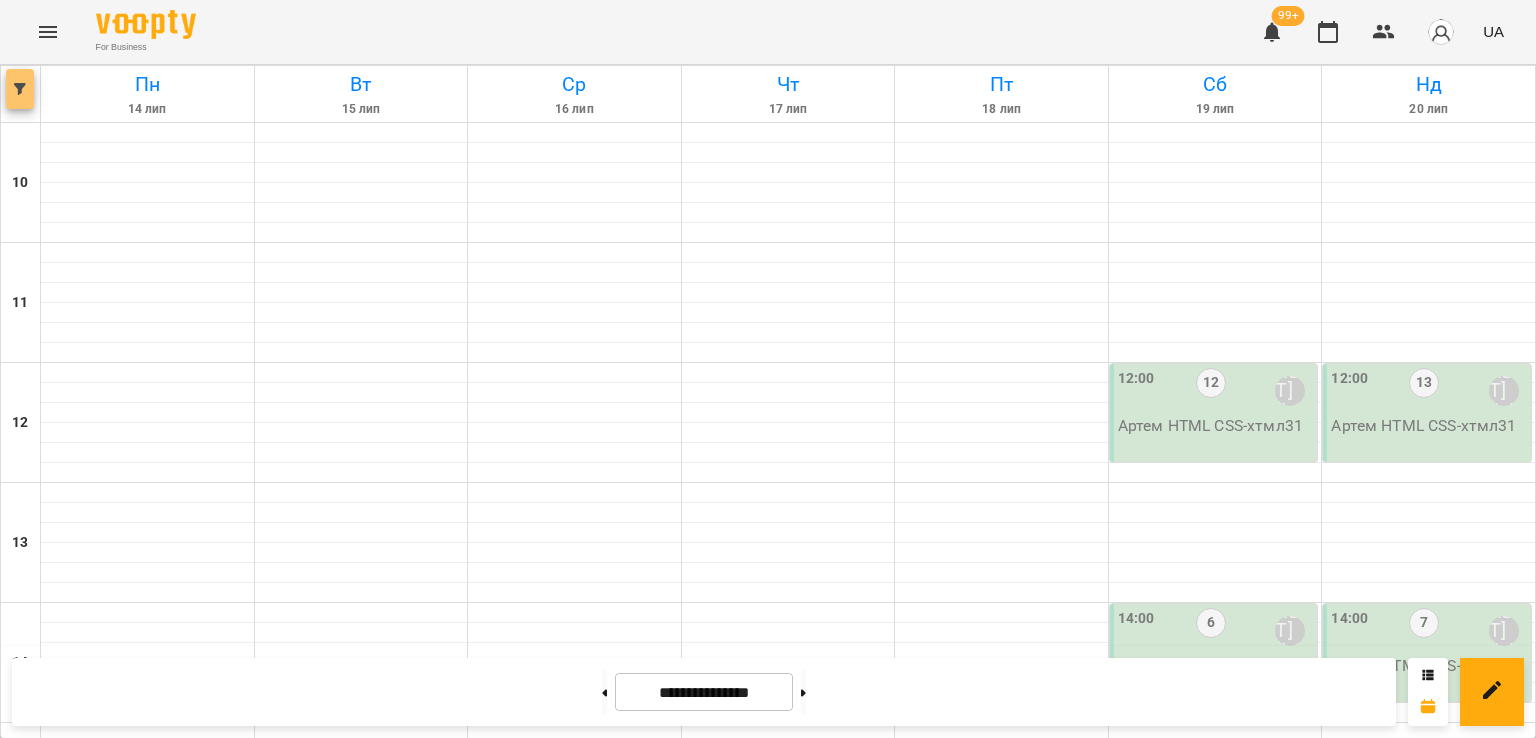click 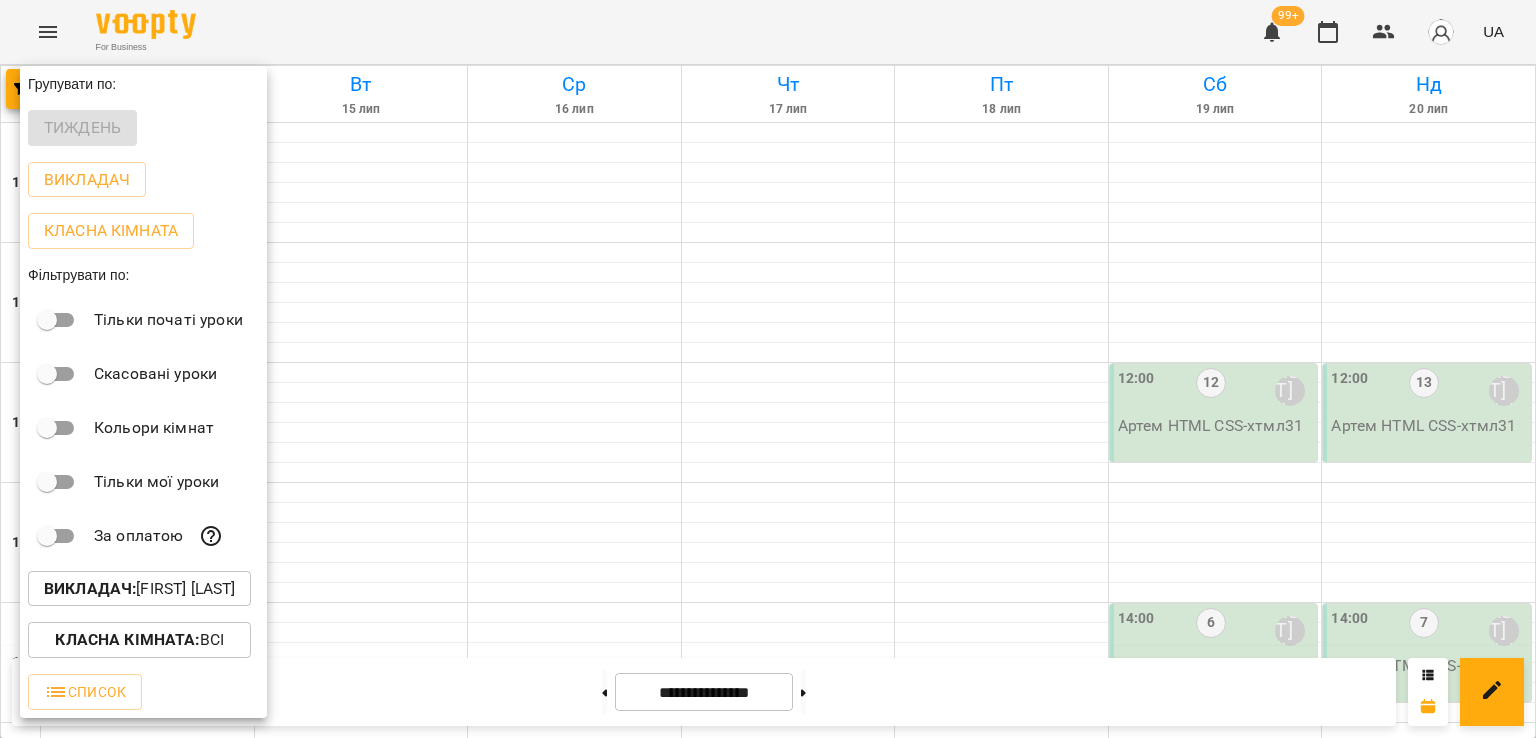 click on "Викладач :  [LAST] [LAST]" at bounding box center (139, 589) 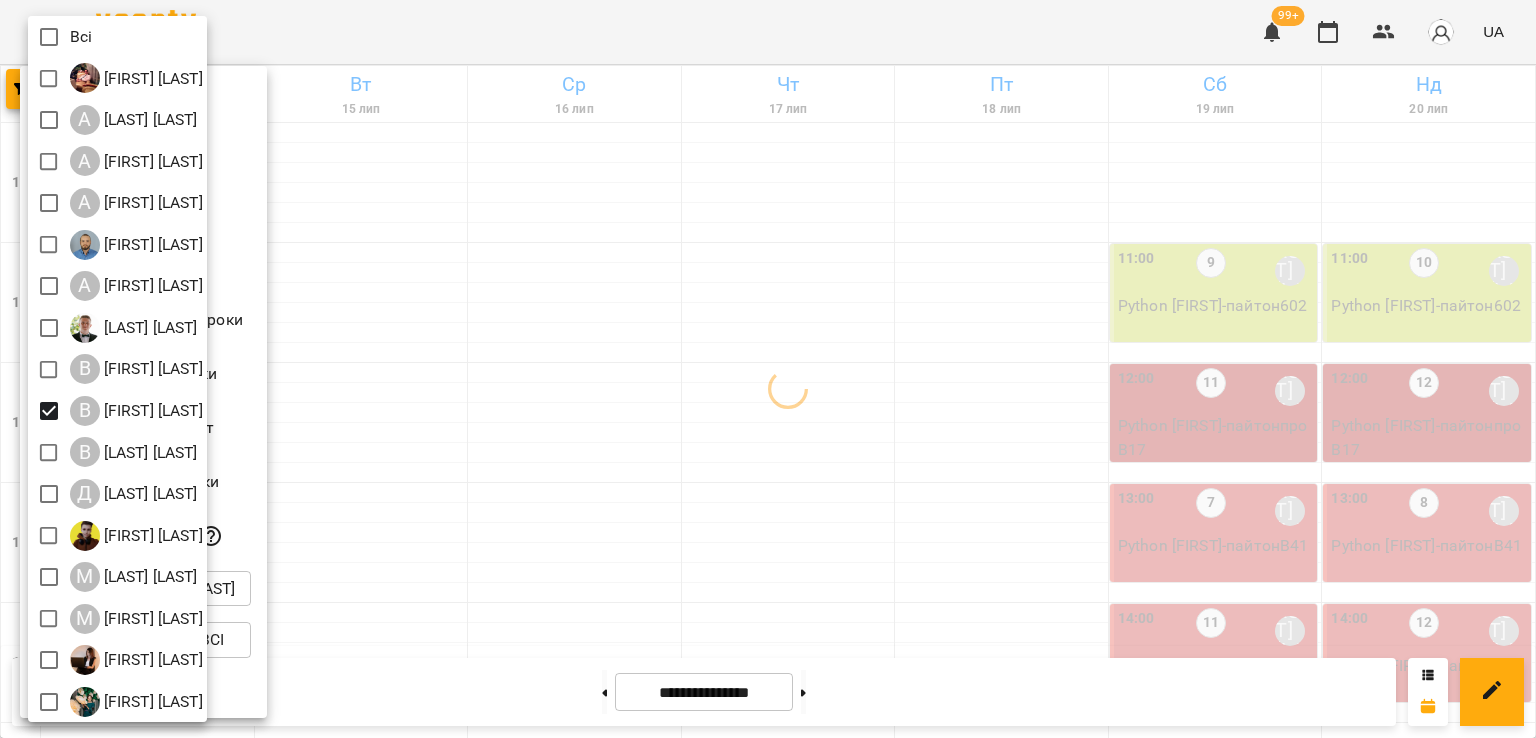 click at bounding box center (768, 369) 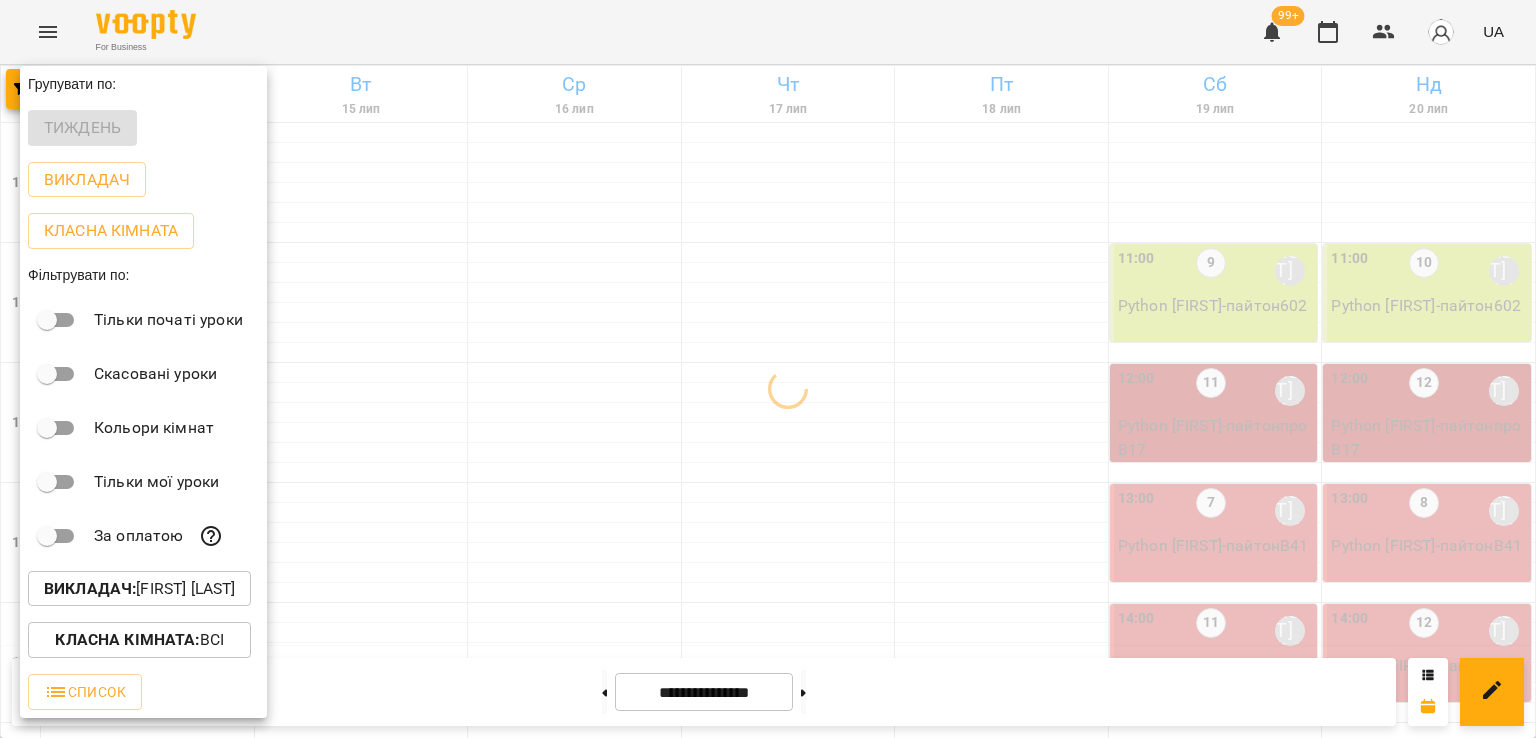 click at bounding box center [768, 369] 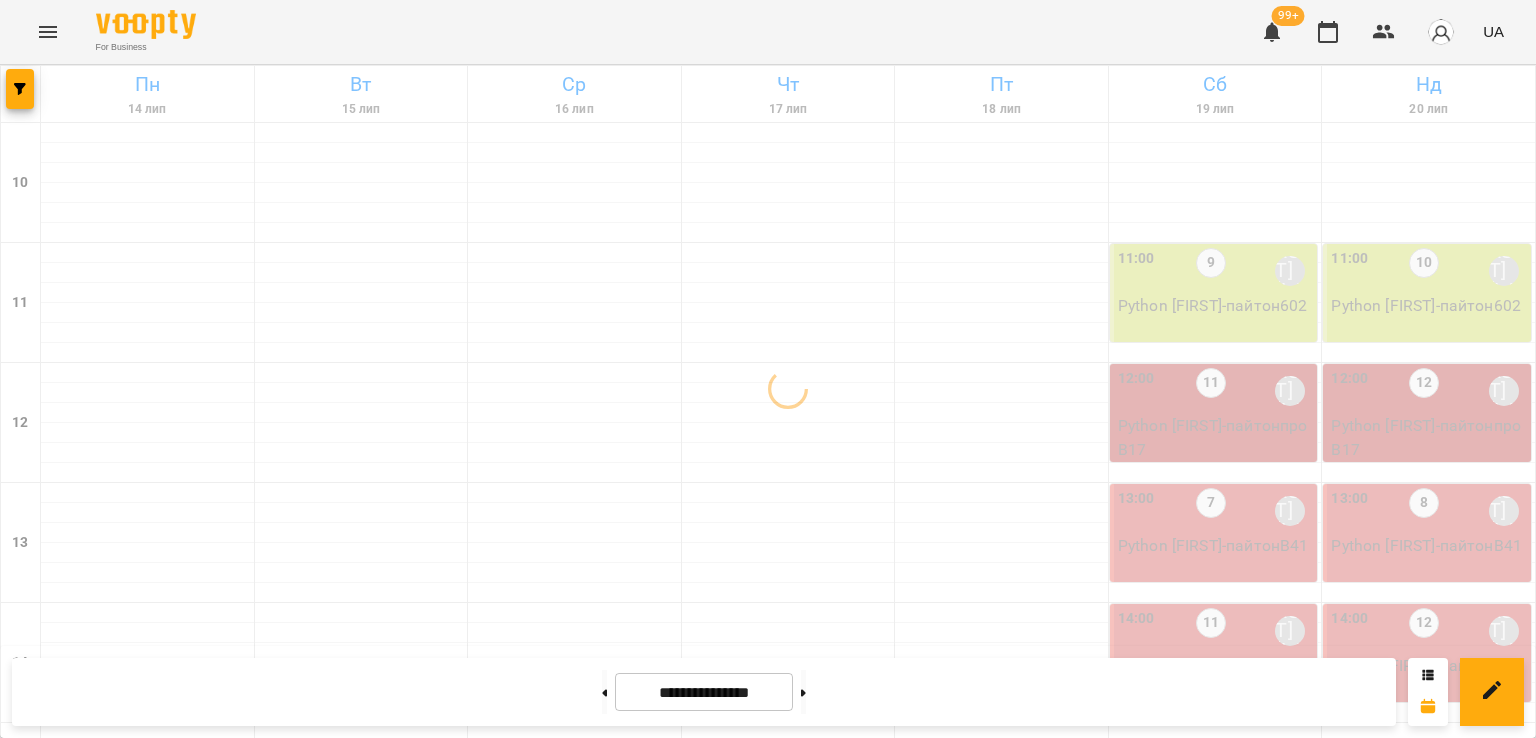 scroll, scrollTop: 0, scrollLeft: 0, axis: both 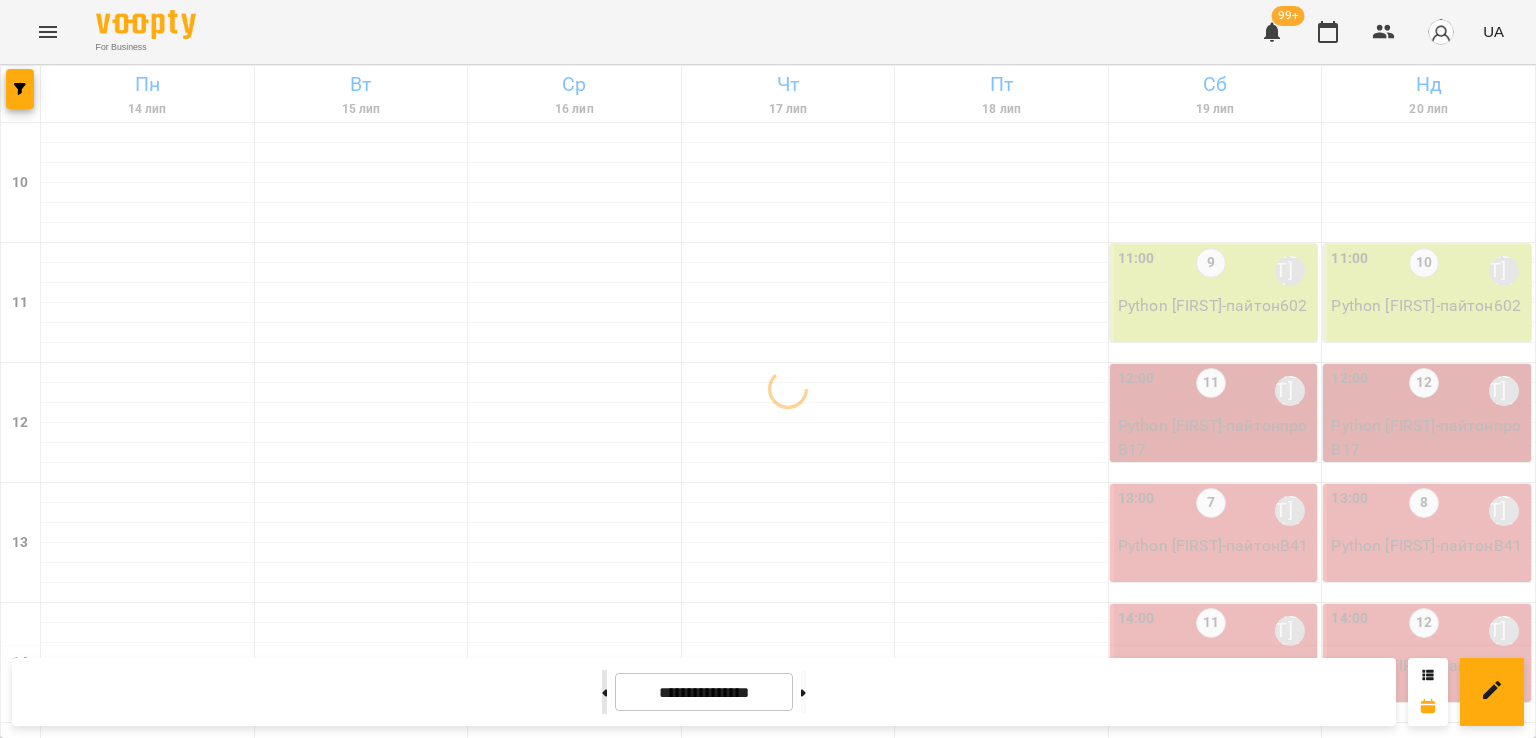 click at bounding box center [604, 692] 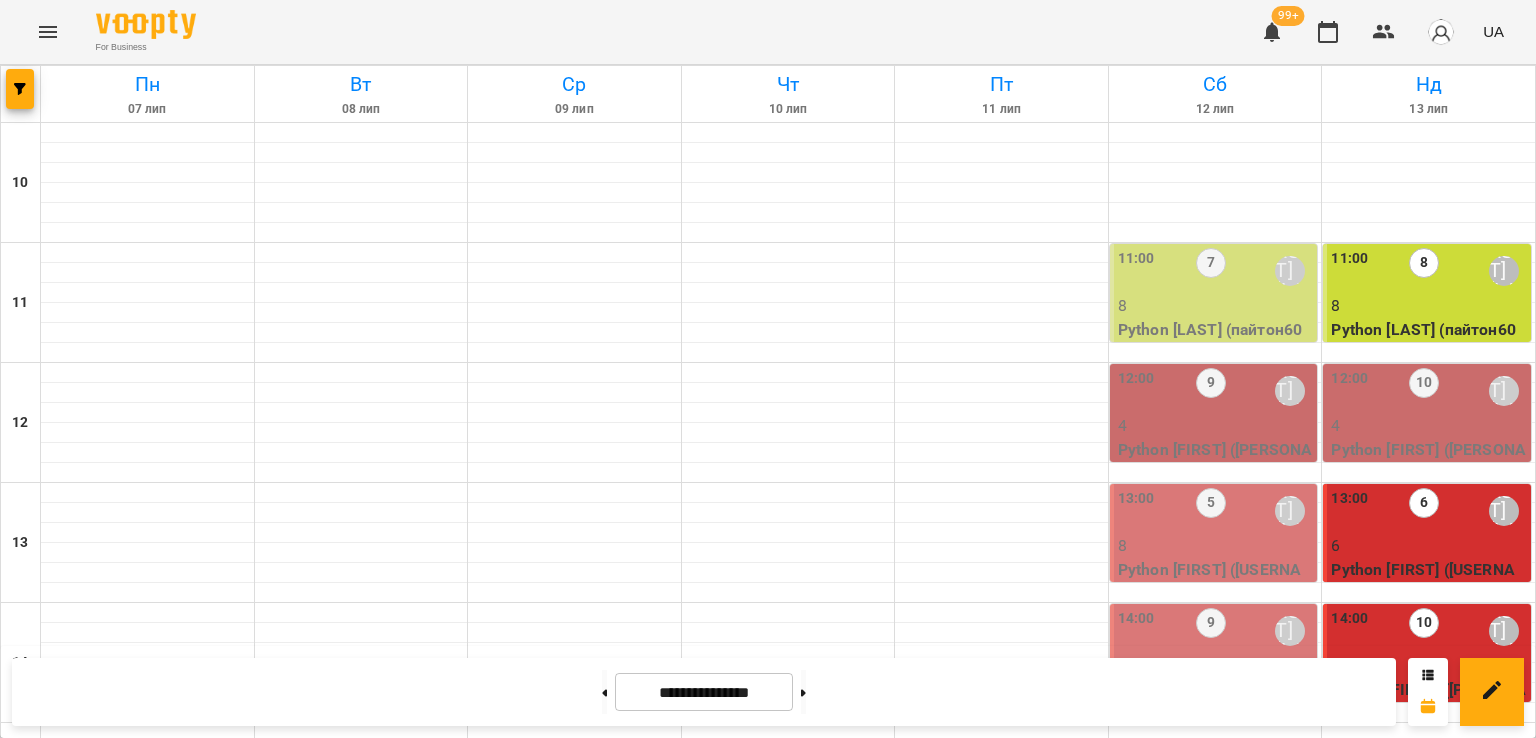 scroll, scrollTop: 100, scrollLeft: 0, axis: vertical 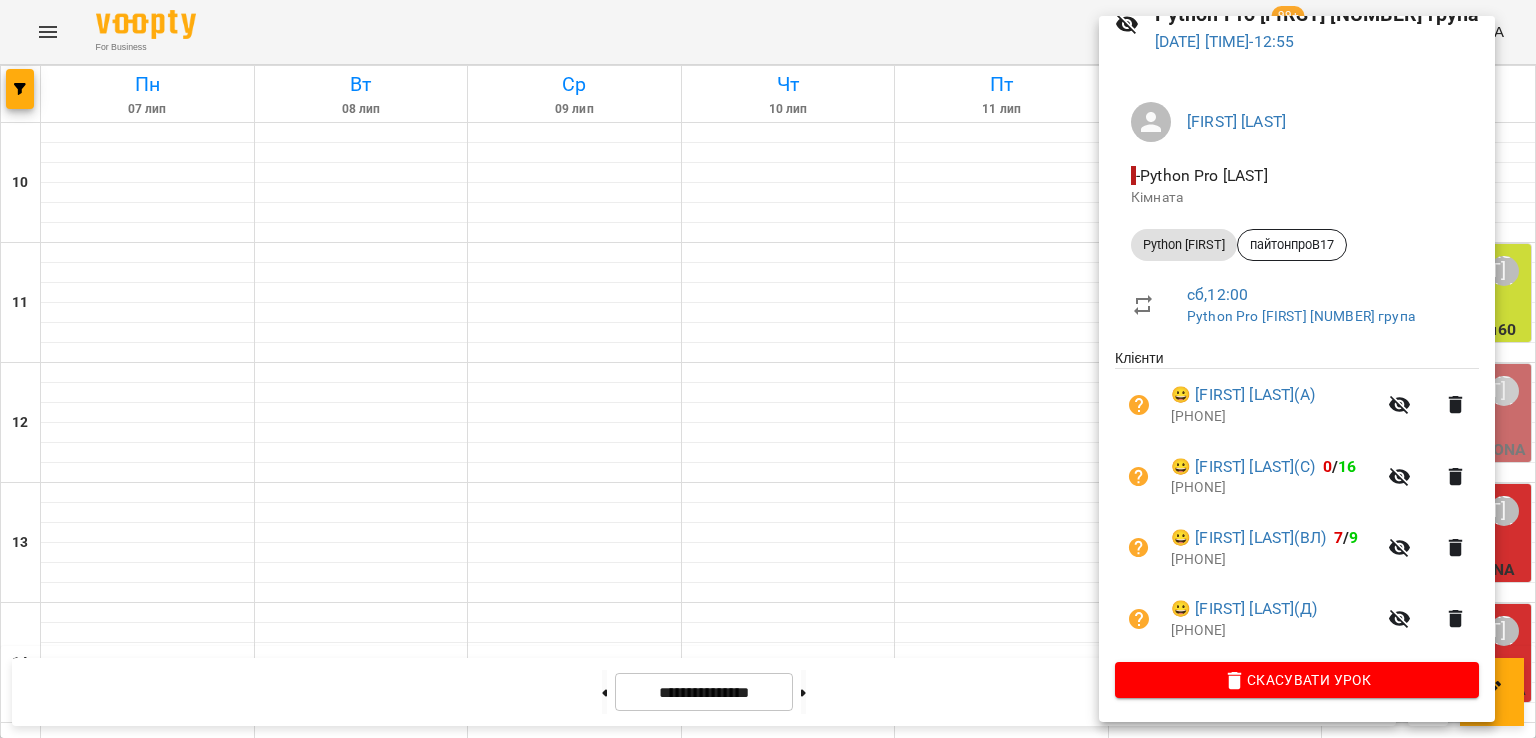 click at bounding box center [768, 369] 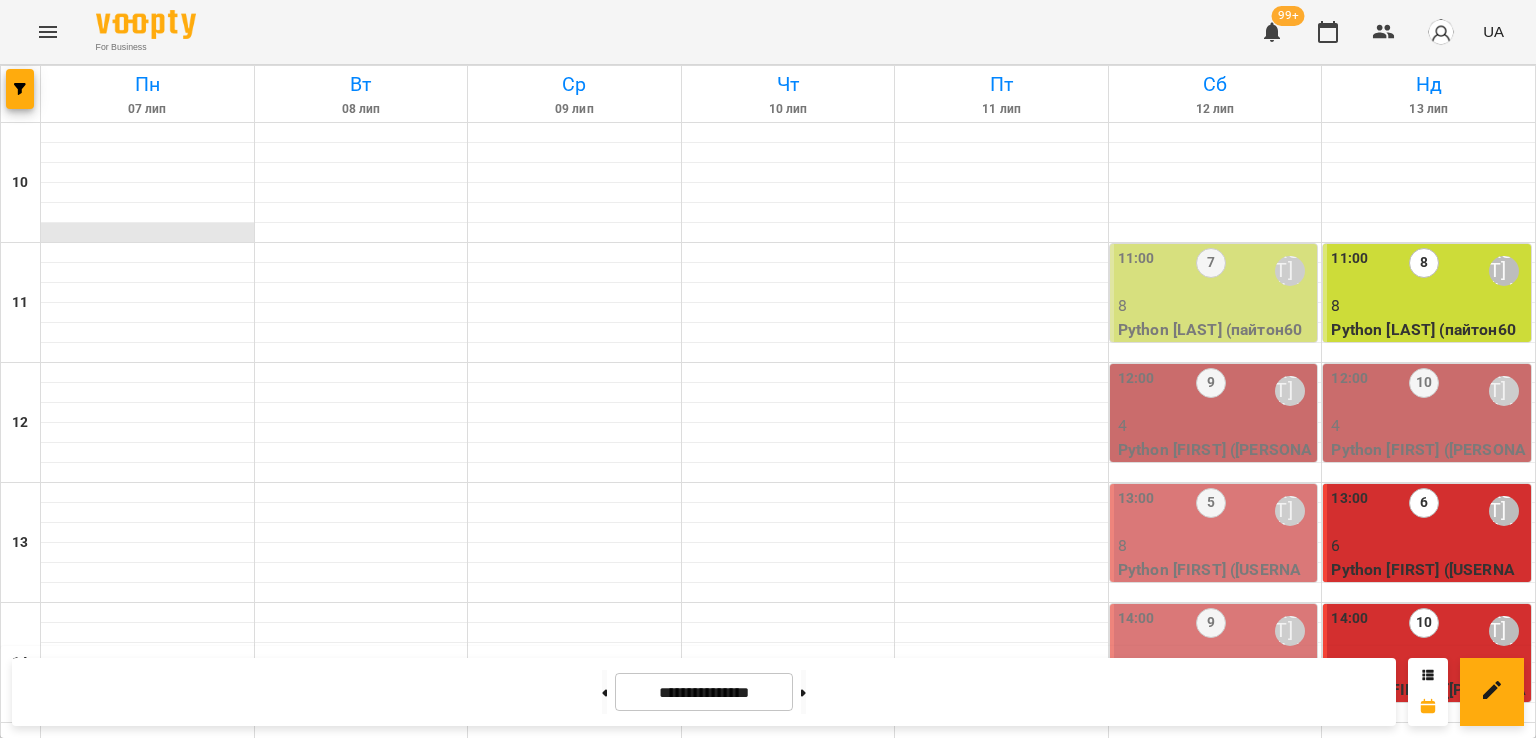 drag, startPoint x: 39, startPoint y: 89, endPoint x: 48, endPoint y: 125, distance: 37.107952 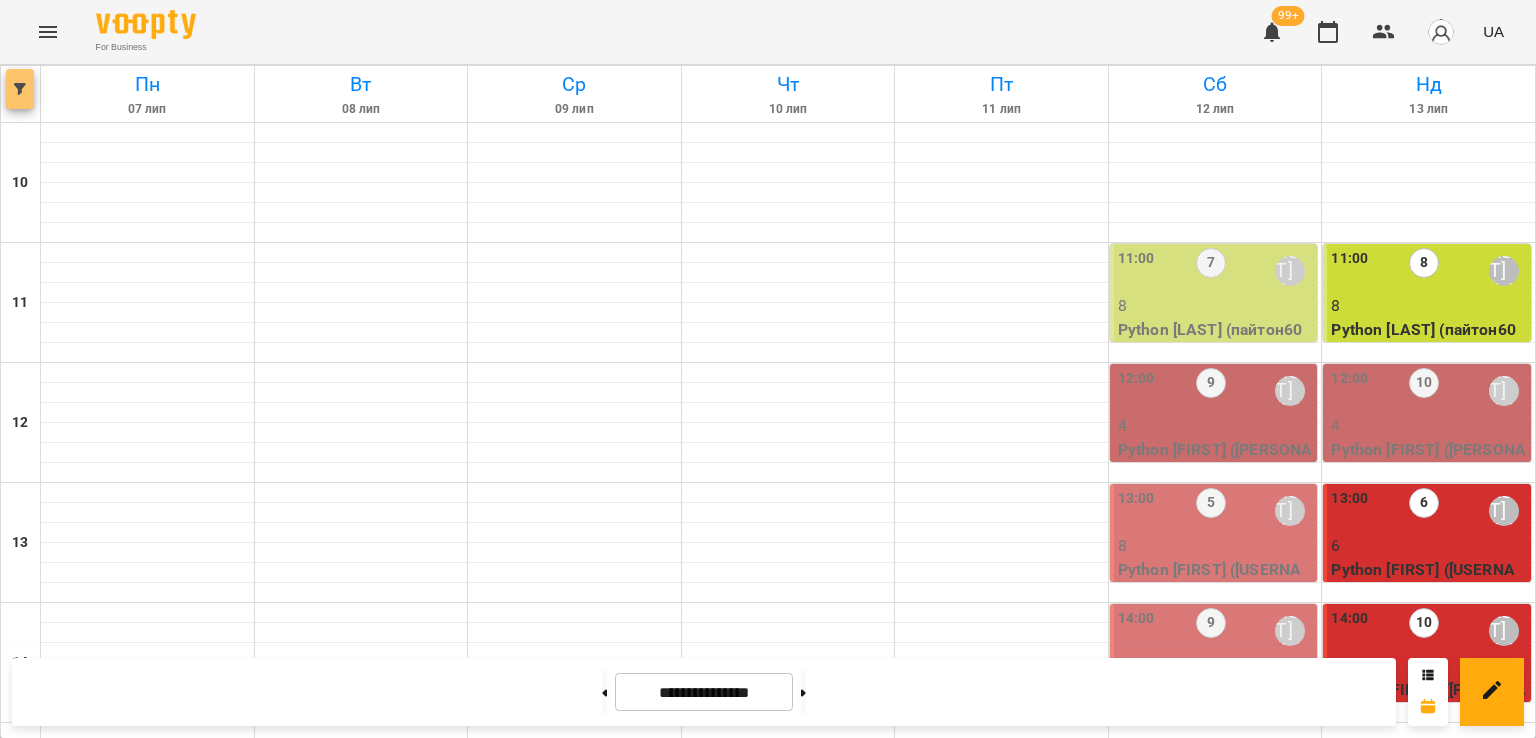 click at bounding box center [20, 89] 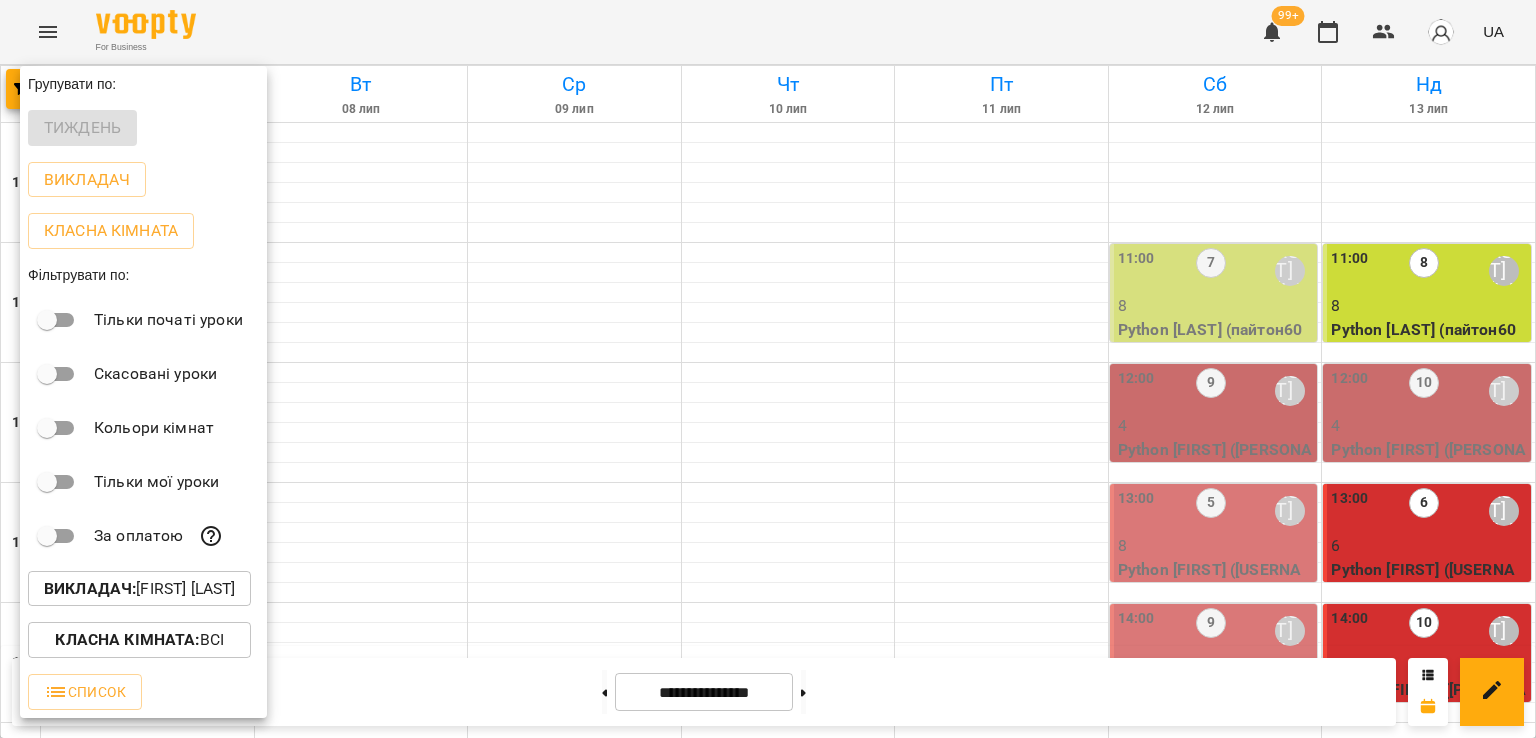 click on "Викладач :  [FIRST] [LAST]" at bounding box center (139, 589) 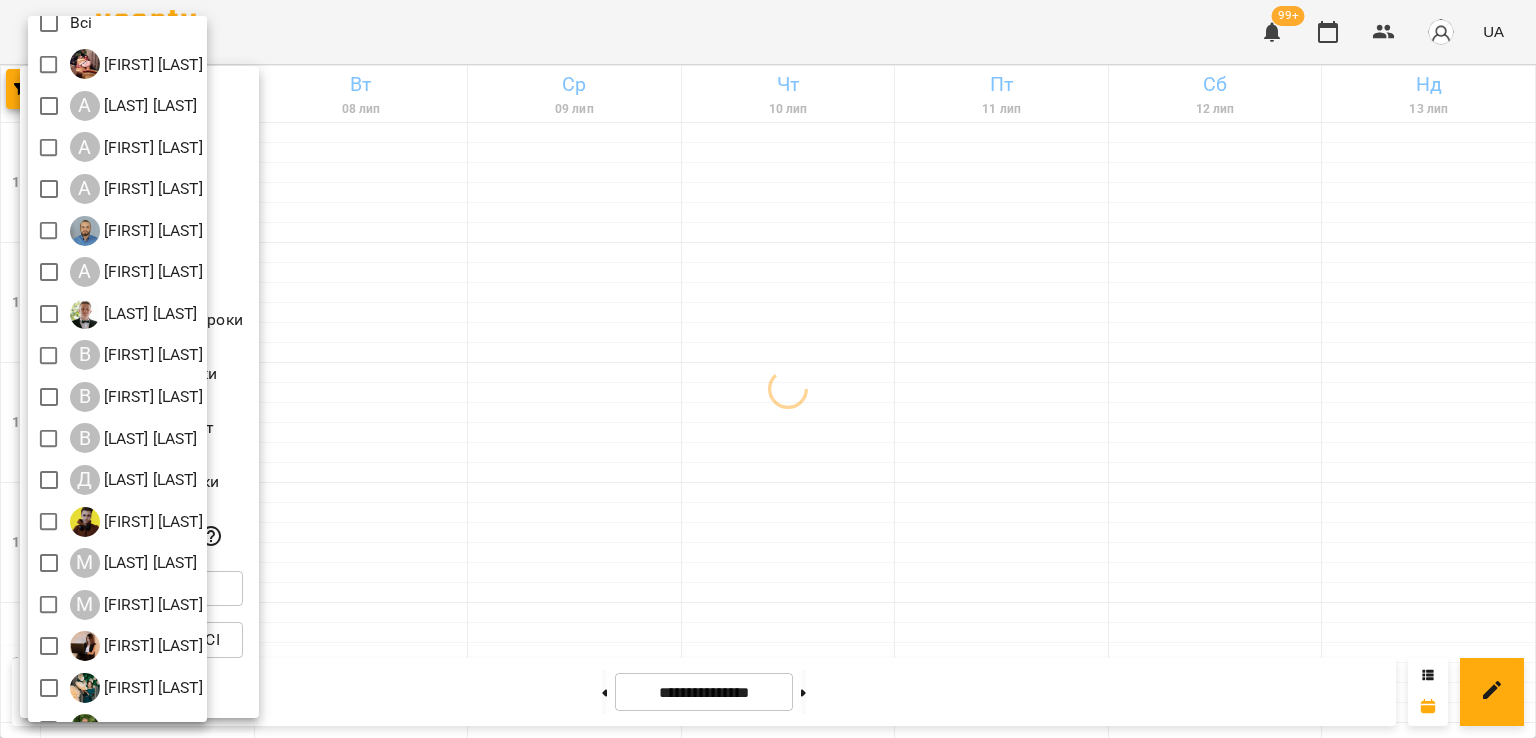 scroll, scrollTop: 0, scrollLeft: 0, axis: both 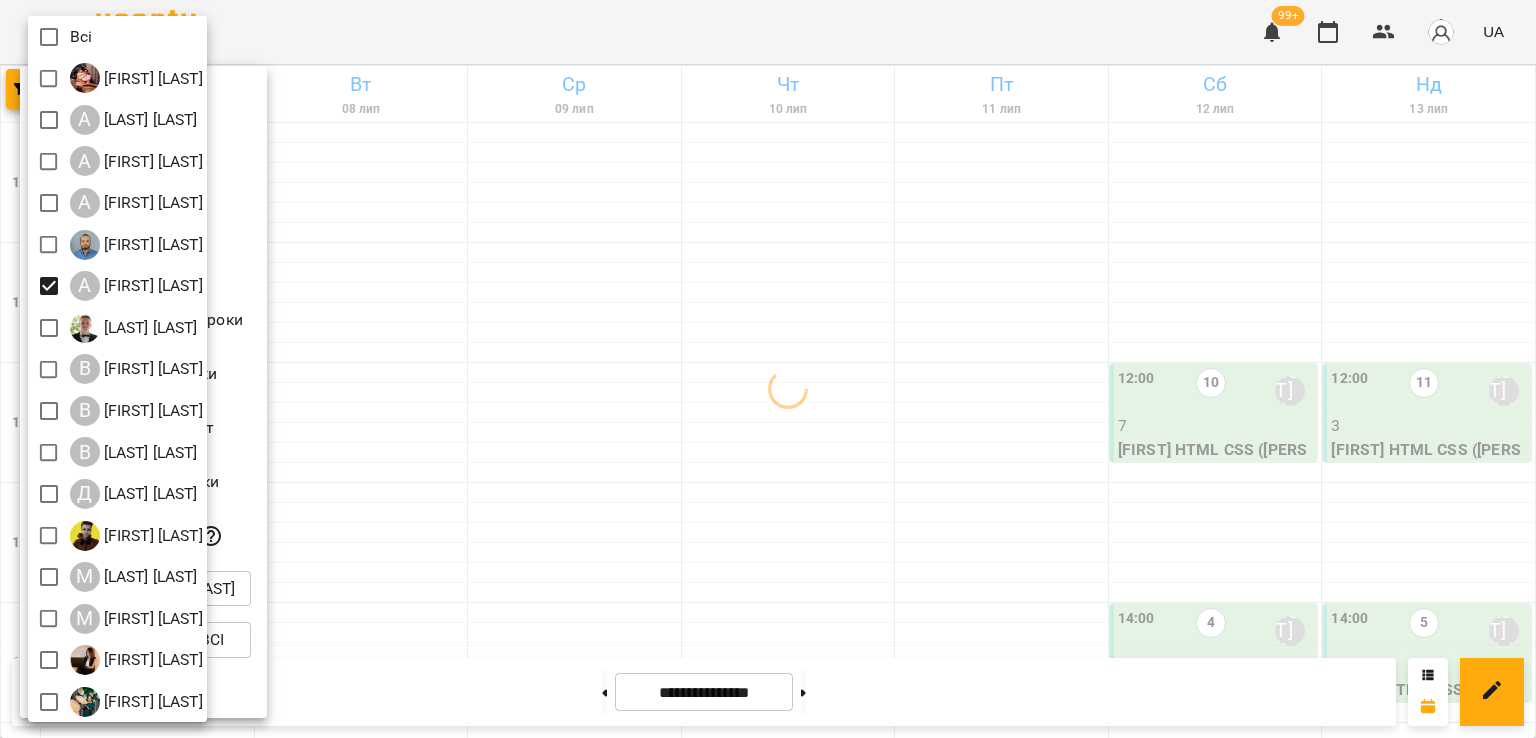click at bounding box center [768, 369] 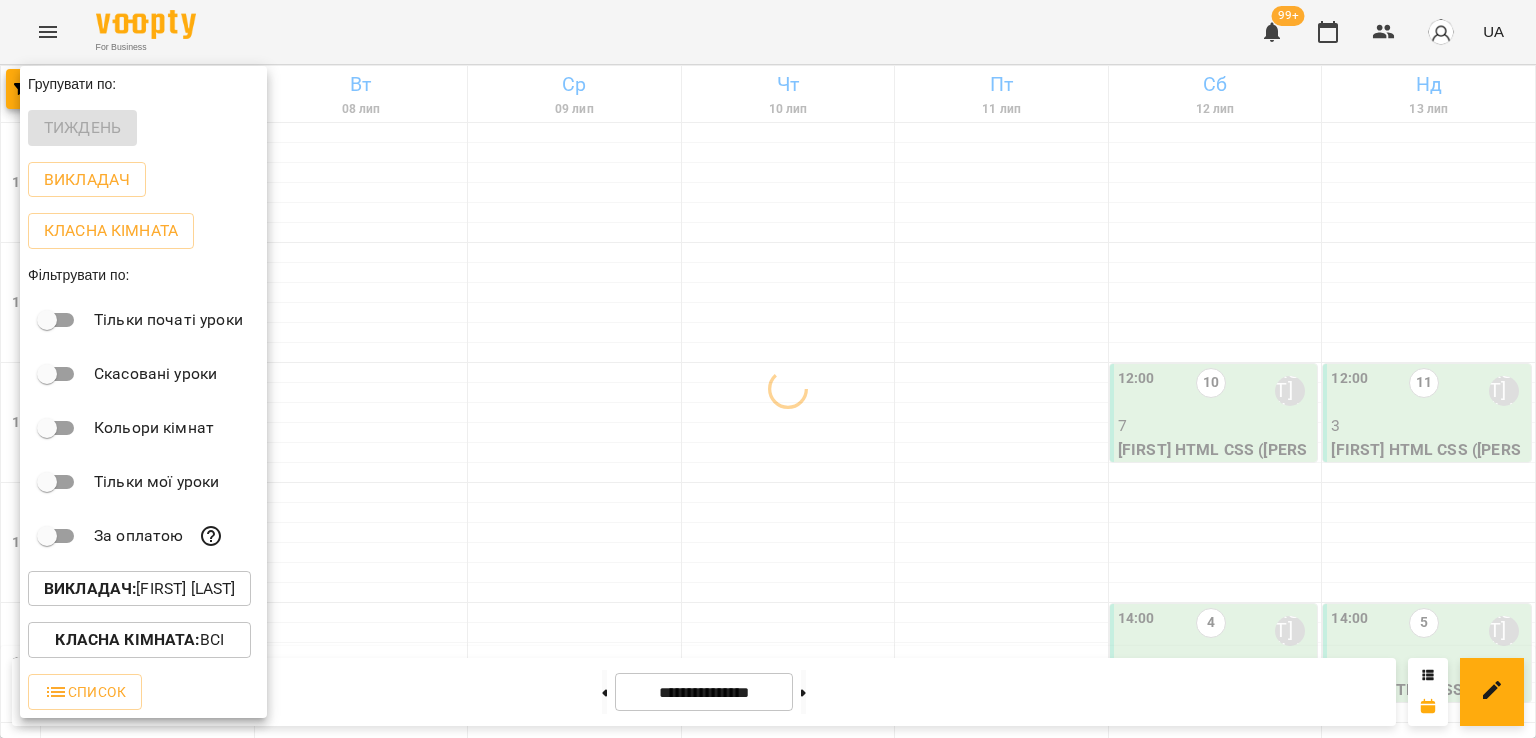 click at bounding box center [768, 369] 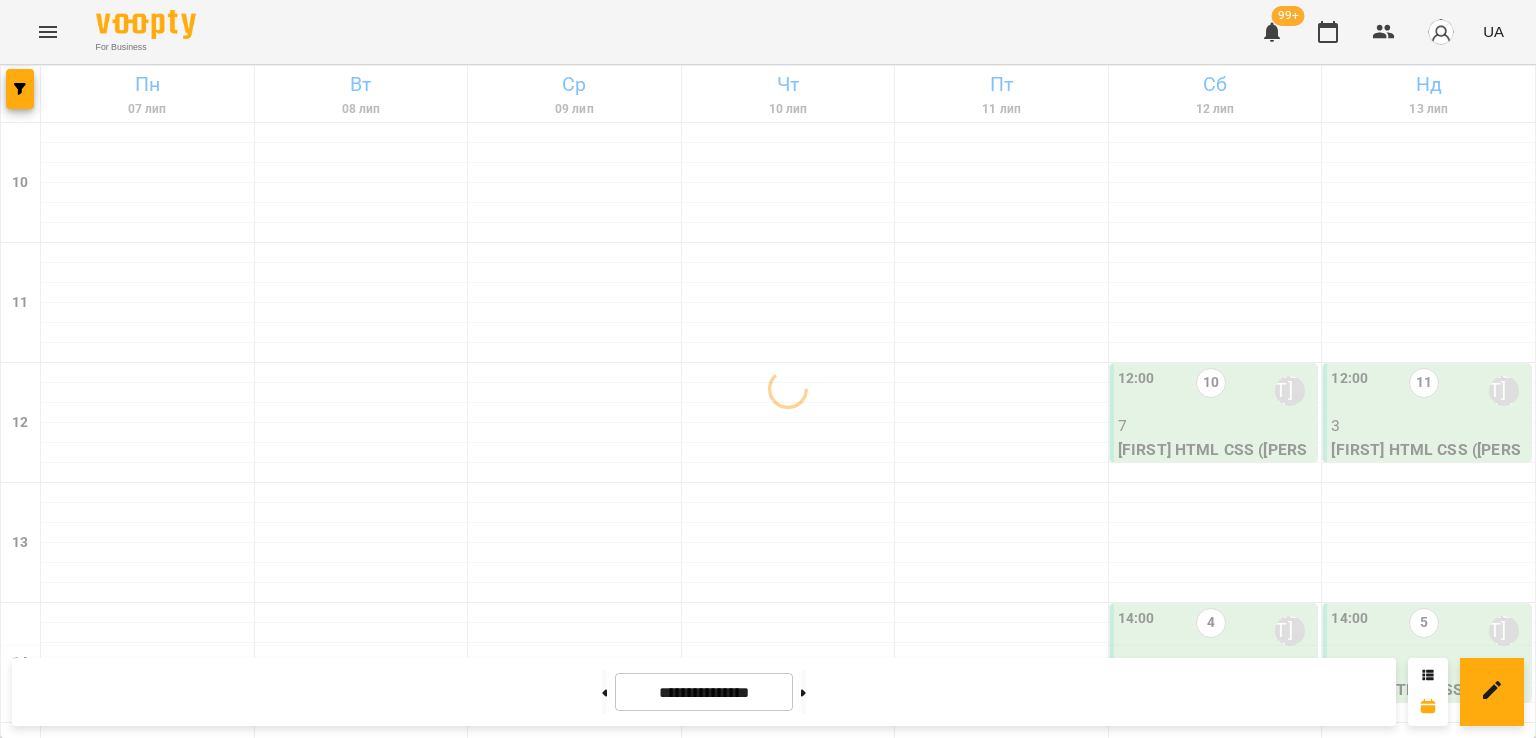 scroll, scrollTop: 900, scrollLeft: 0, axis: vertical 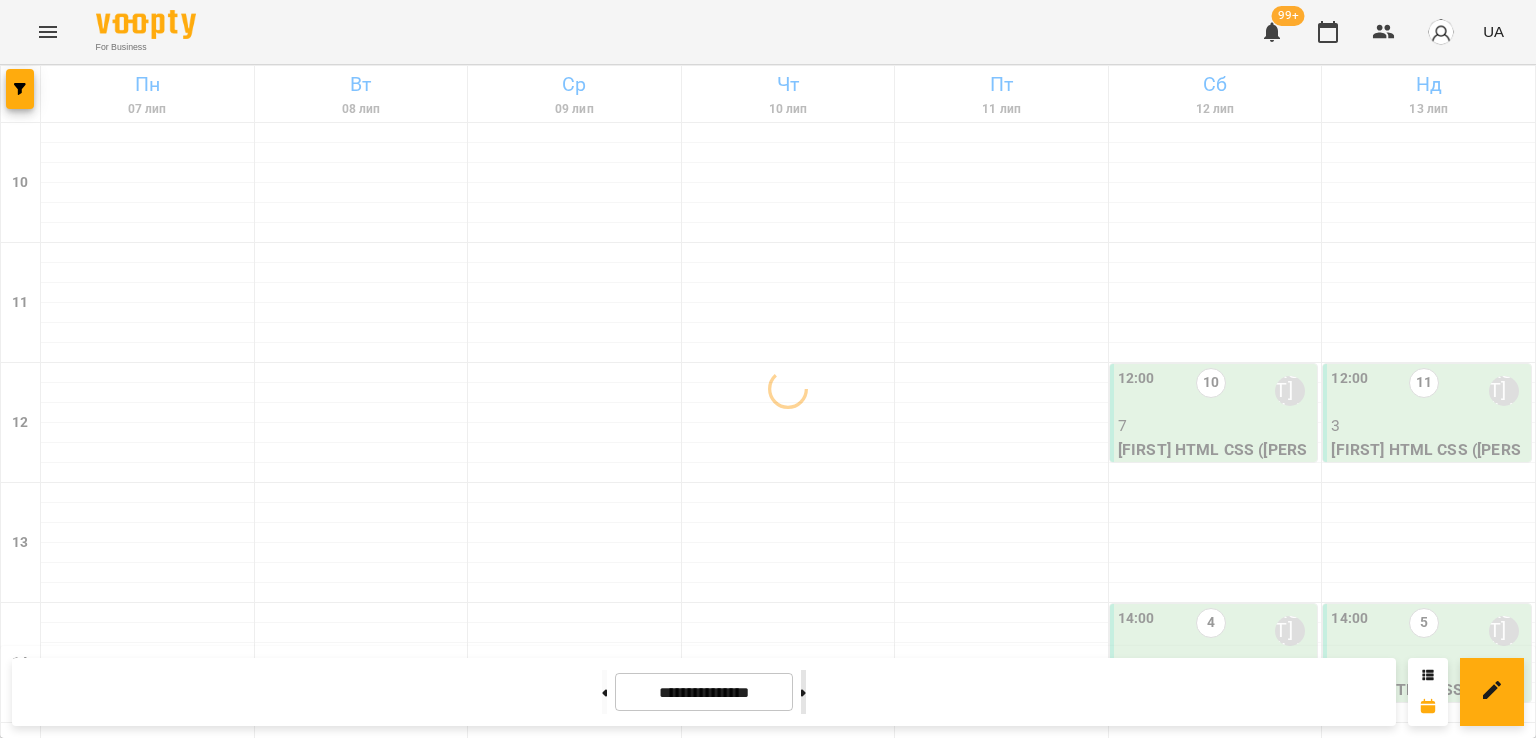 click 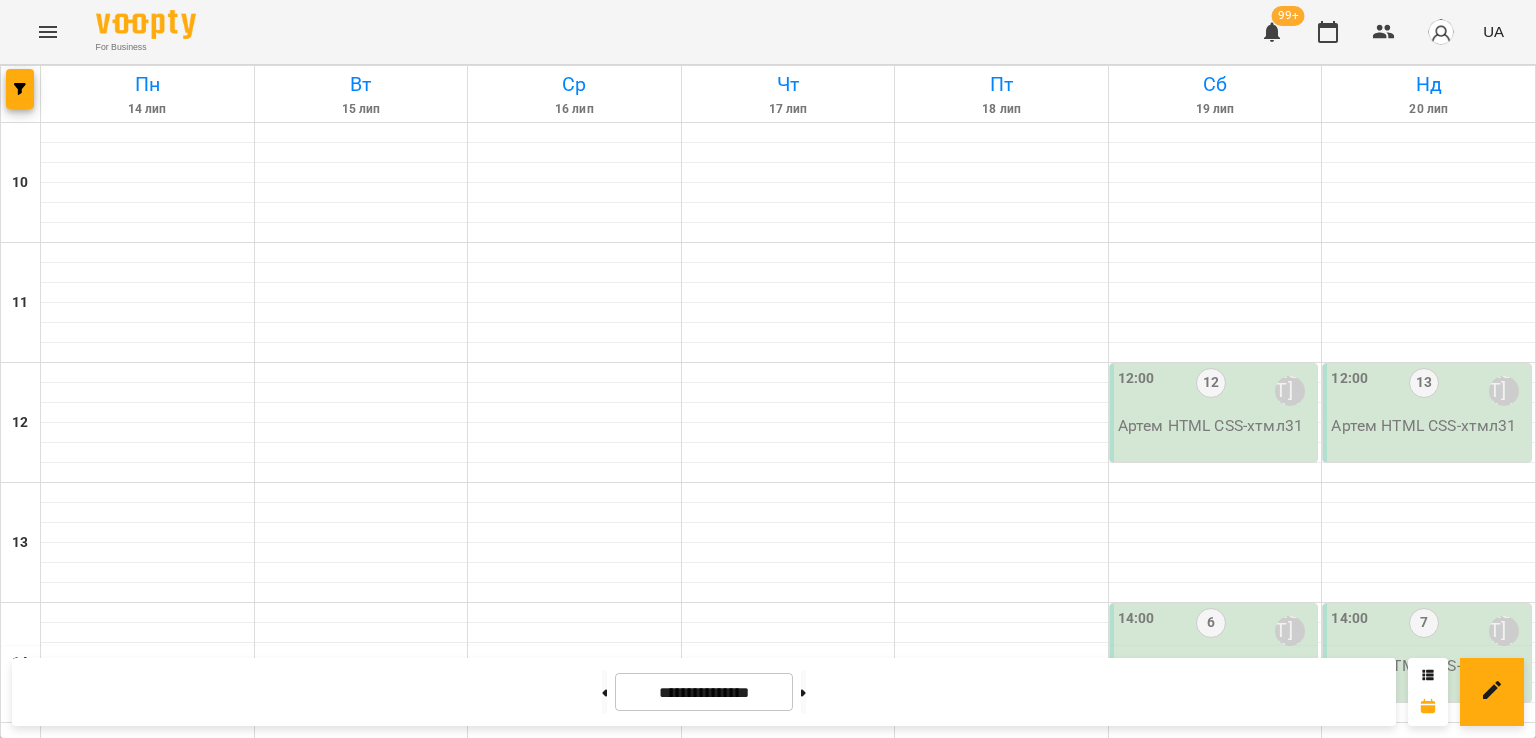 click on "6" at bounding box center [148, 1266] 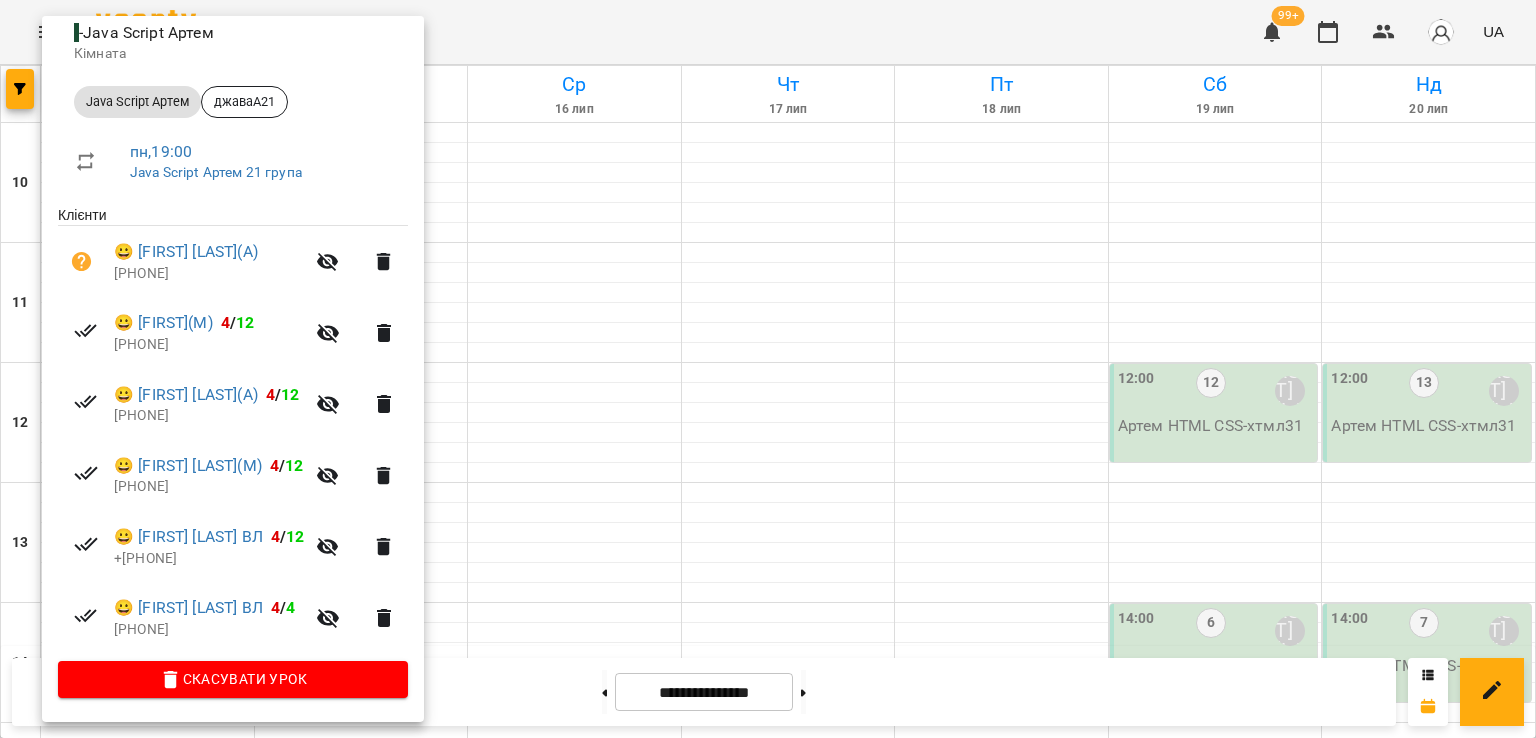 scroll, scrollTop: 242, scrollLeft: 0, axis: vertical 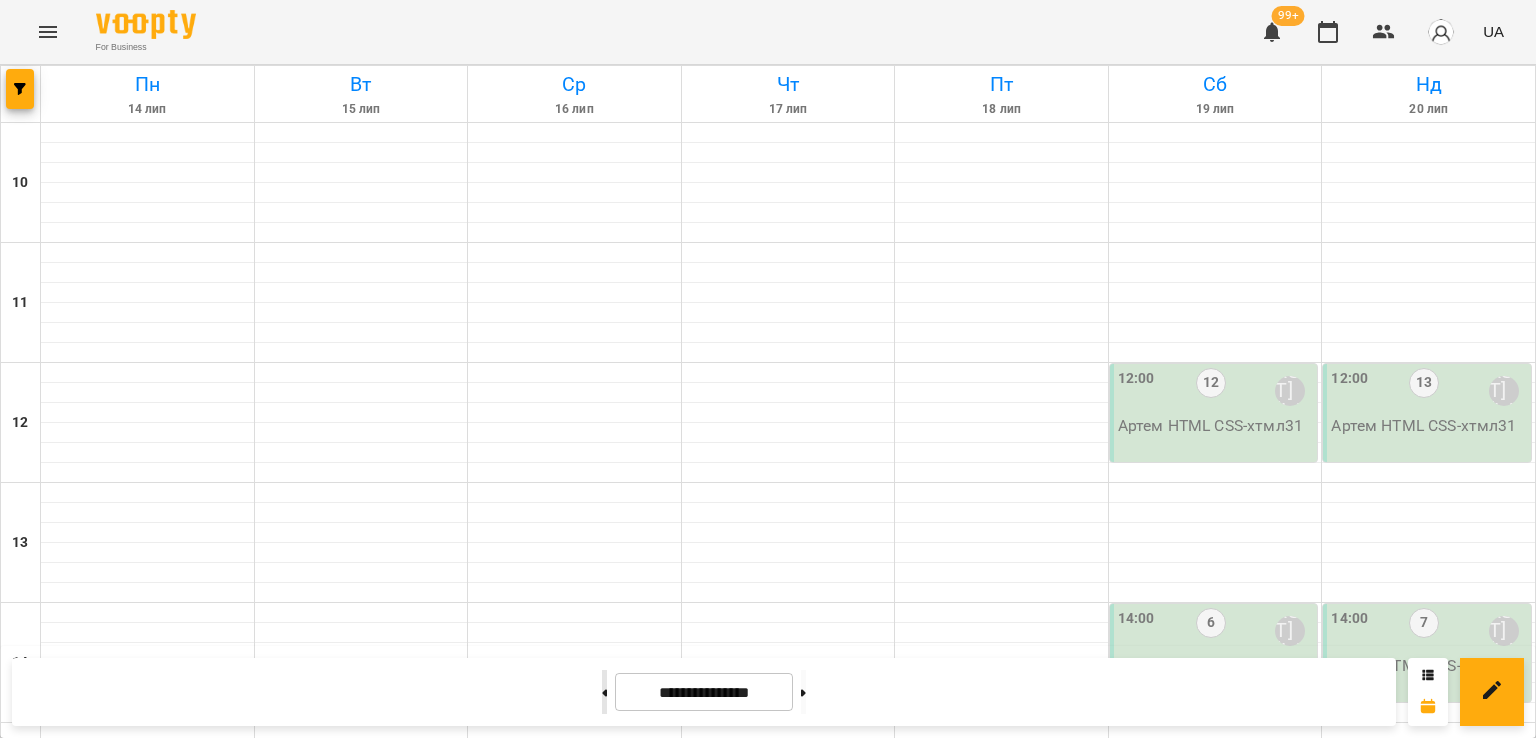 click at bounding box center (604, 692) 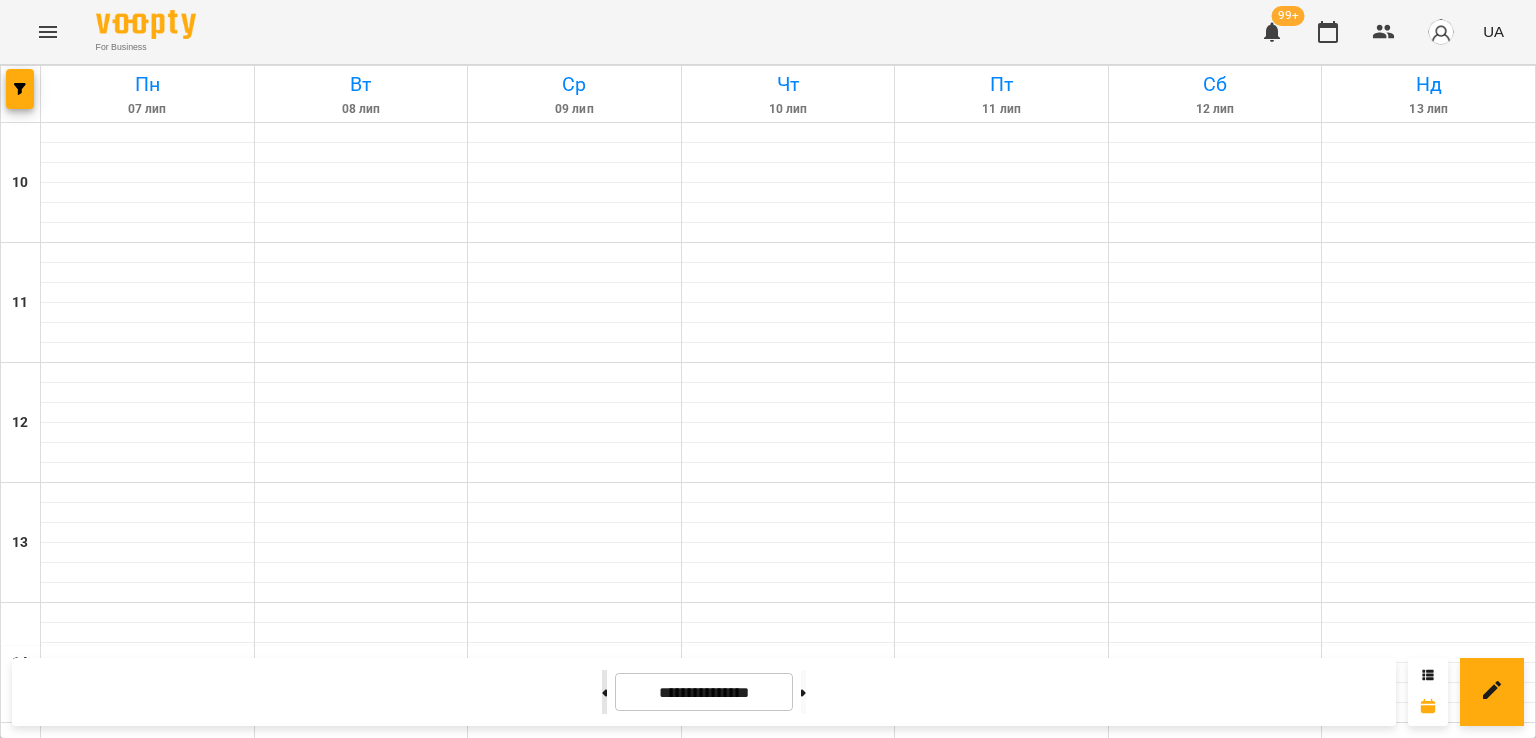 click at bounding box center [604, 692] 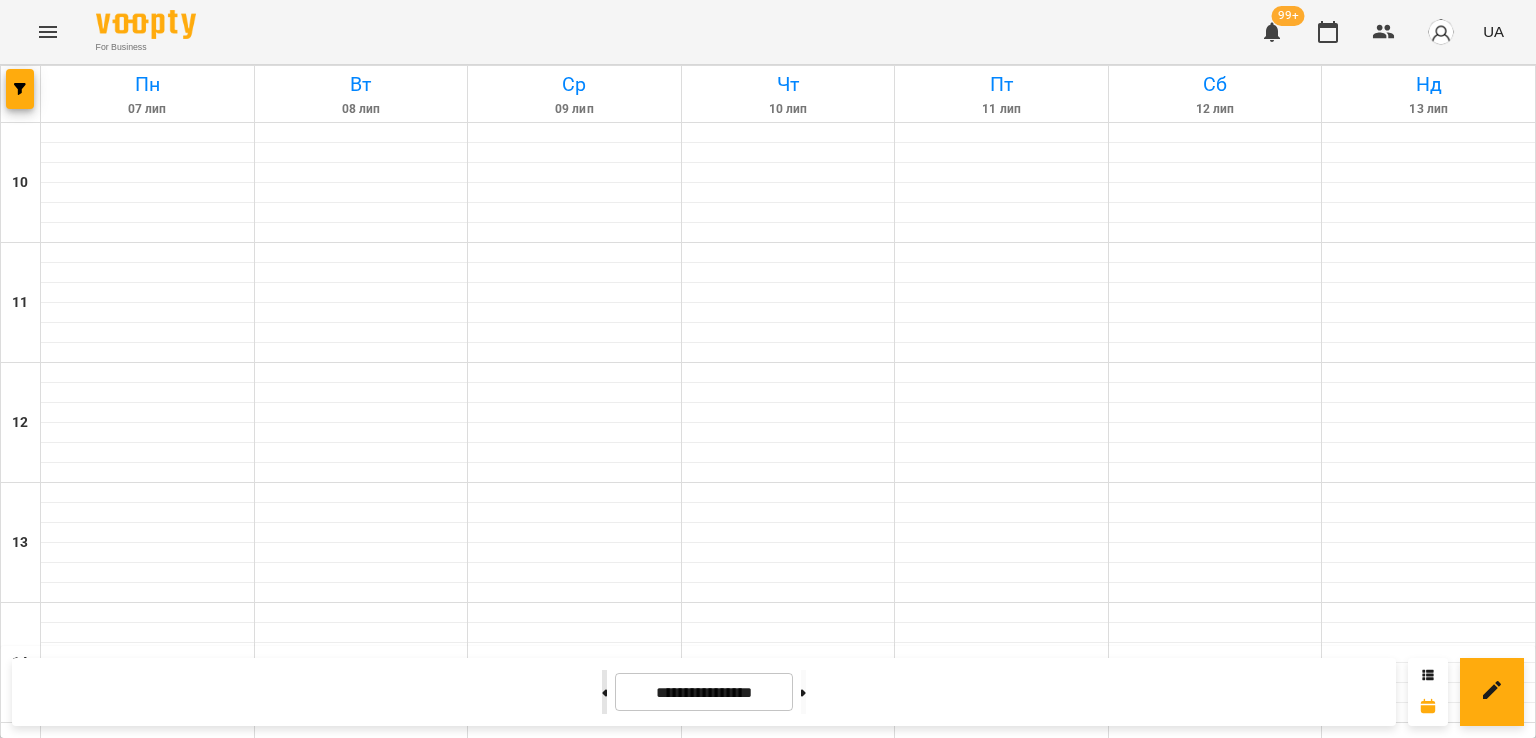 click at bounding box center [604, 692] 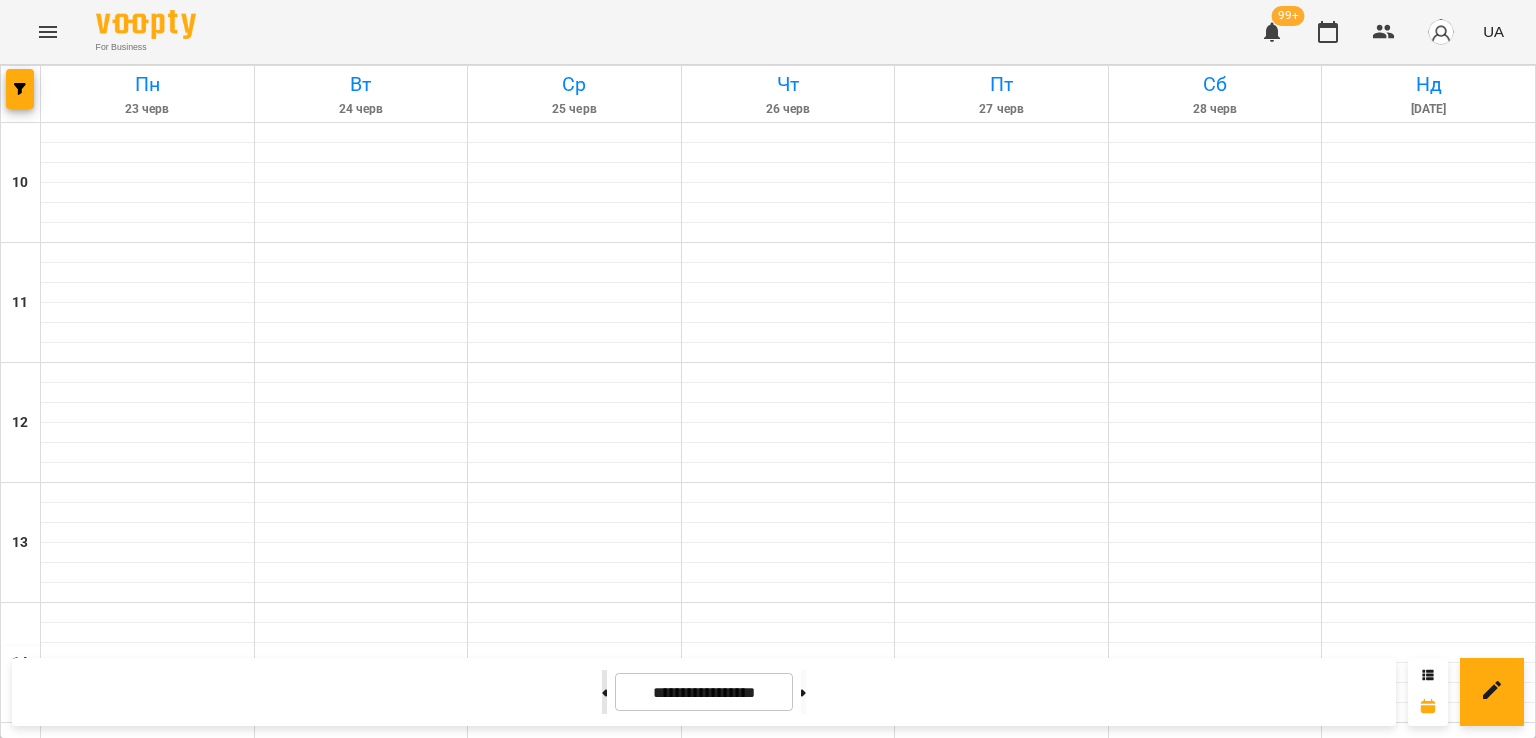 click at bounding box center (604, 692) 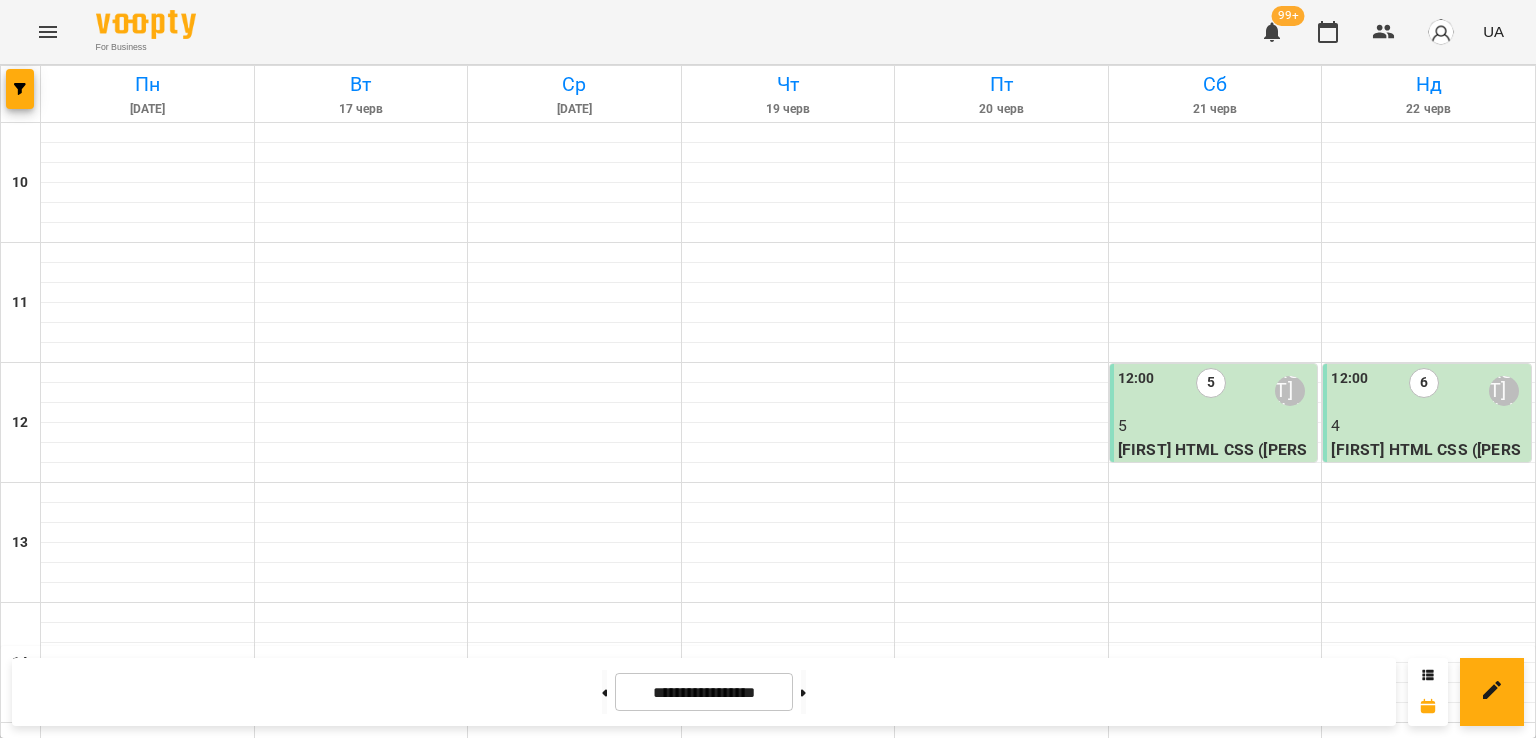 scroll, scrollTop: 1000, scrollLeft: 0, axis: vertical 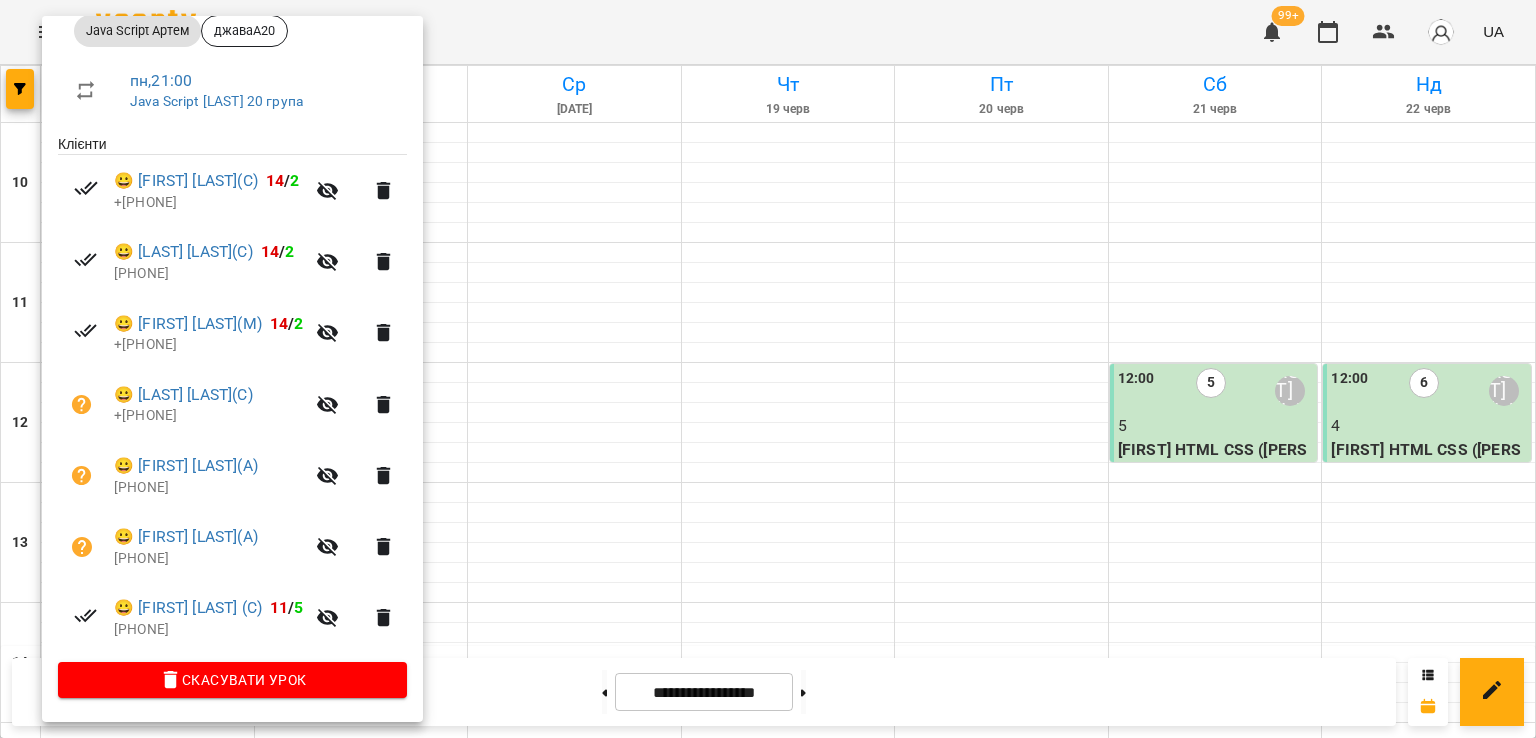 click at bounding box center [768, 369] 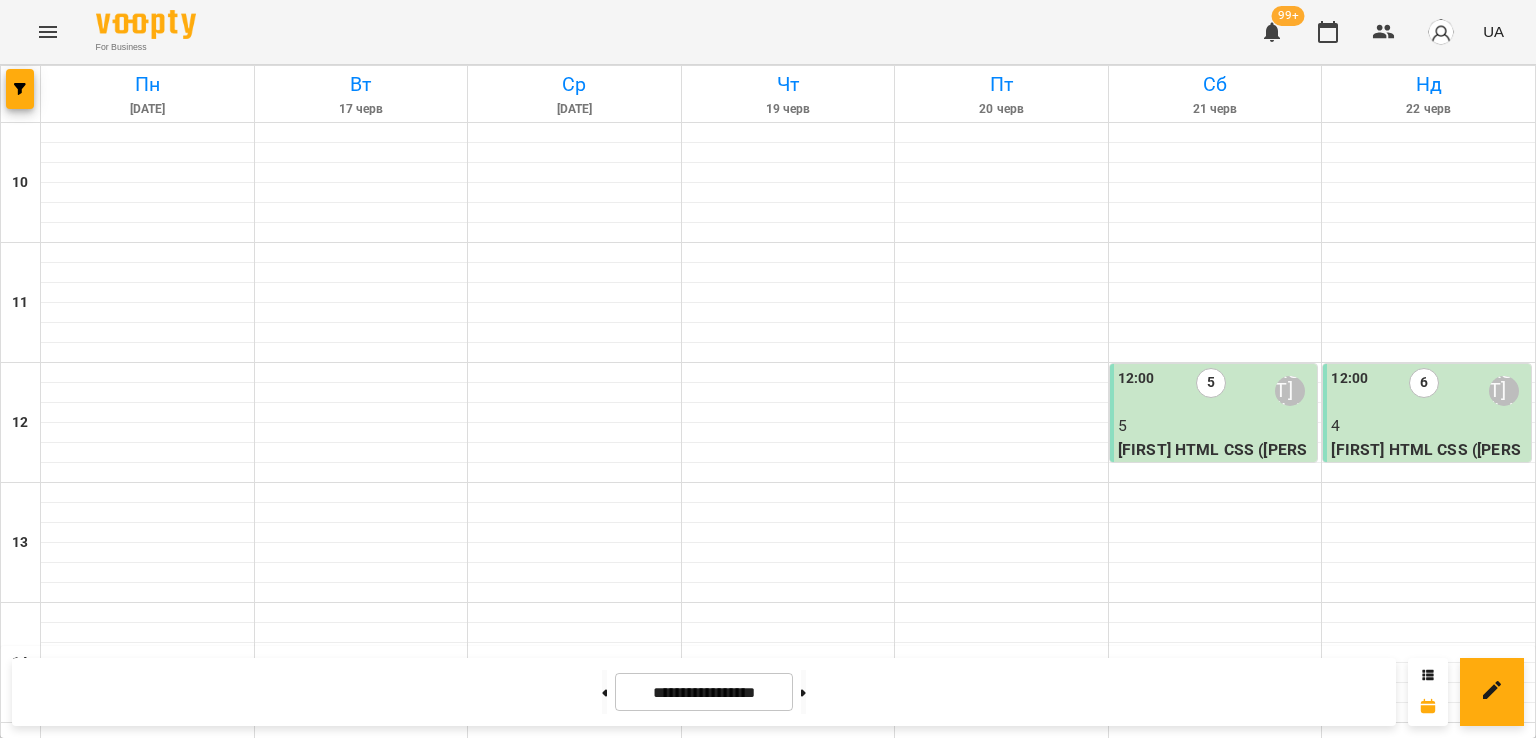 click on "5" at bounding box center (1002, 1506) 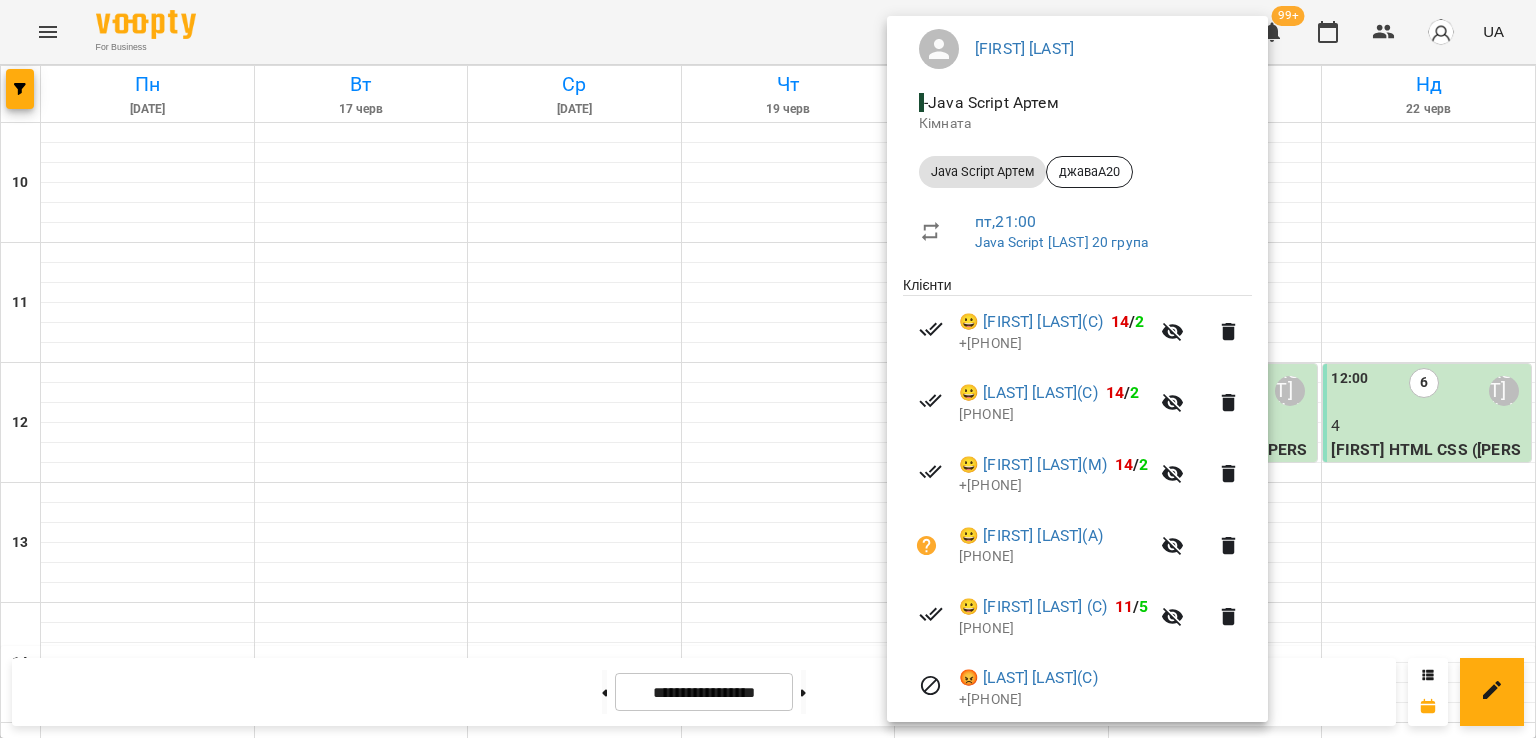 scroll, scrollTop: 313, scrollLeft: 0, axis: vertical 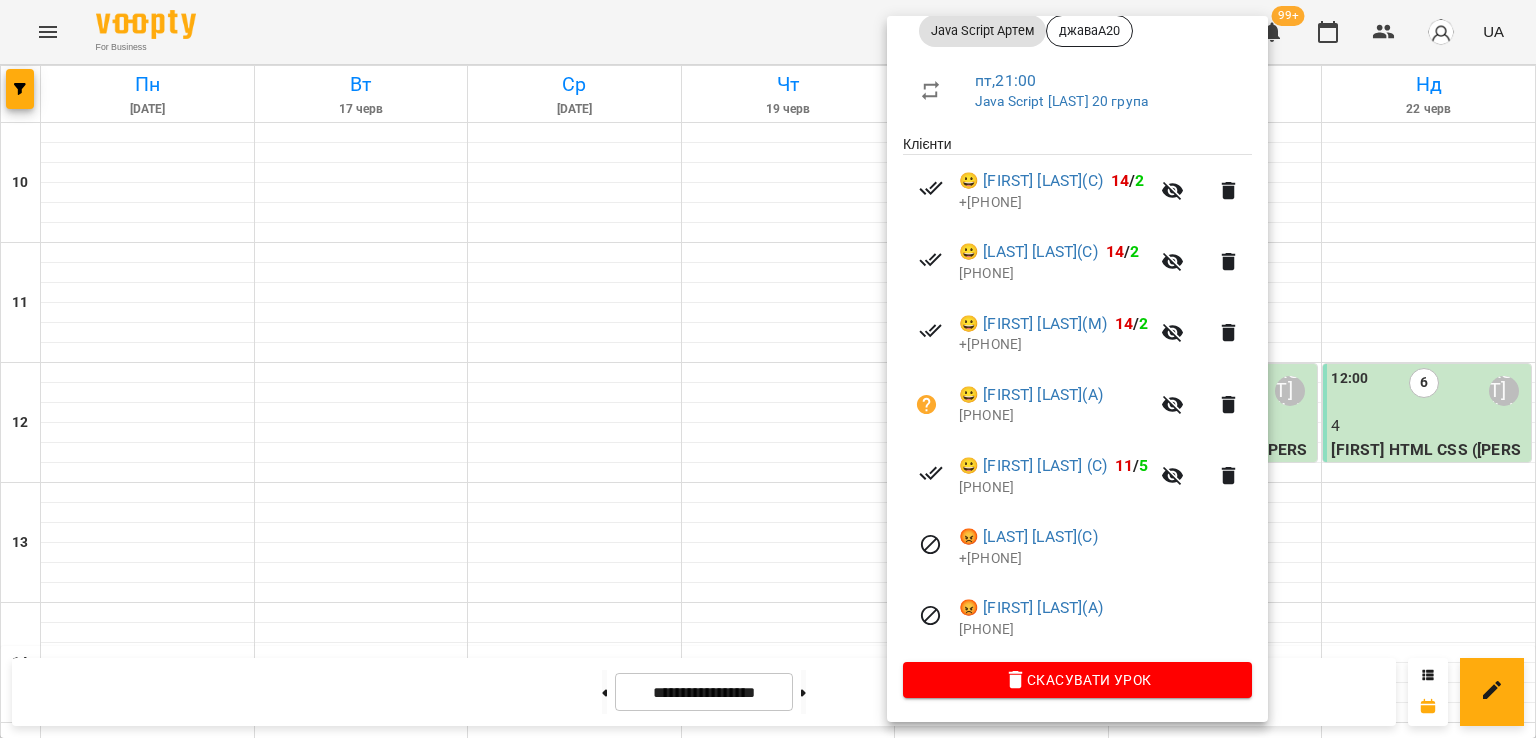 click at bounding box center (768, 369) 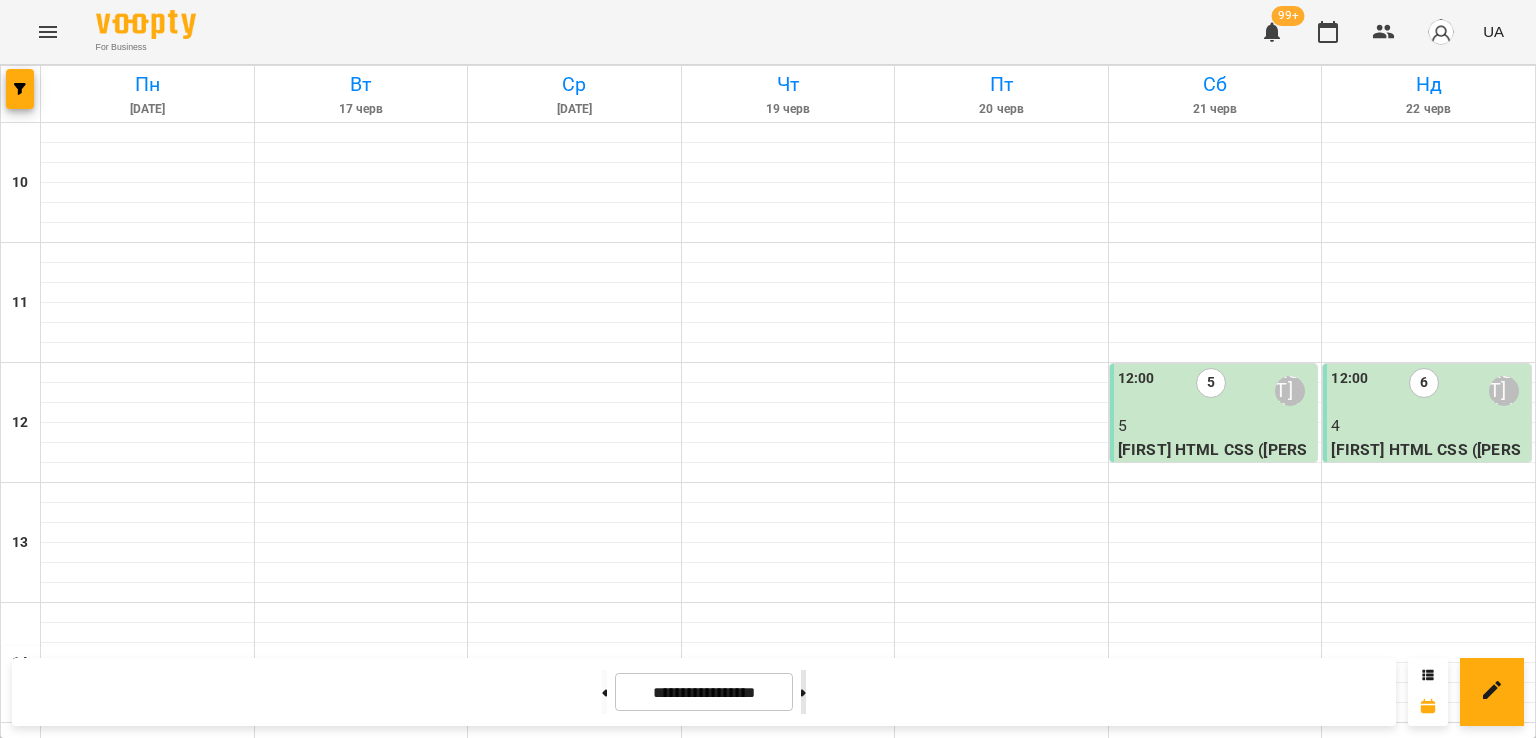 click at bounding box center [803, 692] 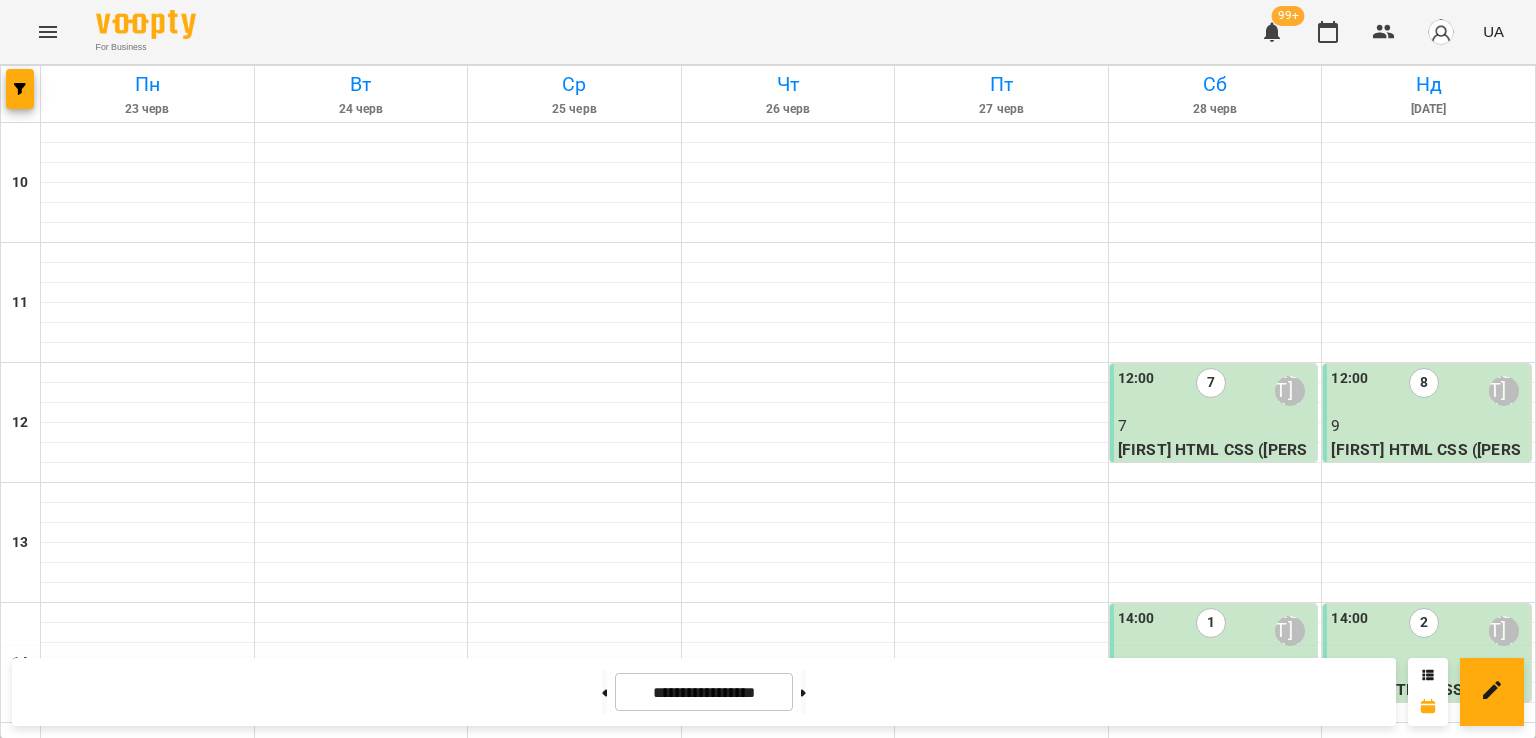 click on "7" at bounding box center [148, 1506] 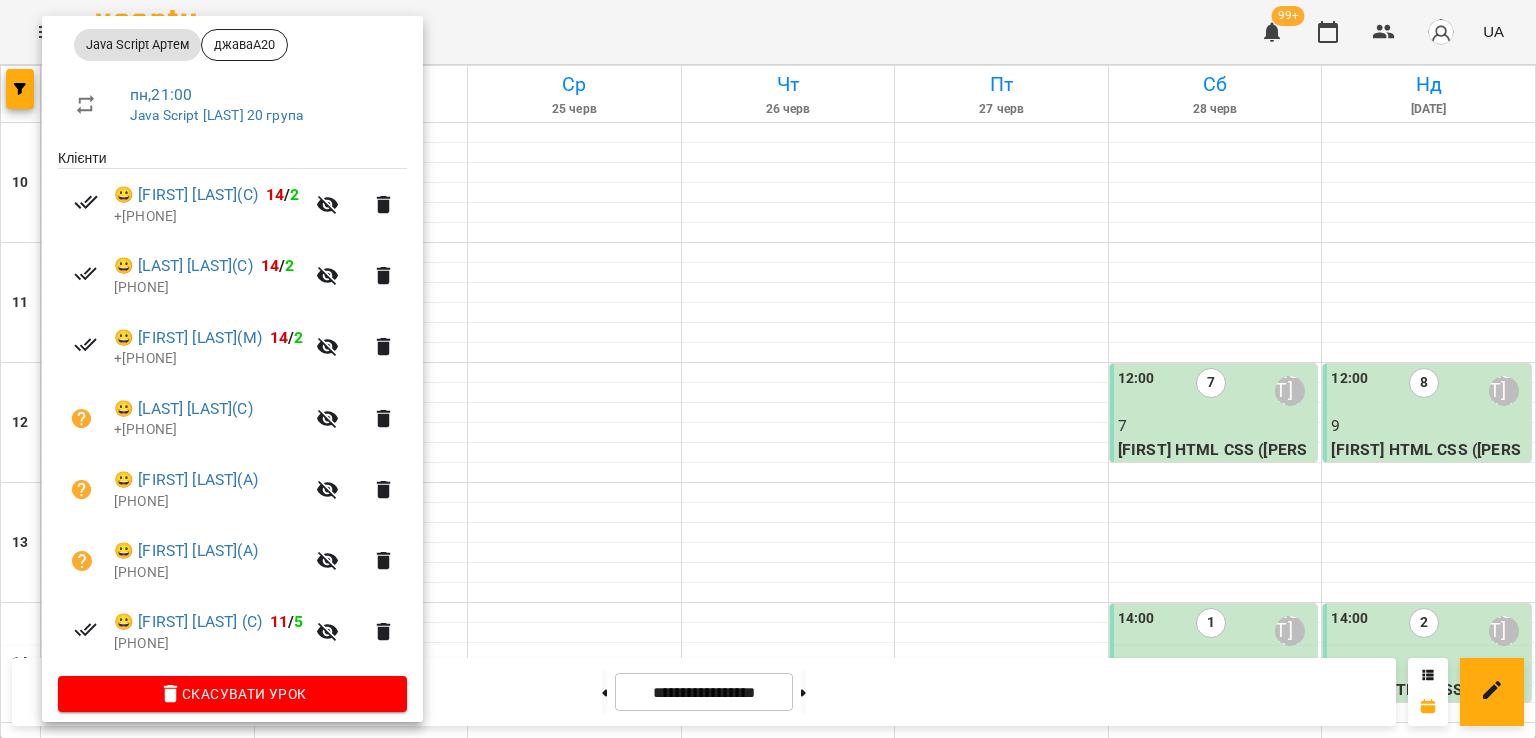 scroll, scrollTop: 313, scrollLeft: 0, axis: vertical 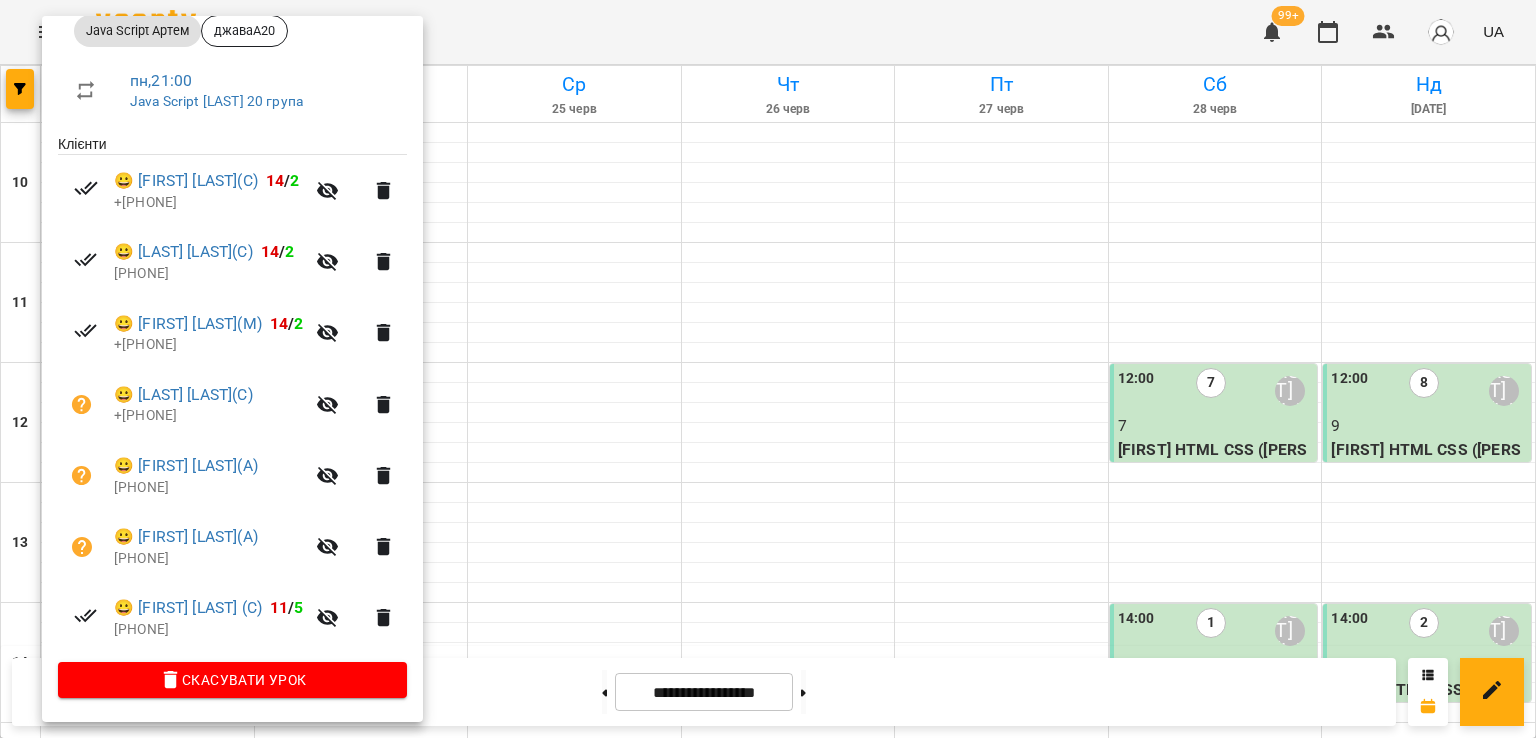 click at bounding box center [768, 369] 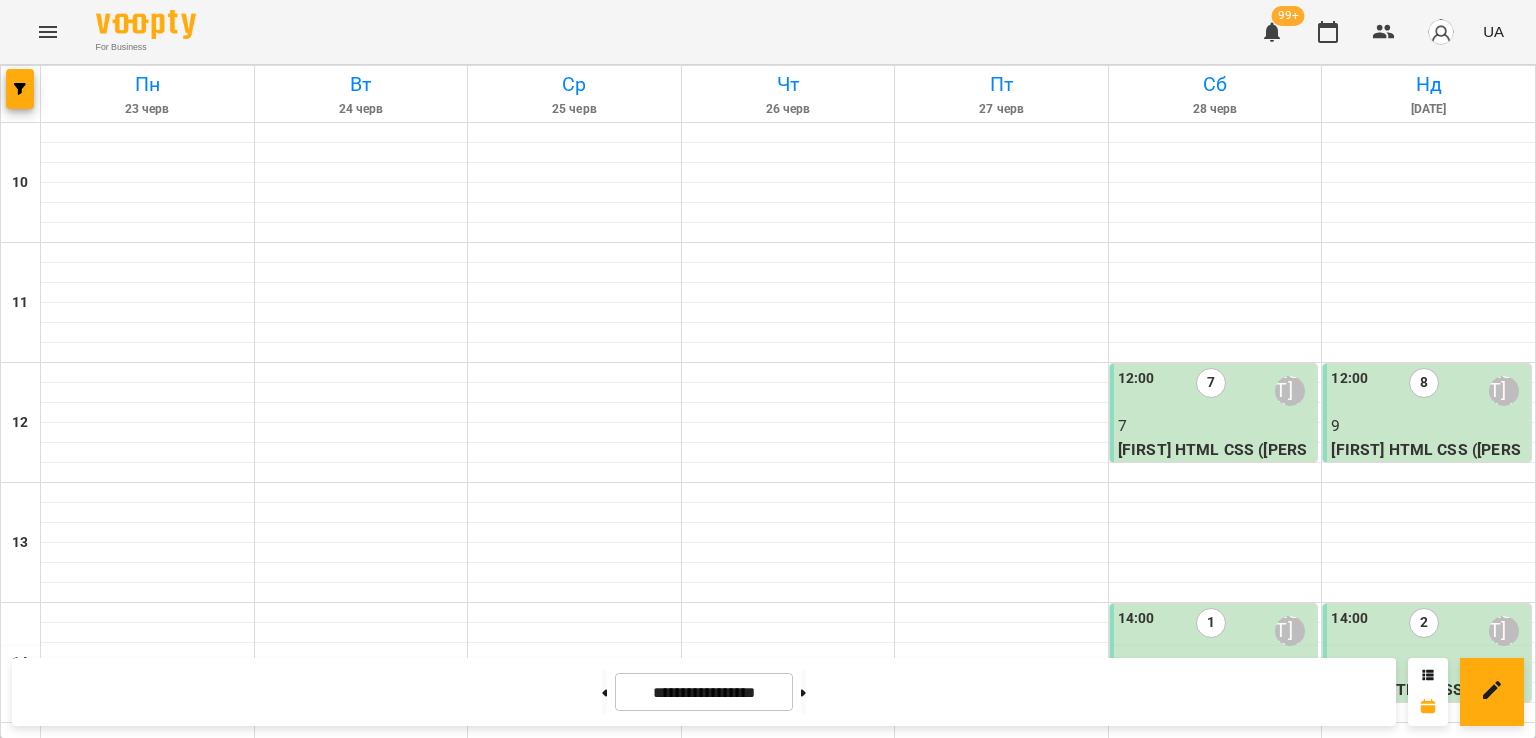 click on "7" at bounding box center [575, 1506] 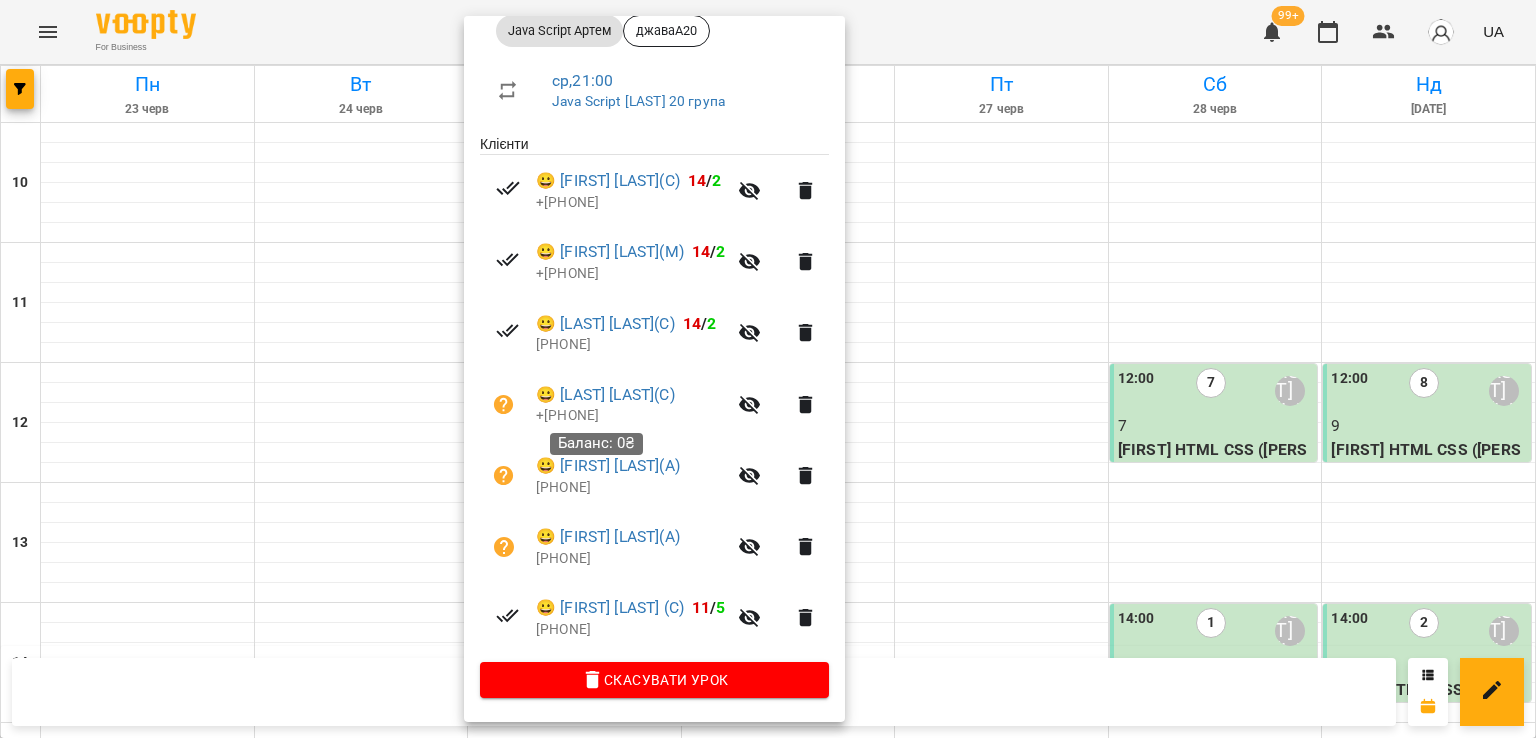 scroll, scrollTop: 313, scrollLeft: 0, axis: vertical 